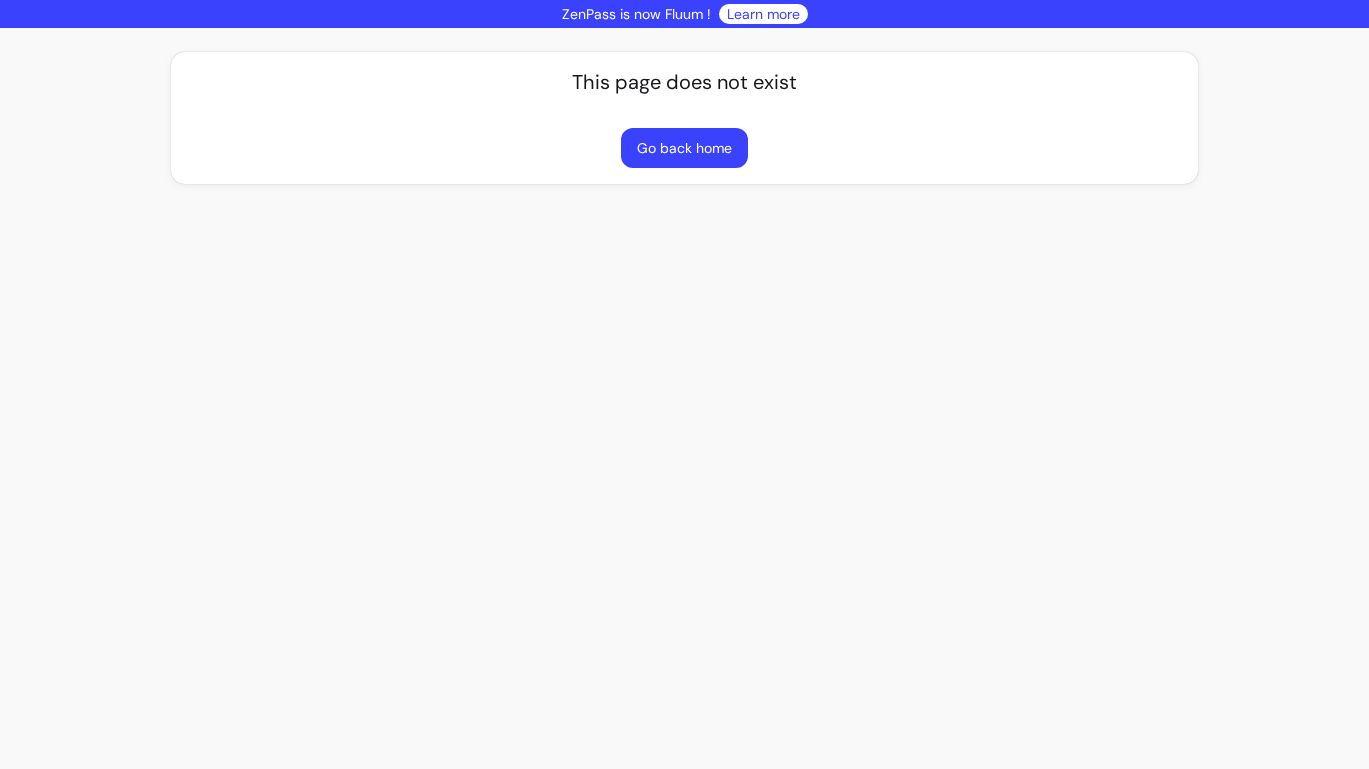 scroll, scrollTop: 0, scrollLeft: 0, axis: both 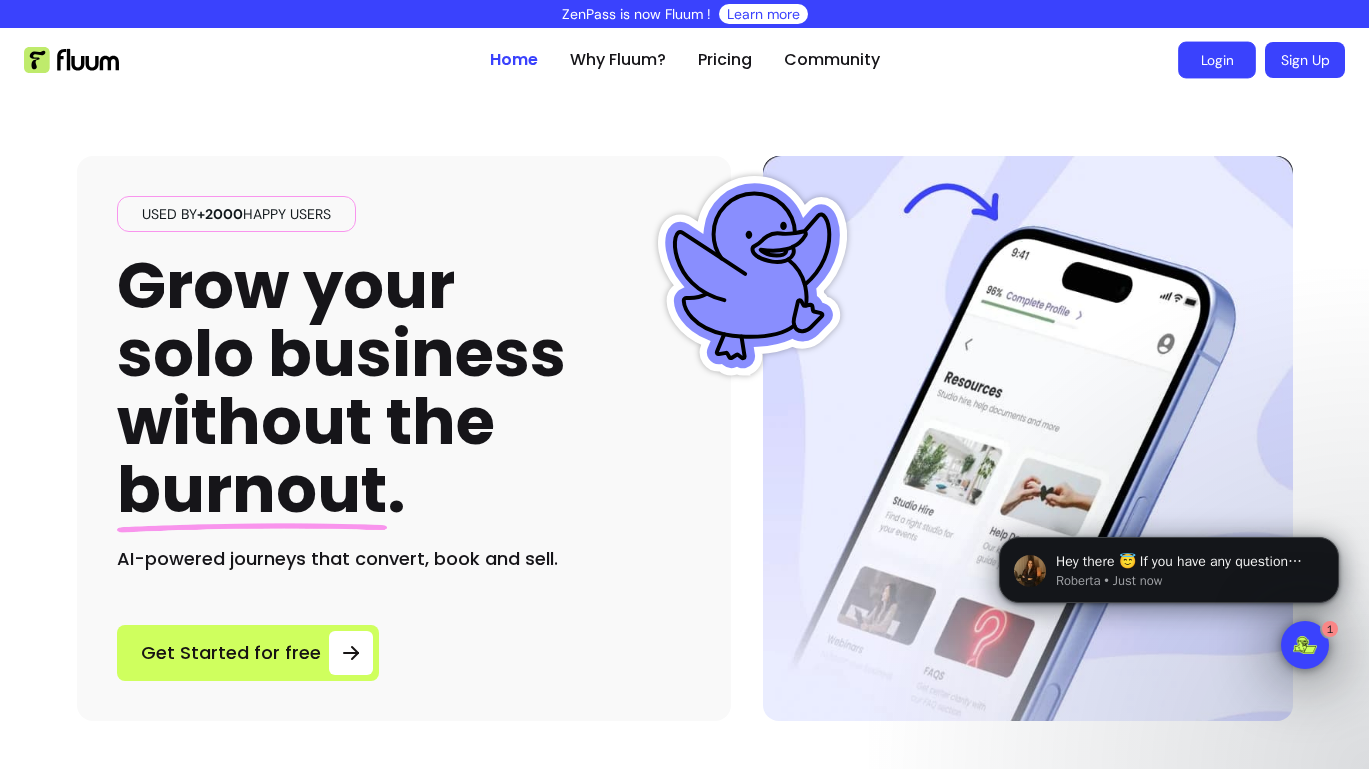 click on "Login" at bounding box center [1217, 60] 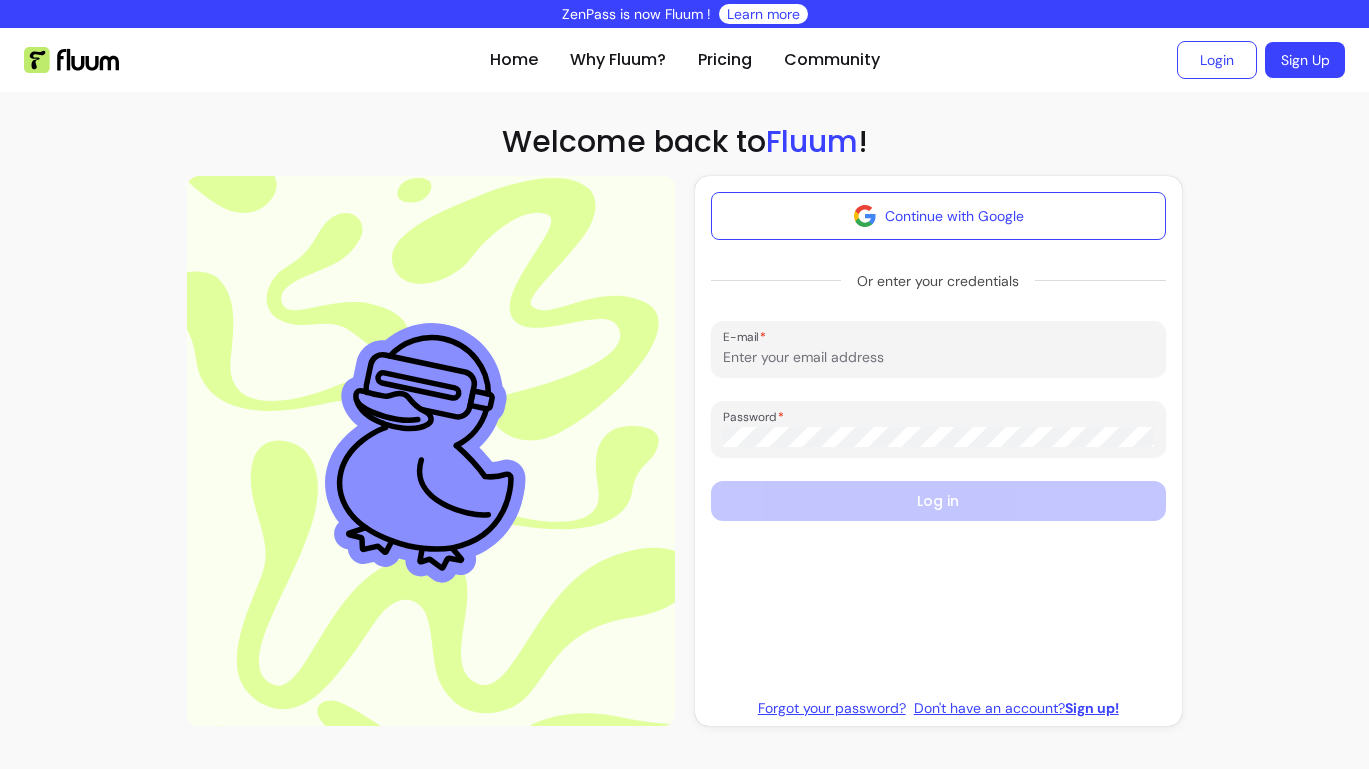 scroll, scrollTop: 0, scrollLeft: 0, axis: both 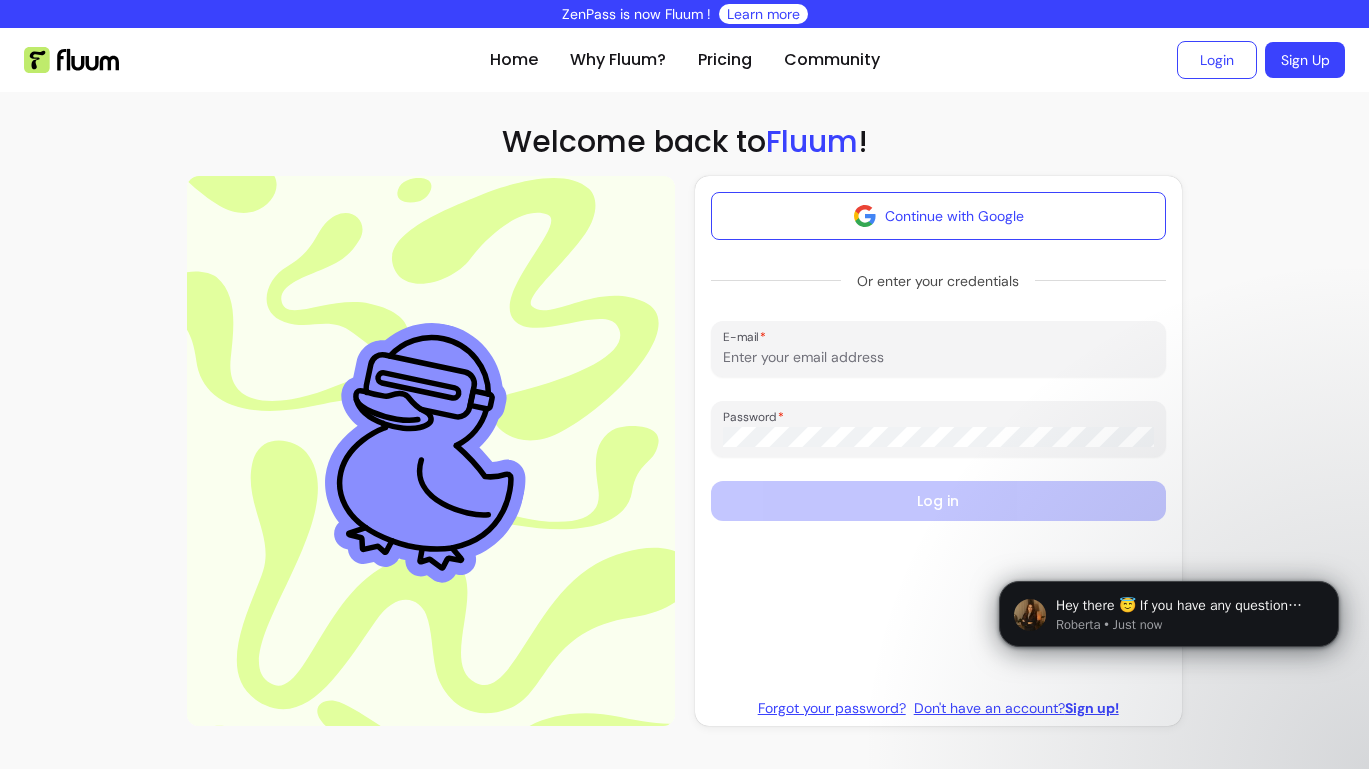 click on "E-mail" at bounding box center [938, 357] 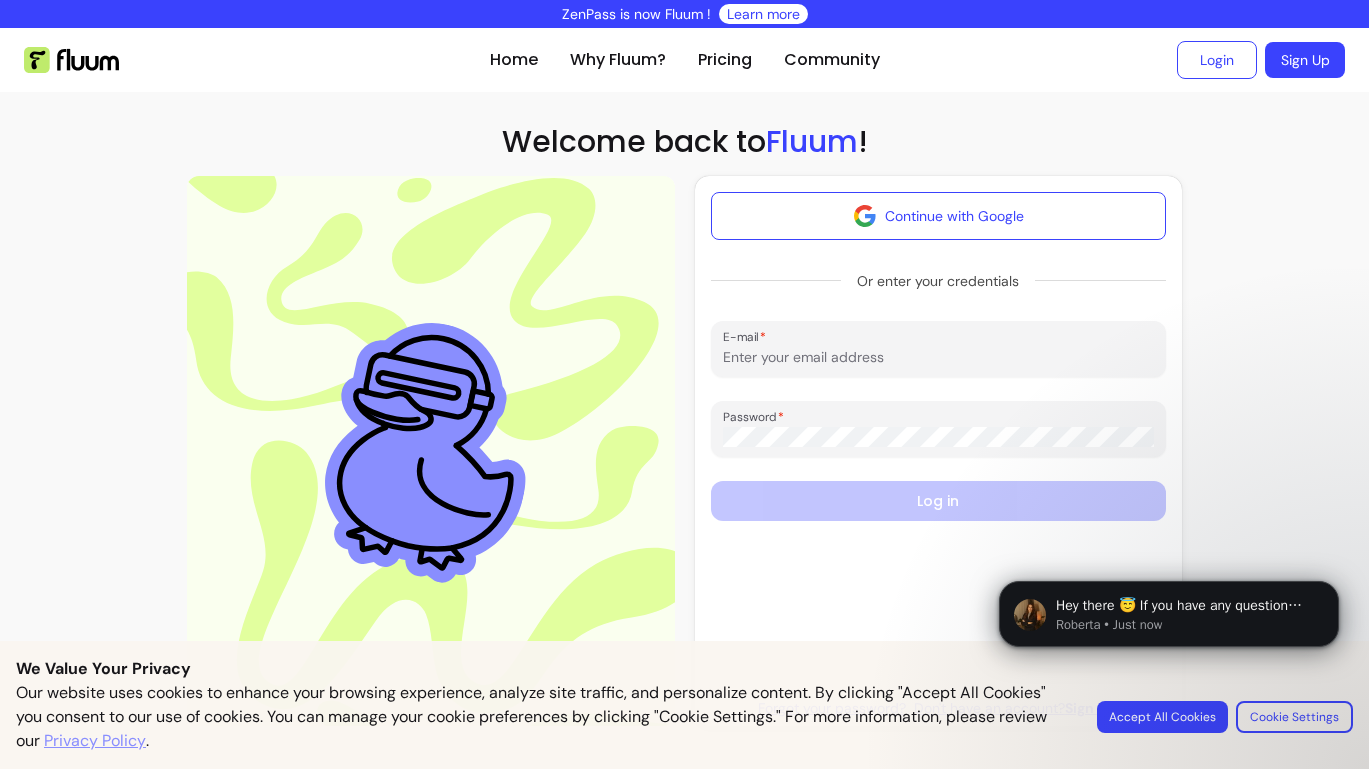 type on "[EMAIL]" 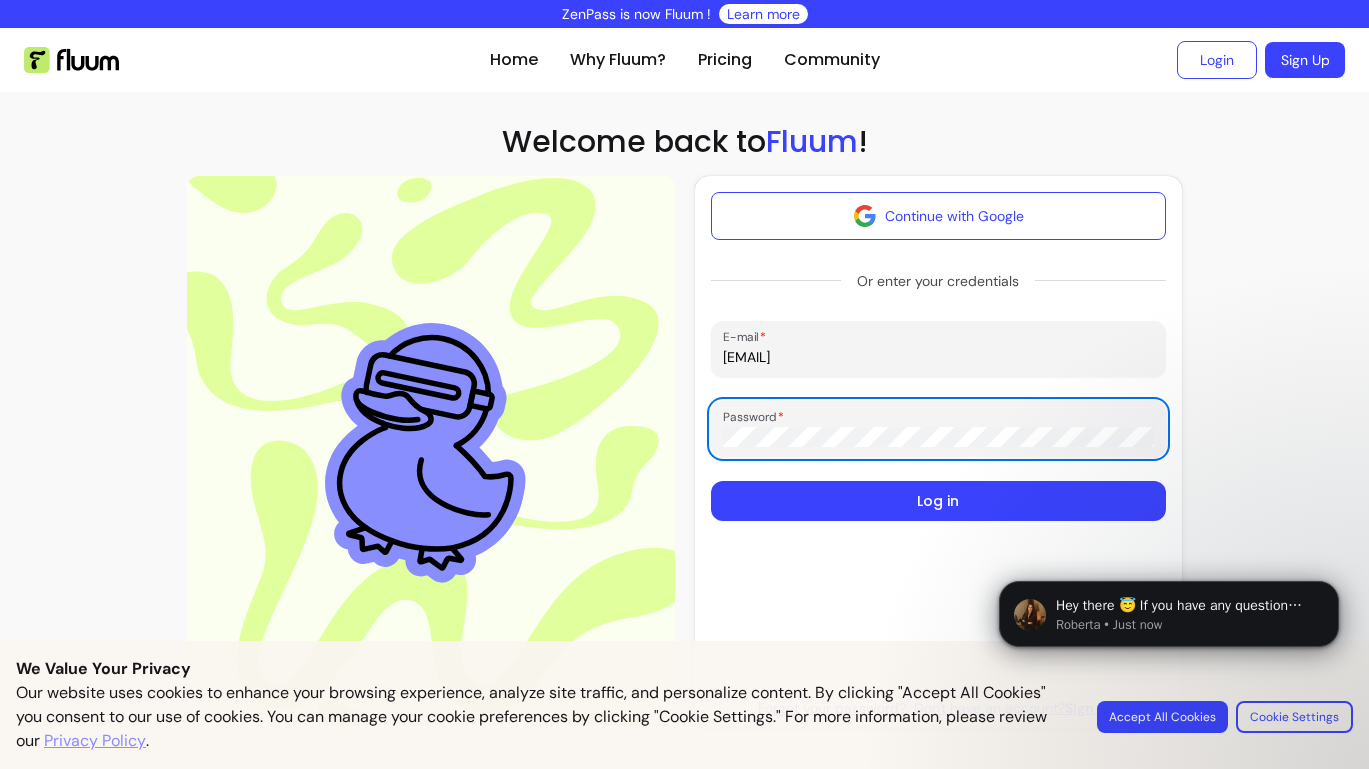 click on "Log in" at bounding box center (938, 501) 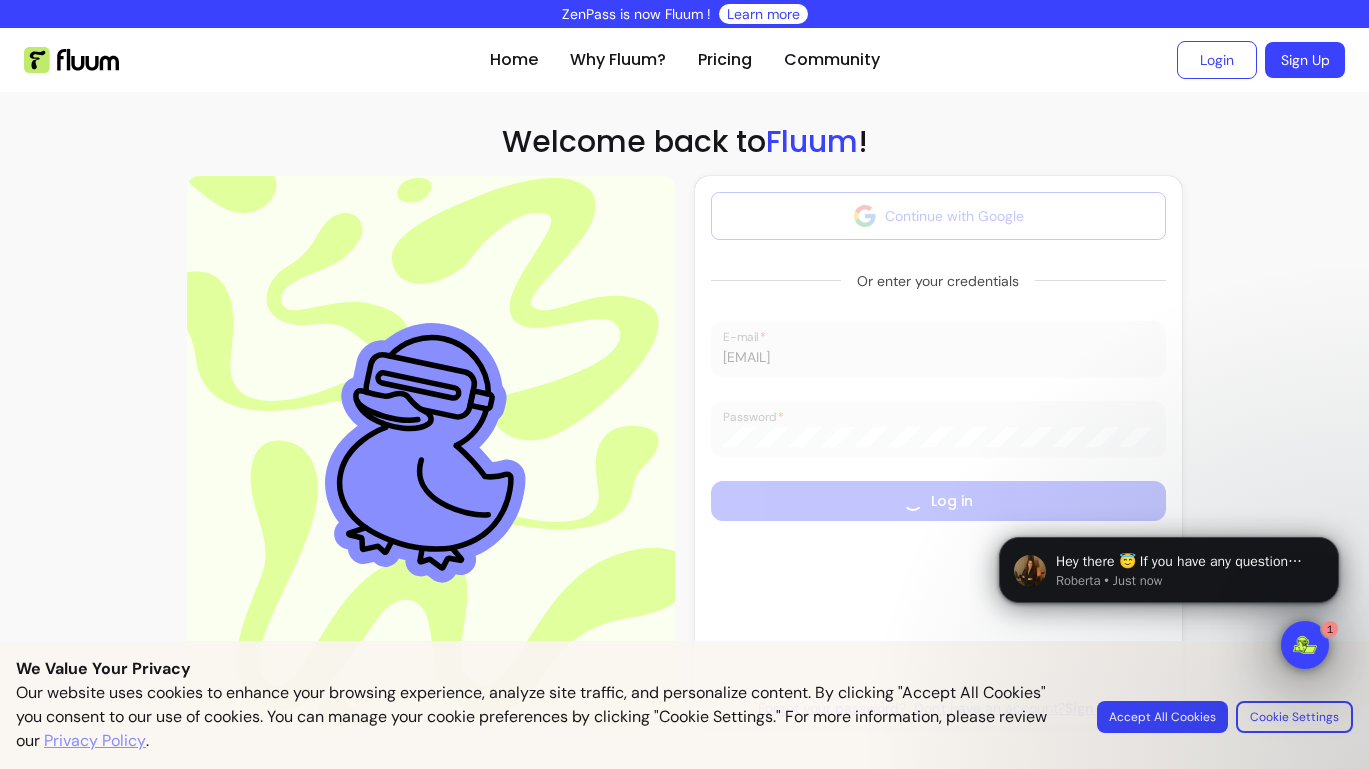 scroll, scrollTop: 0, scrollLeft: 0, axis: both 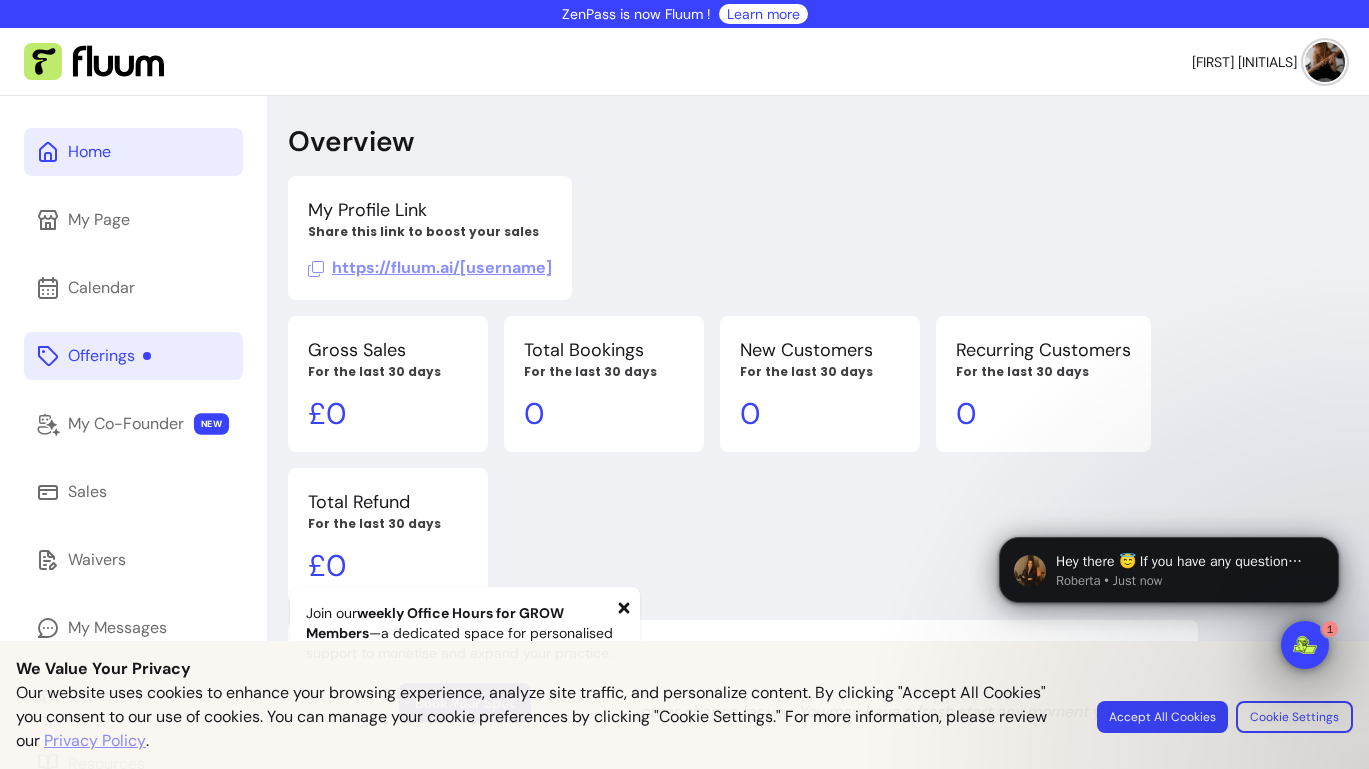 click on "Offerings" at bounding box center [109, 356] 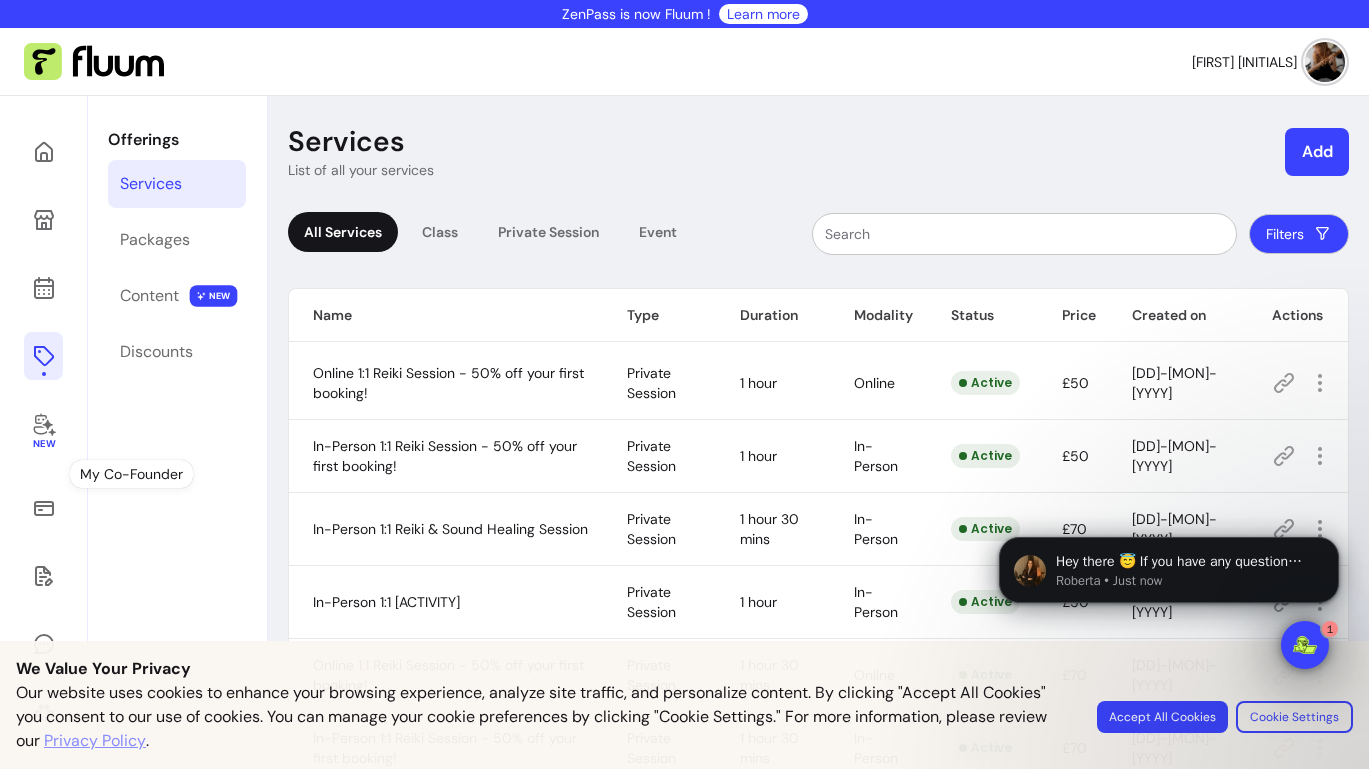 scroll, scrollTop: 0, scrollLeft: 0, axis: both 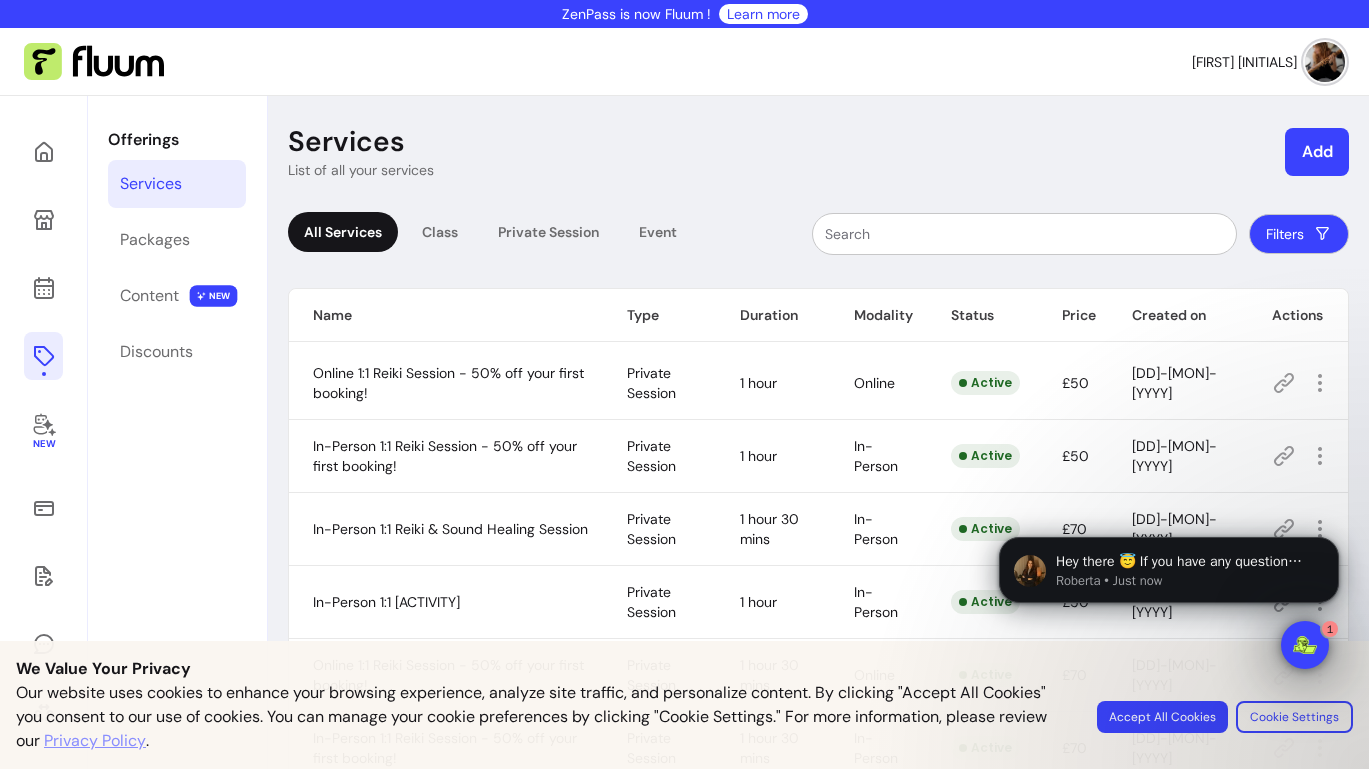 click at bounding box center (1325, 62) 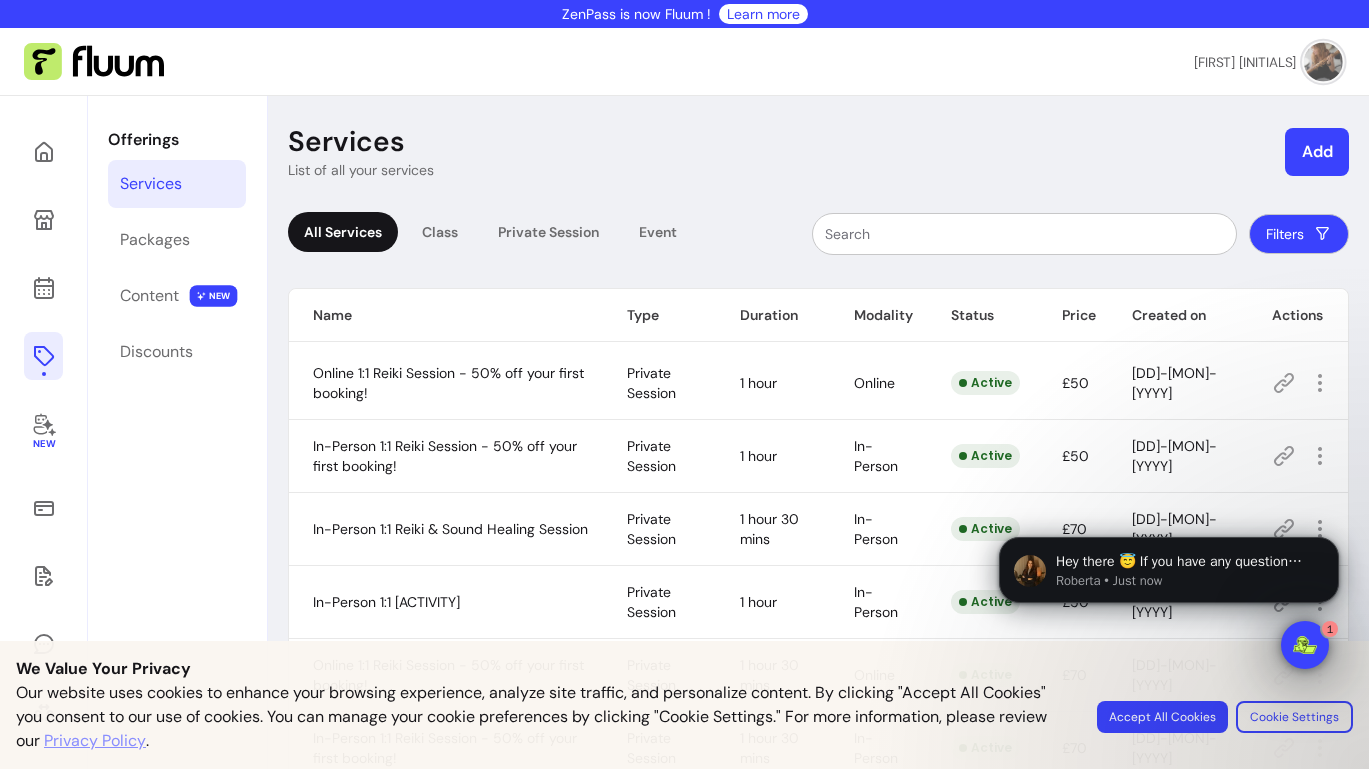 click on "Services List of all your services Add All Services Class Private Session Event Filters Name Type Duration Modality Status Price Created on Actions Online 1:1 [ACTIVITY] - 50% off your first booking! Private Session 1 hour Online Active £[PRICE] [DD]-[MON]-[YYYY] In-Person 1:1 [ACTIVITY] - 50% off your first booking! Private Session 1 hour In-Person Active £[PRICE] [DD]-[MON]-[YYYY] In-Person 1:1 [ACTIVITY] & [ACTIVITY] Session Private Session 1 hour 30 mins In-Person Active £[PRICE] [DD]-[MON]-[YYYY] In-Person 1:1 [ACTIVITY] Private Session 1 hour In-Person Active £[PRICE] [DD]-[MON]-[YYYY] Online 1:1 [ACTIVITY] - 50% off your first booking! Private Session 1 hour 30 mins Online Active £[PRICE] [DD]-[MON]-[YYYY] In-Person 1:1 [ACTIVITY] - 50% off your first booking! Private Session 1 hour 30 mins In-Person Active £[PRICE] [DD]-[MON]-[YYYY] [PRODUCT]: A [ACTIVITY] and Tea Workshop for Women's Wellness Event 2 hours In-Person Expired £[PRICE] [DD]-[MON]-[YYYY] 1 1" at bounding box center (818, 534) 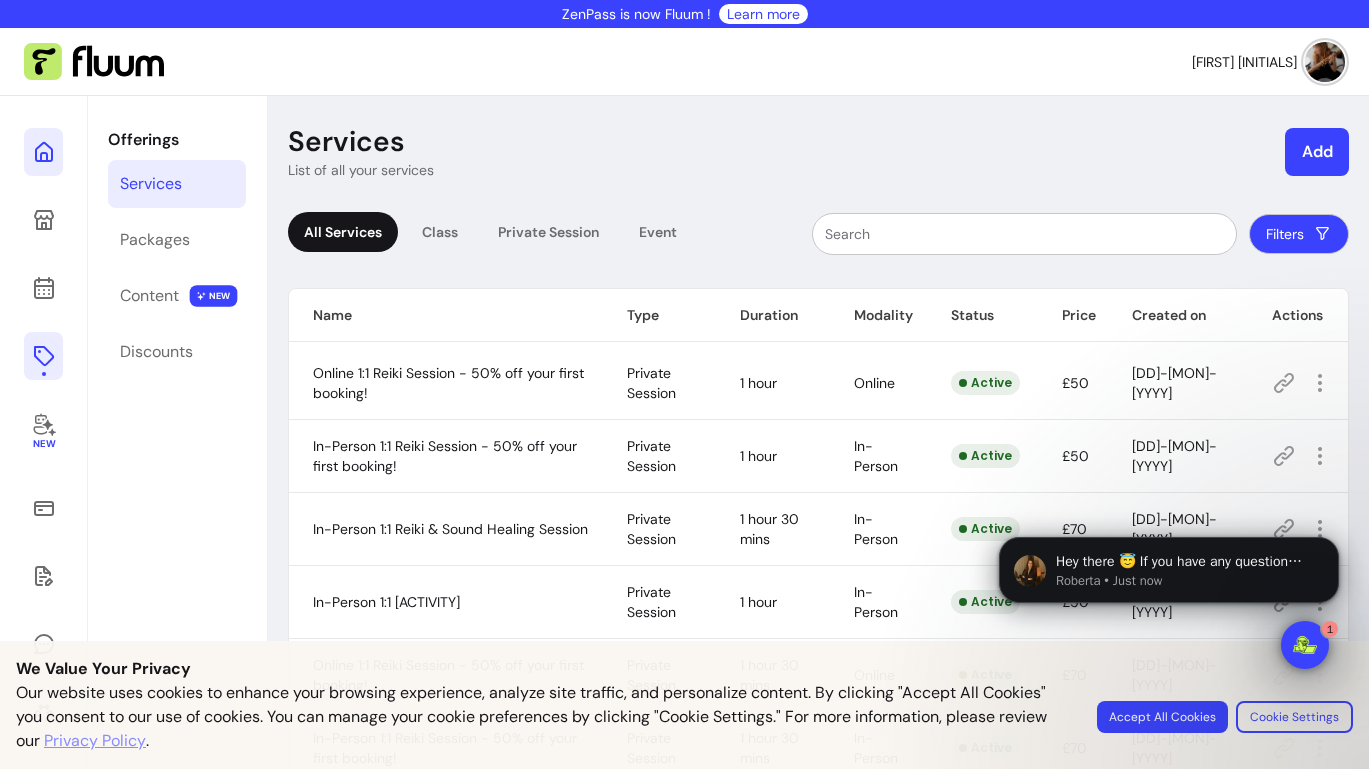 click 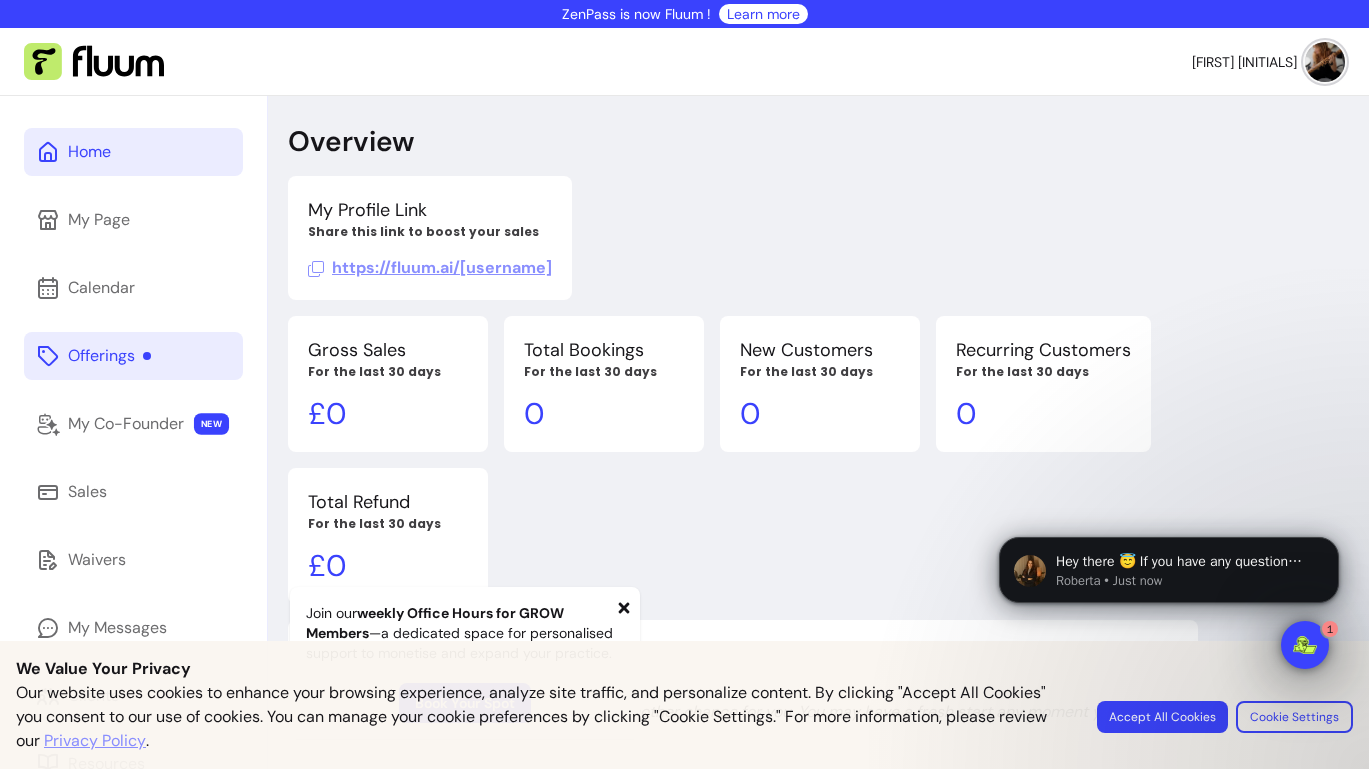 click on "https://fluum.ai/[username]" at bounding box center (430, 267) 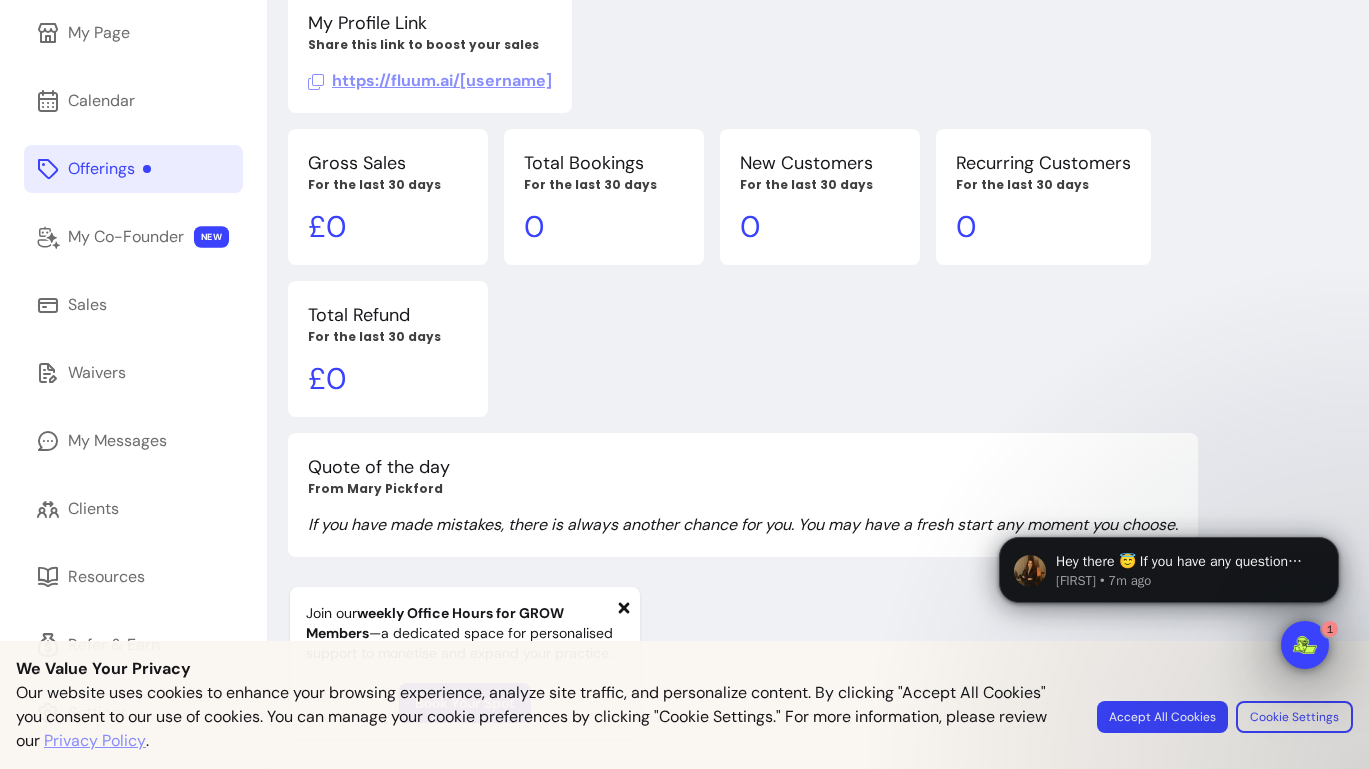 scroll, scrollTop: 187, scrollLeft: 0, axis: vertical 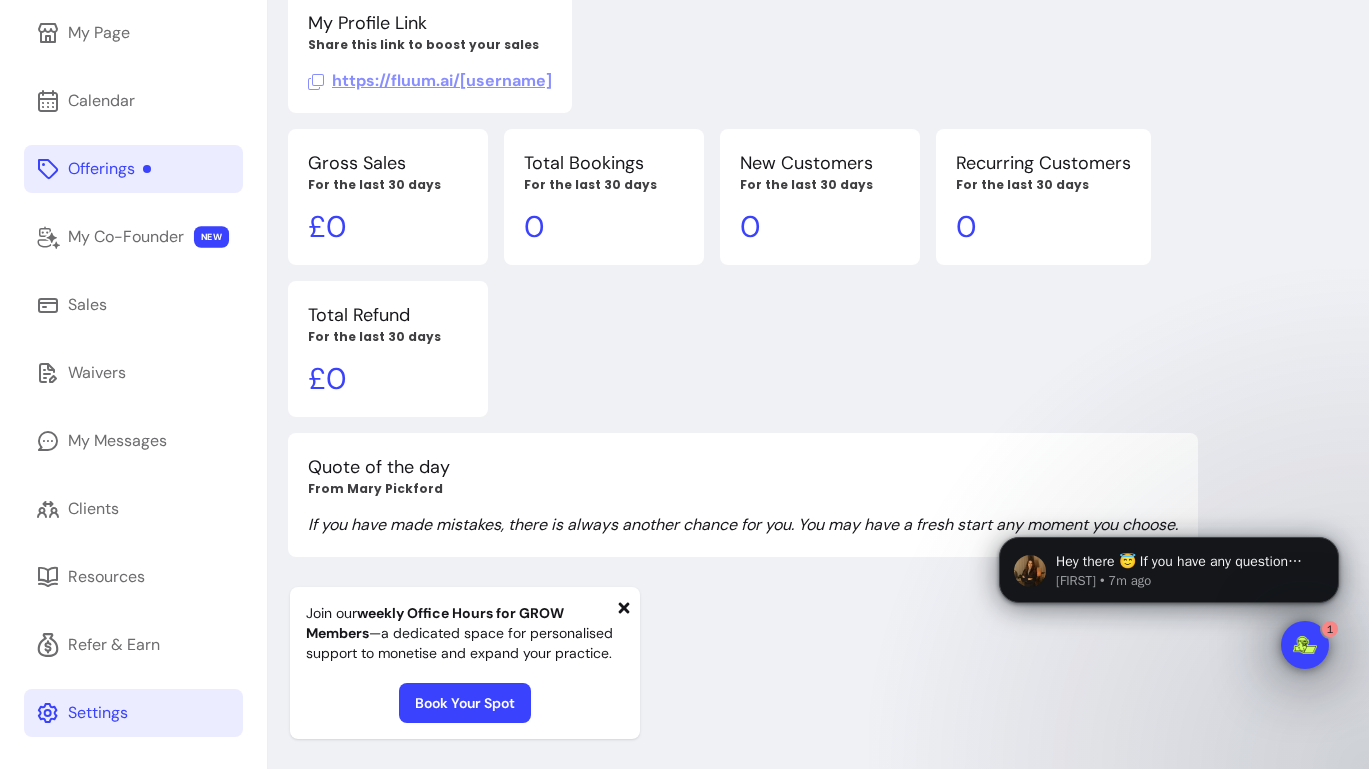 click on "Settings" at bounding box center (98, 713) 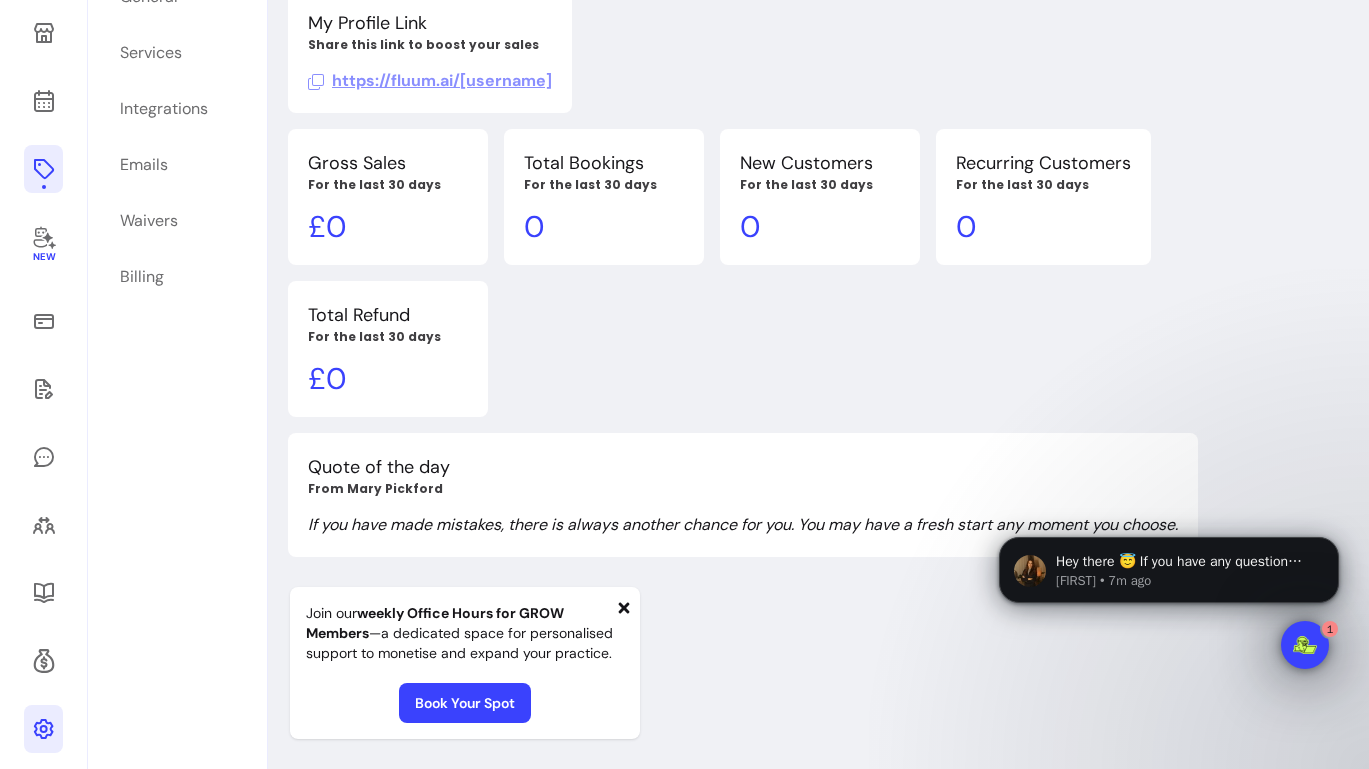scroll, scrollTop: 96, scrollLeft: 0, axis: vertical 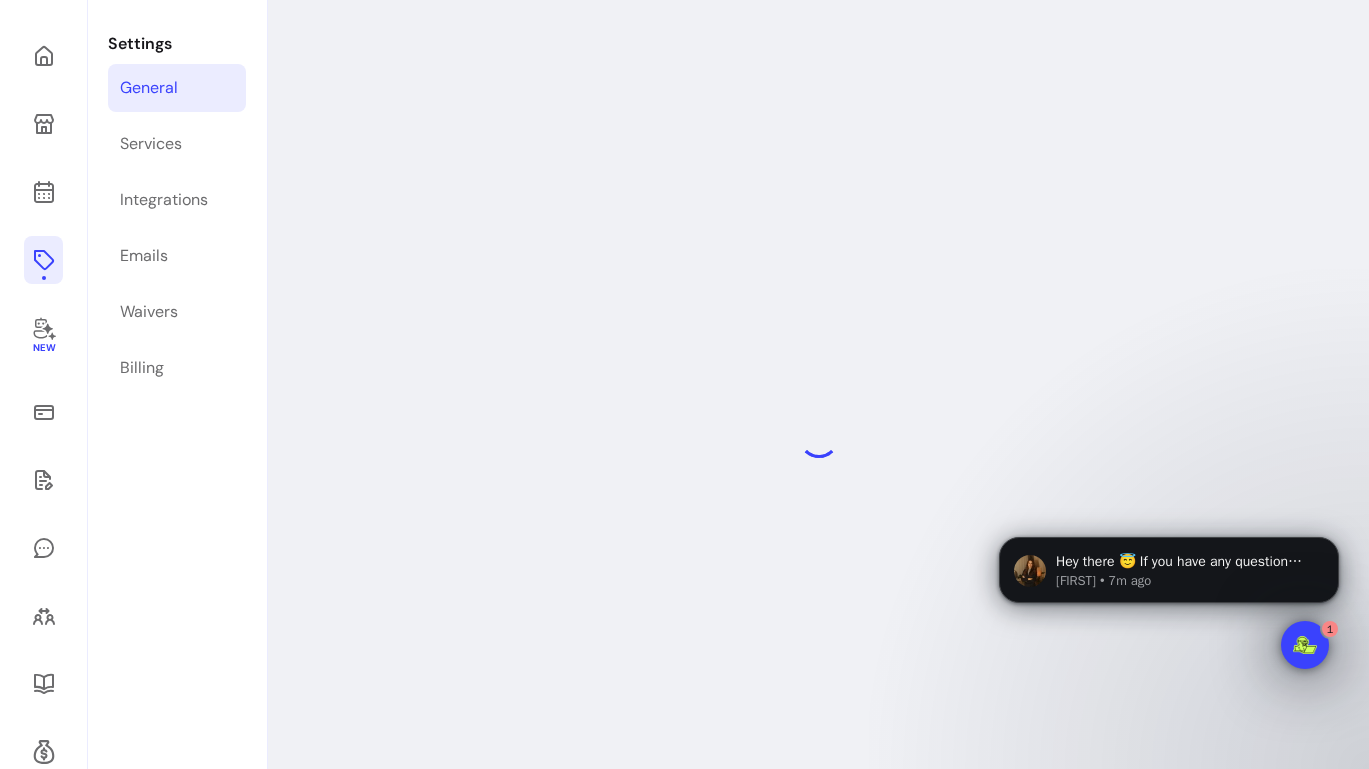 select on "**********" 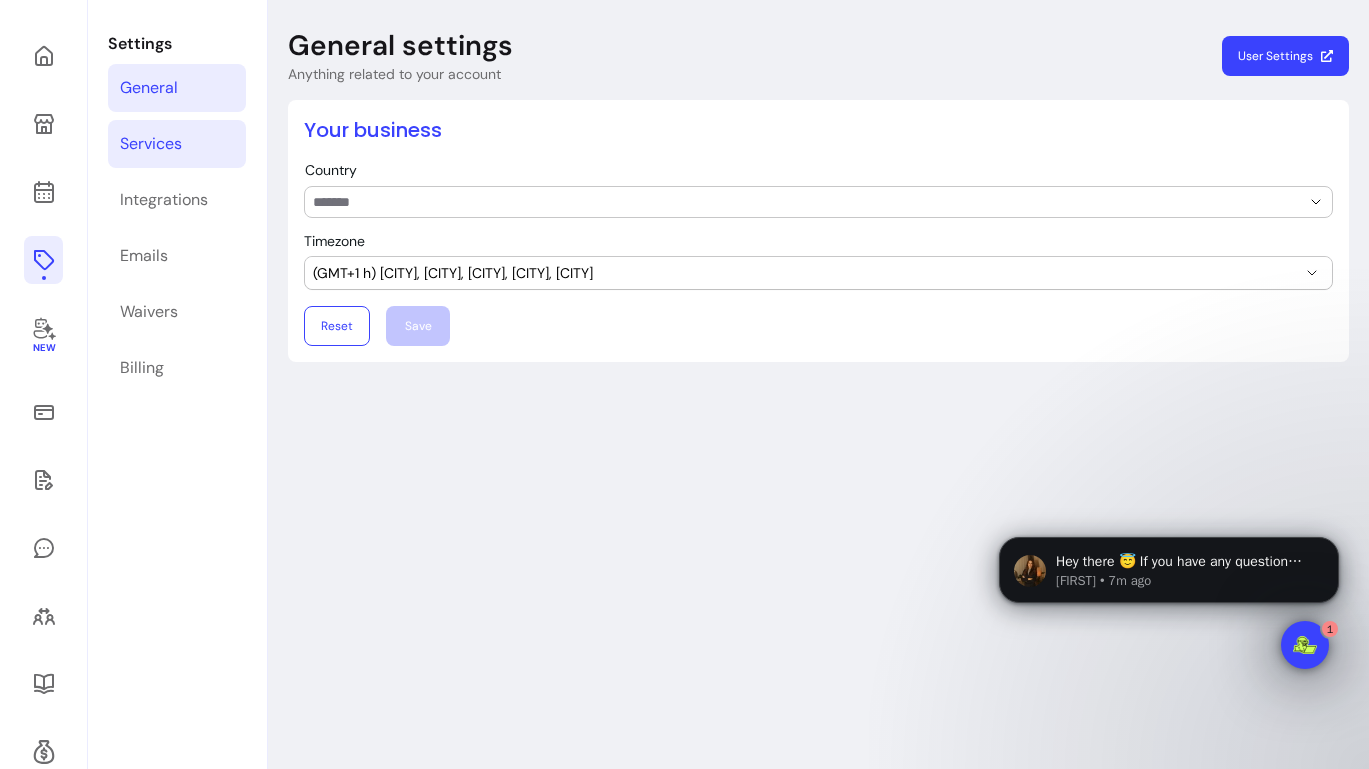 click on "Services" at bounding box center [151, 144] 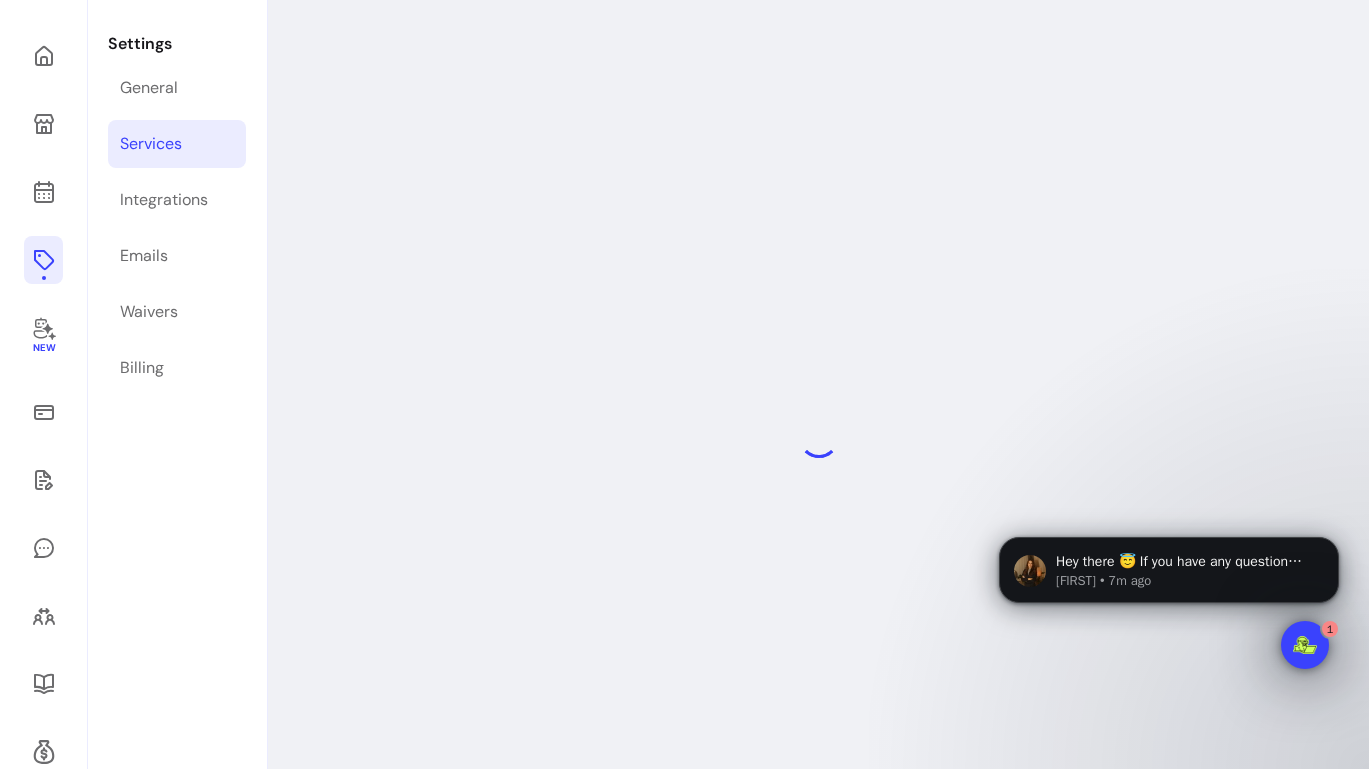 select on "***" 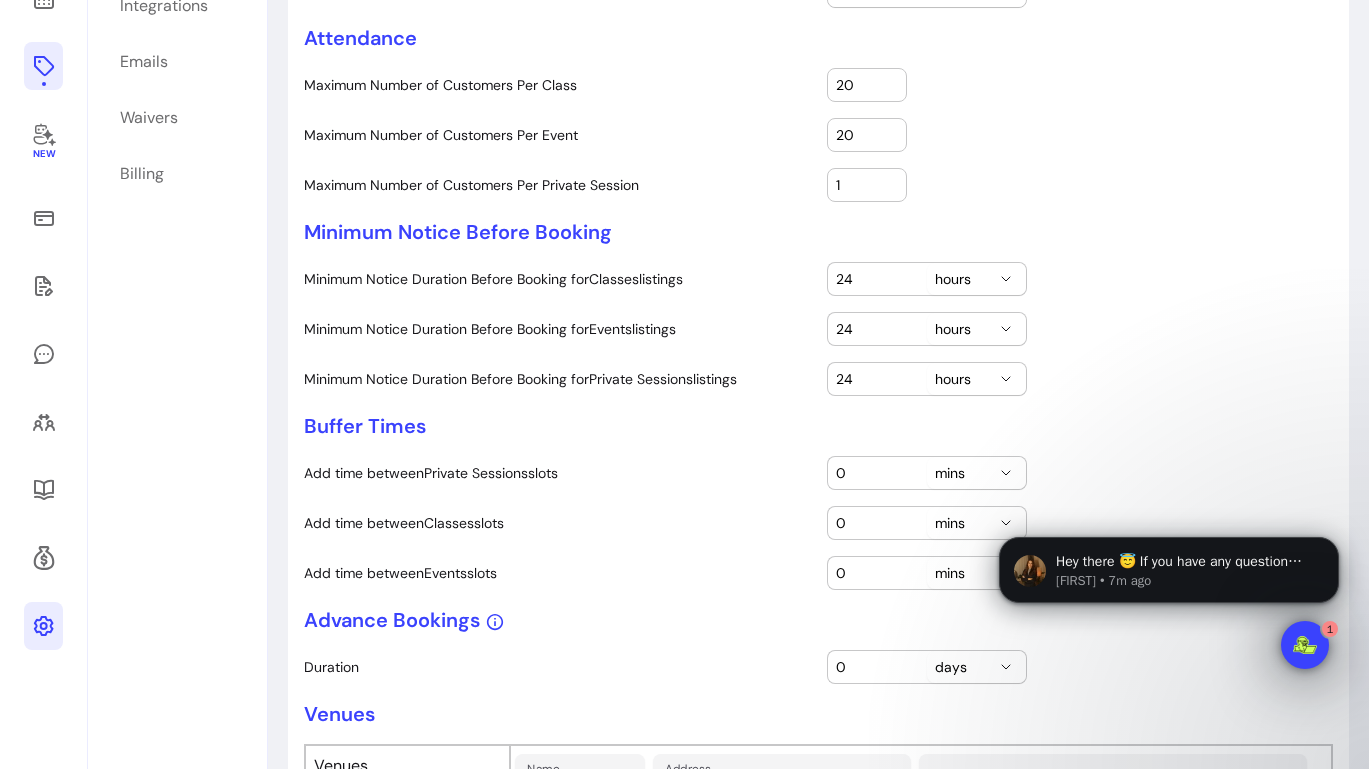 scroll, scrollTop: 291, scrollLeft: 0, axis: vertical 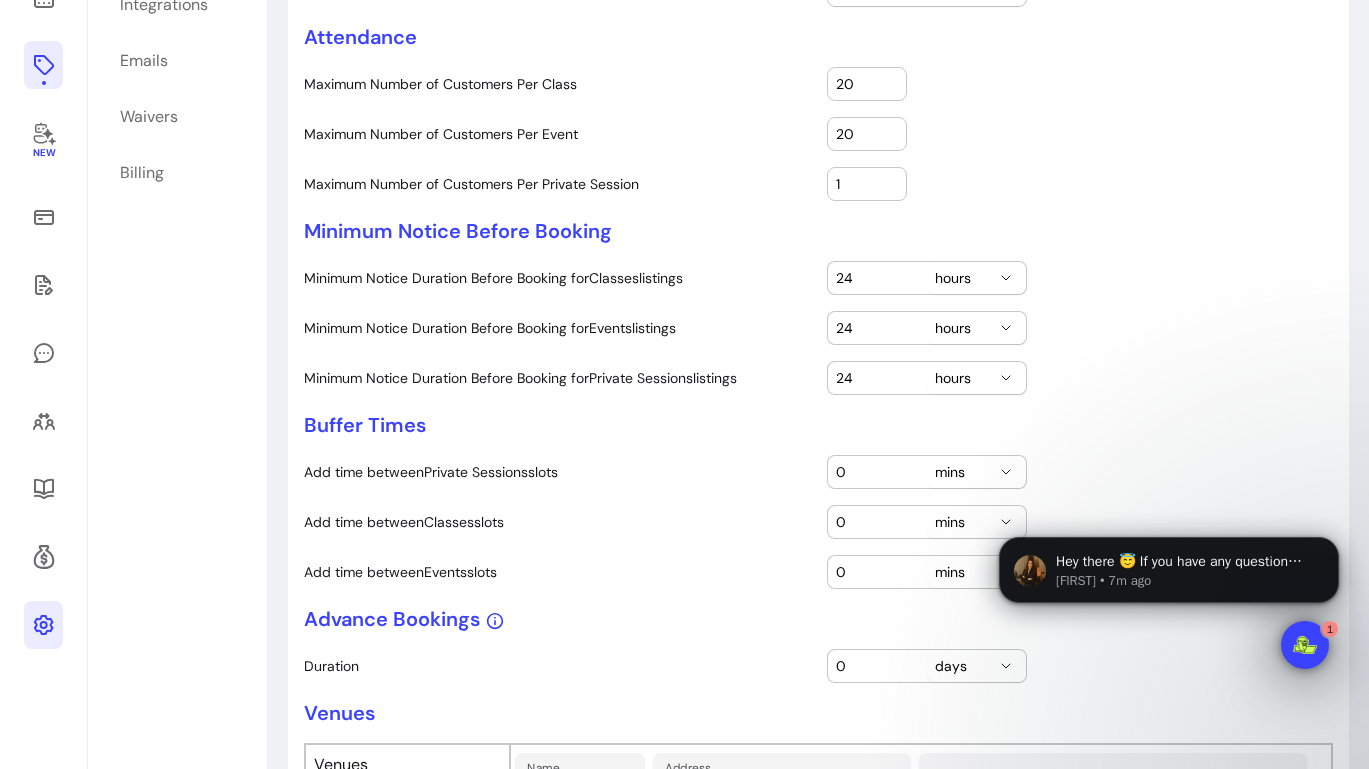 drag, startPoint x: 864, startPoint y: 275, endPoint x: 802, endPoint y: 270, distance: 62.201286 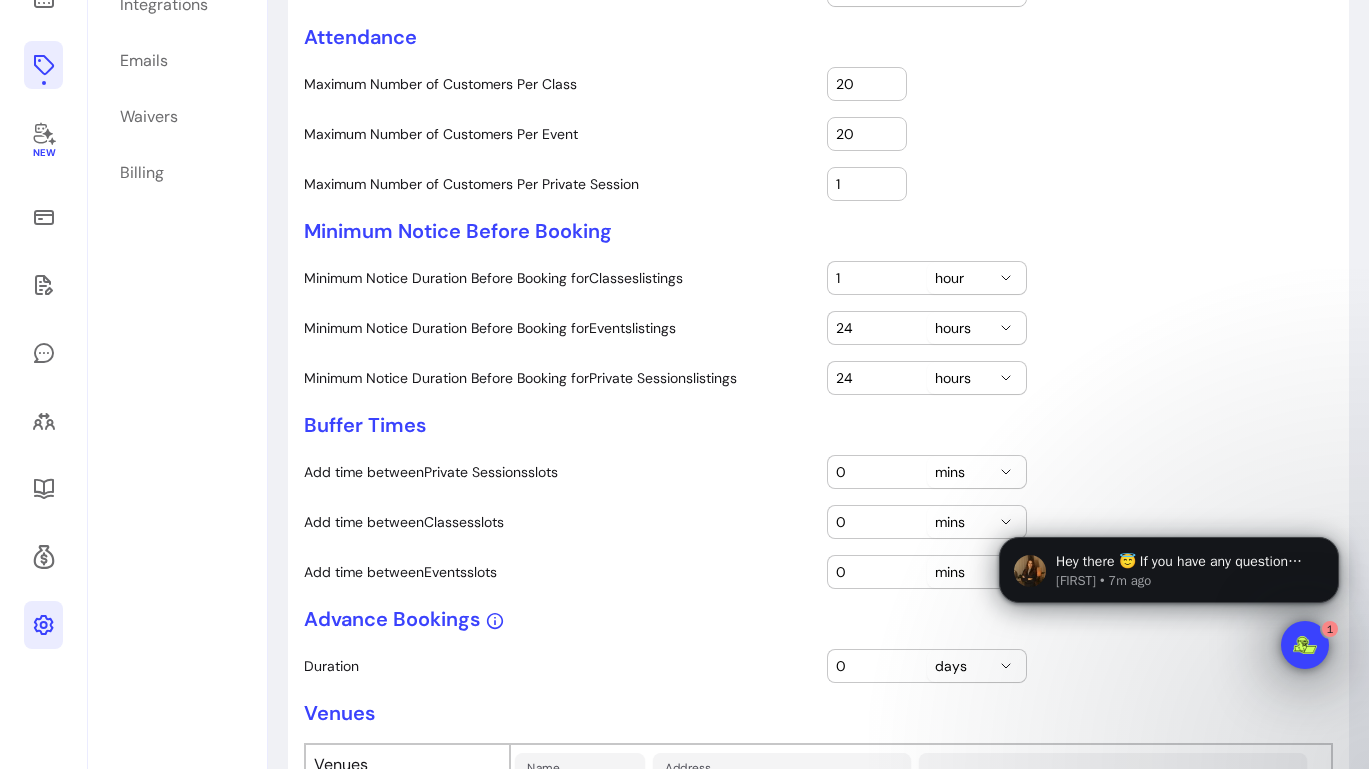 type on "1" 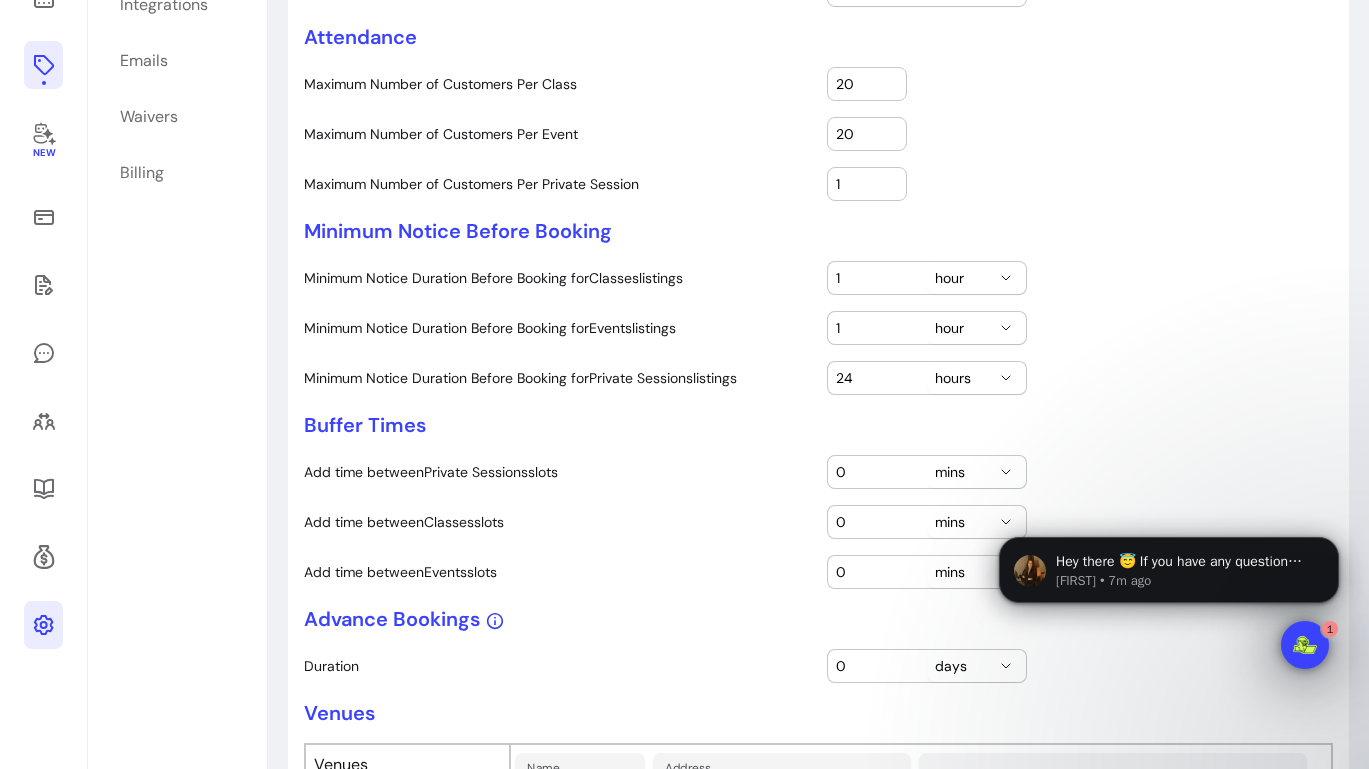 type on "1" 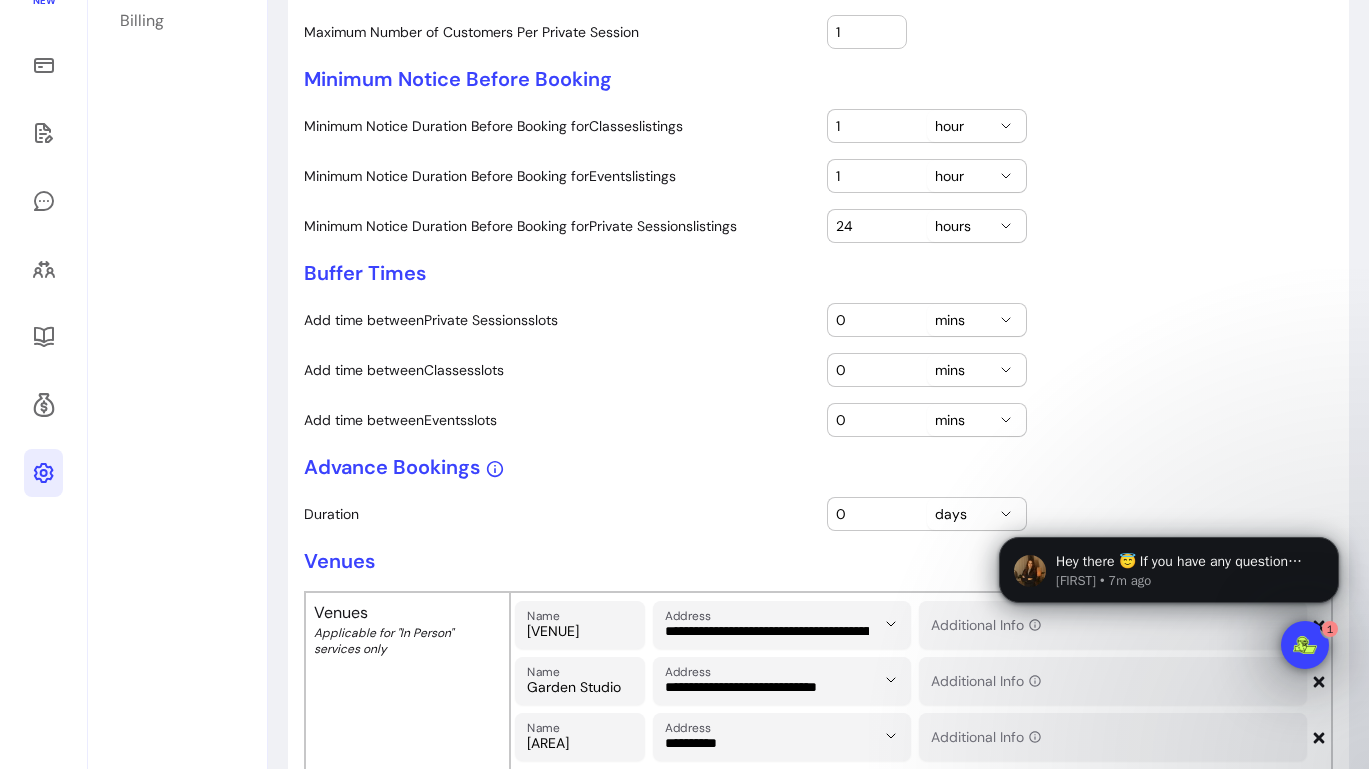 scroll, scrollTop: 445, scrollLeft: 0, axis: vertical 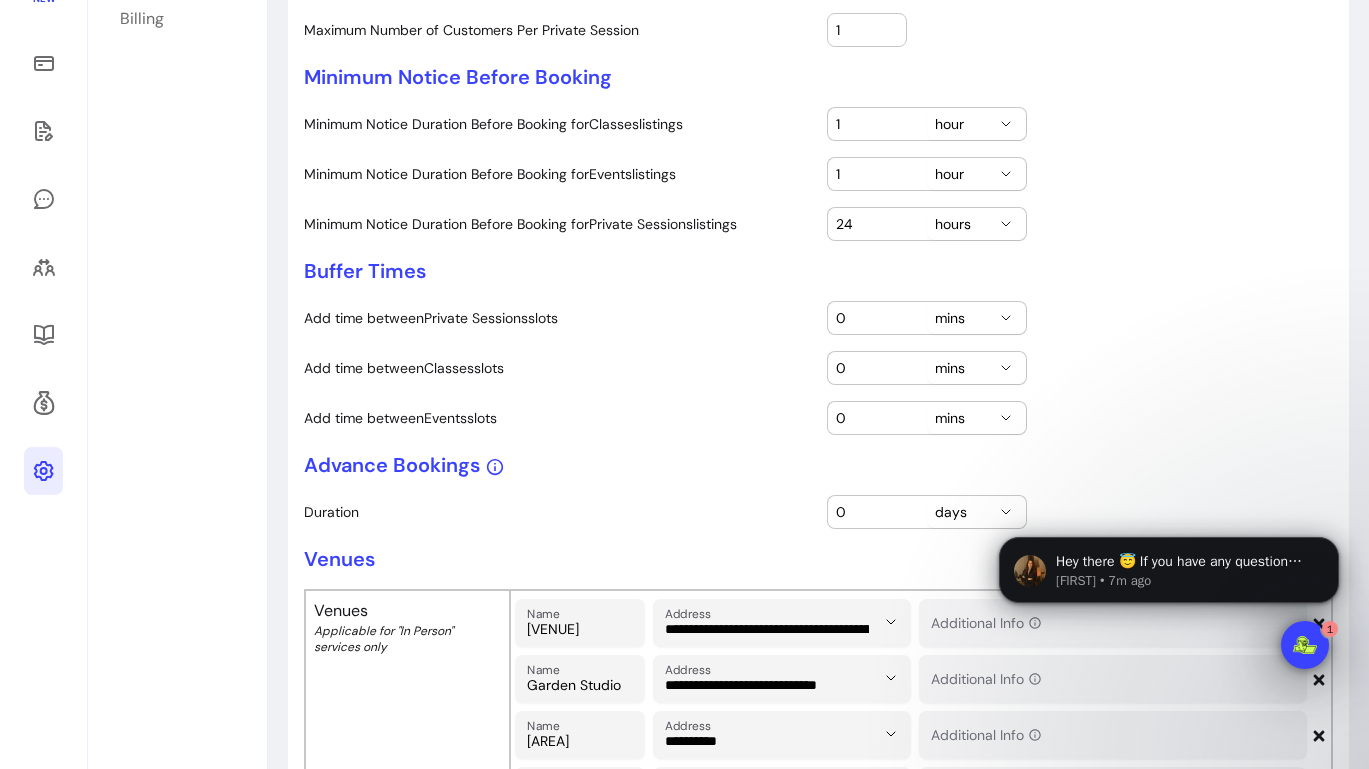 drag, startPoint x: 858, startPoint y: 322, endPoint x: 825, endPoint y: 322, distance: 33 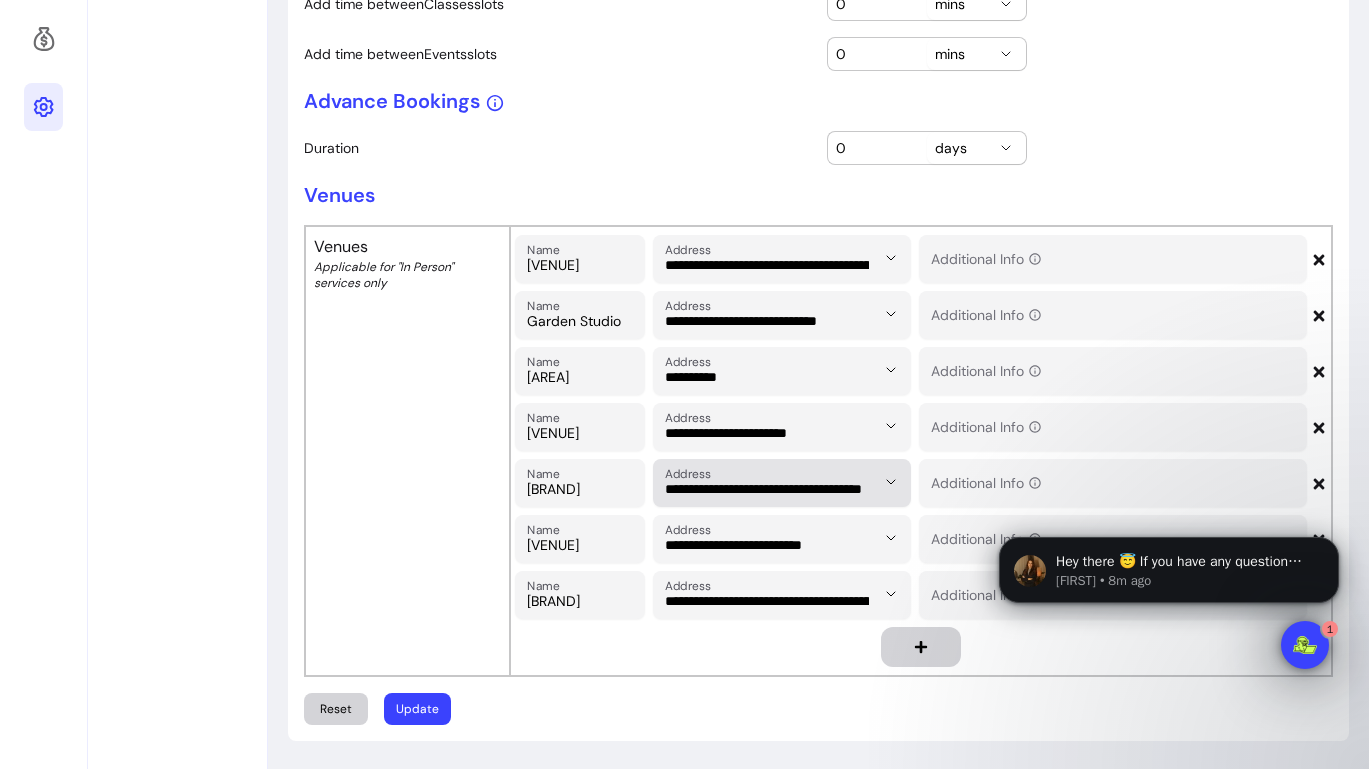 scroll, scrollTop: 809, scrollLeft: 0, axis: vertical 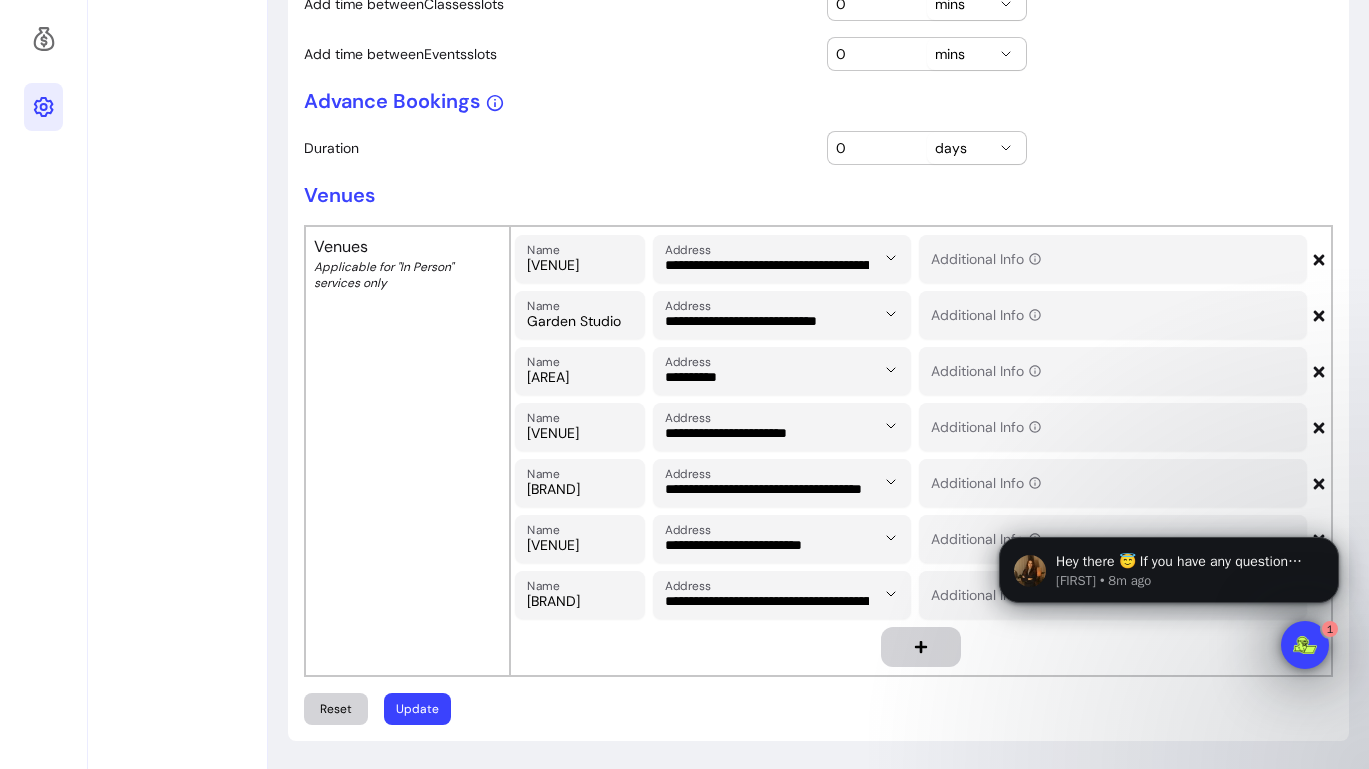 type on "15" 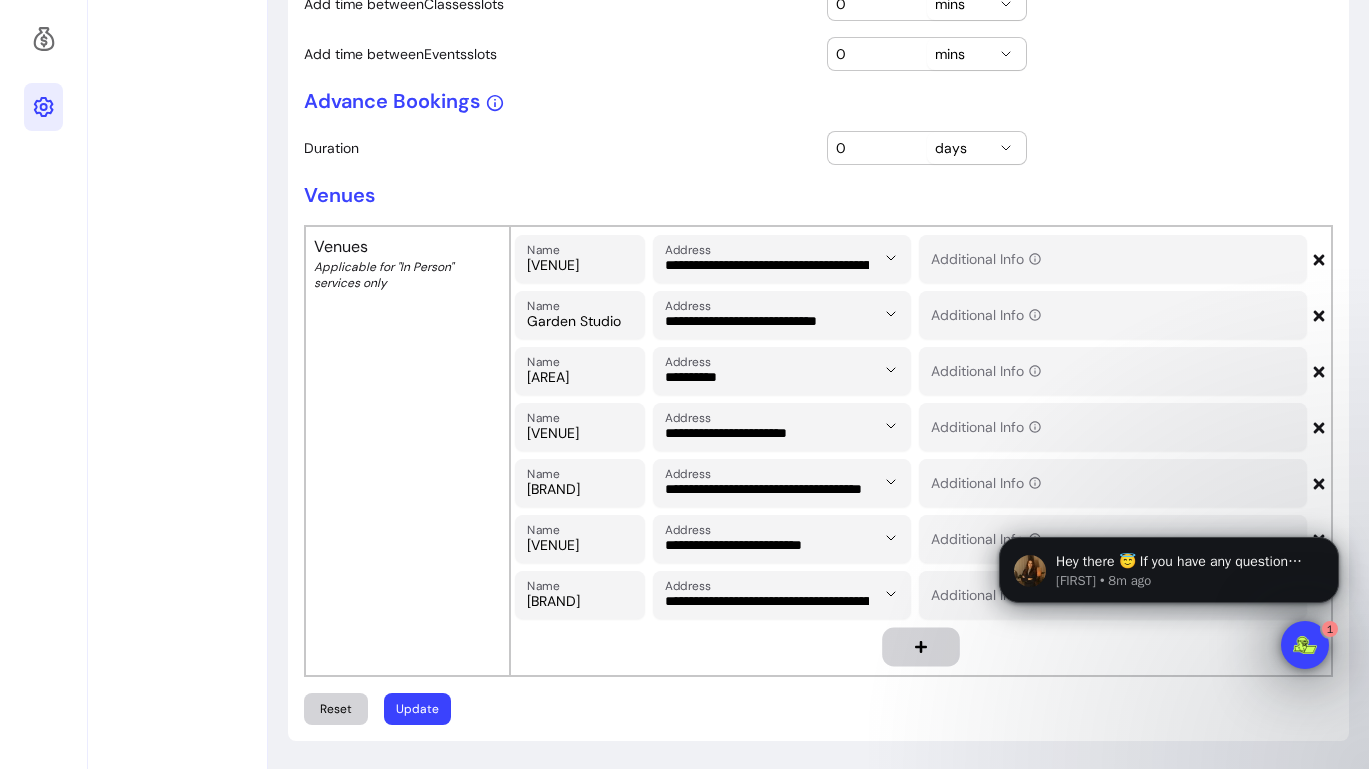 click at bounding box center [921, 647] 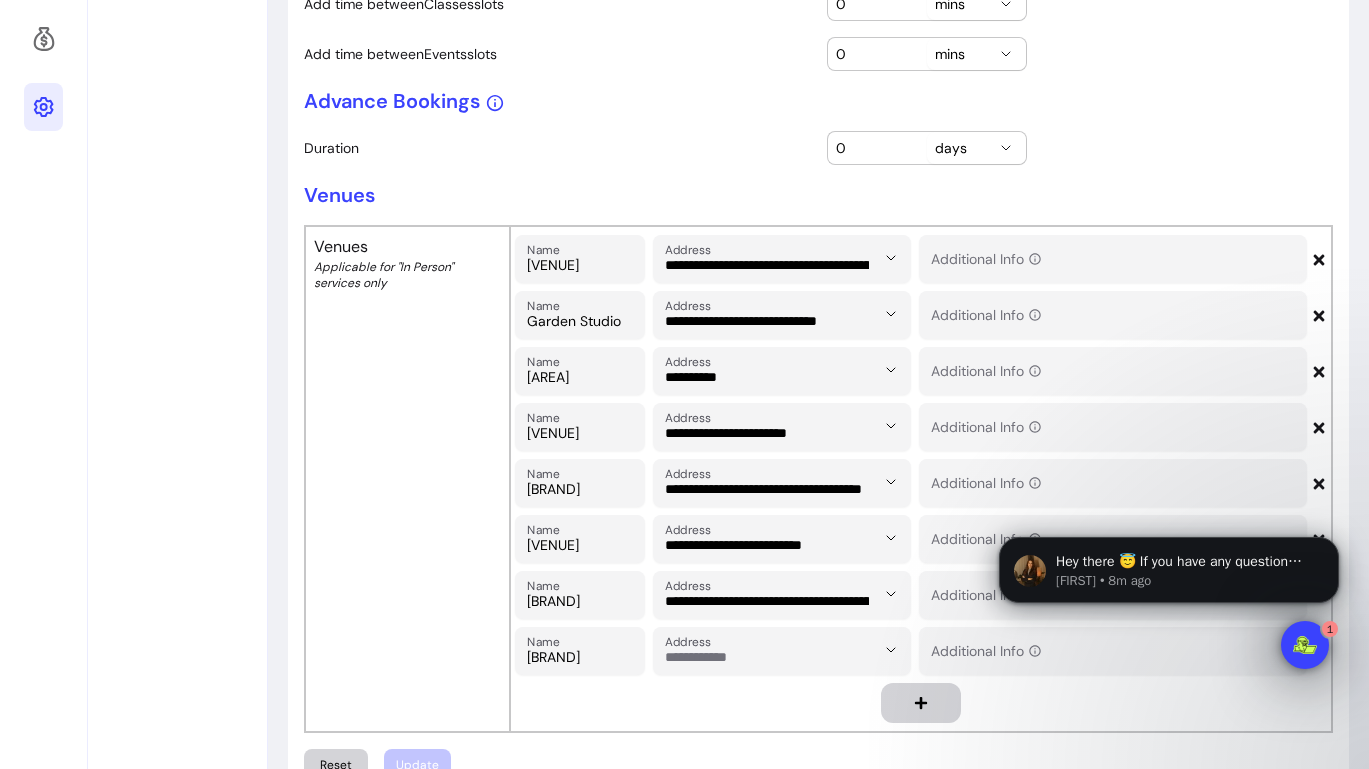 type on "[BRAND]" 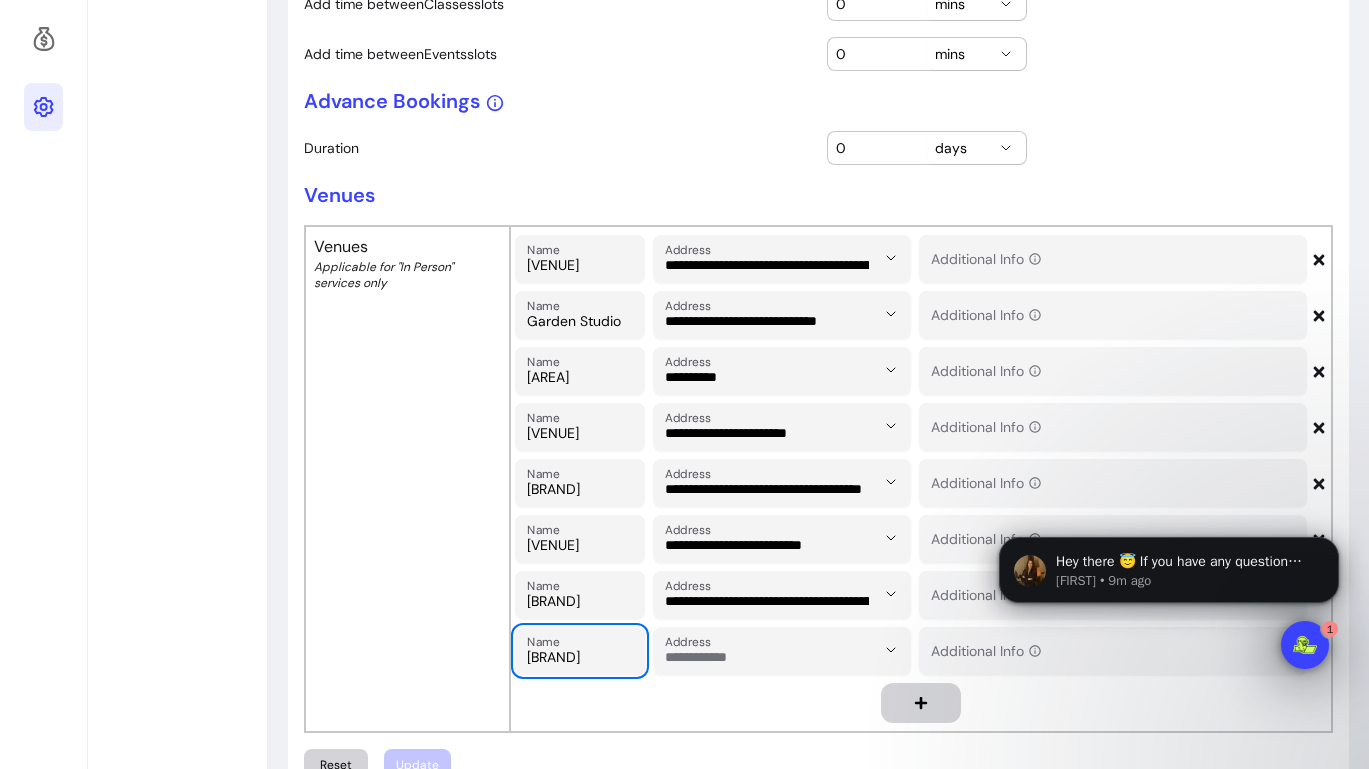 type on "24" 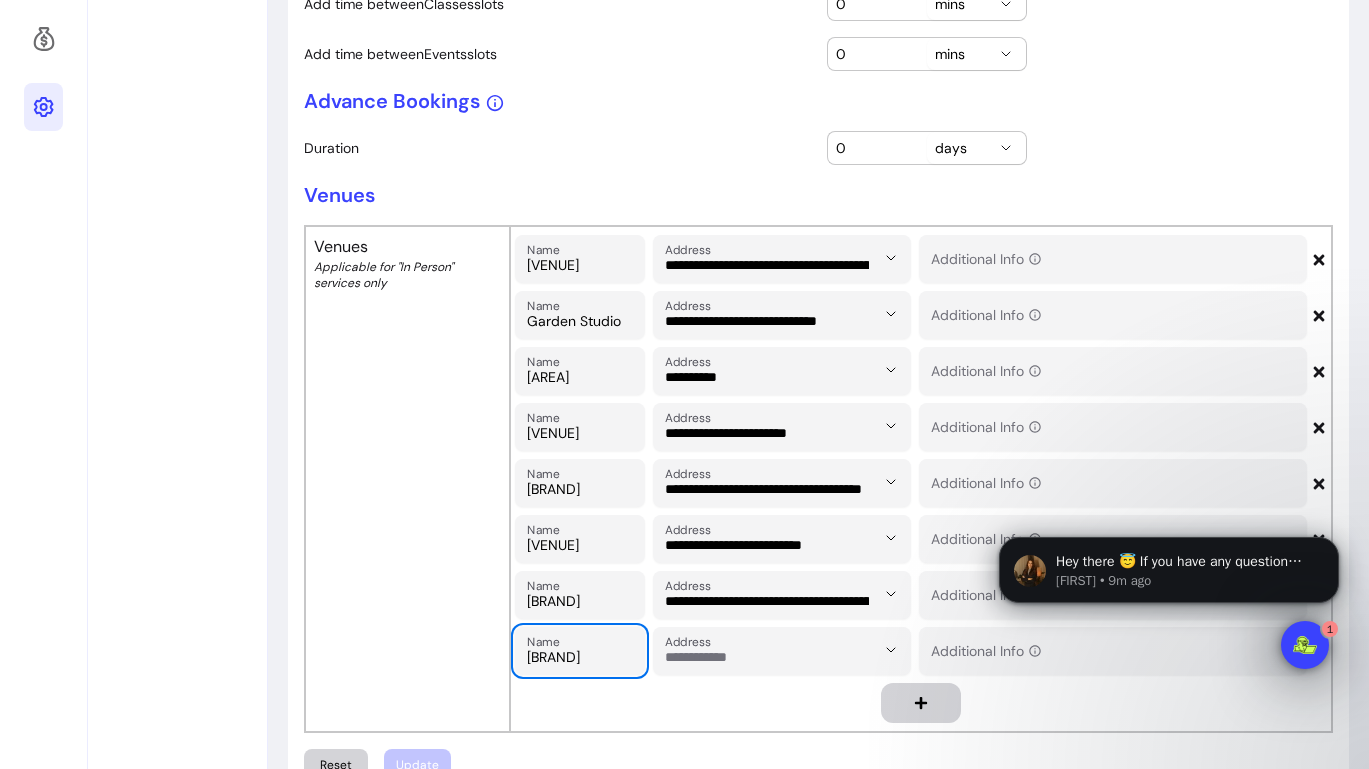 type on "24" 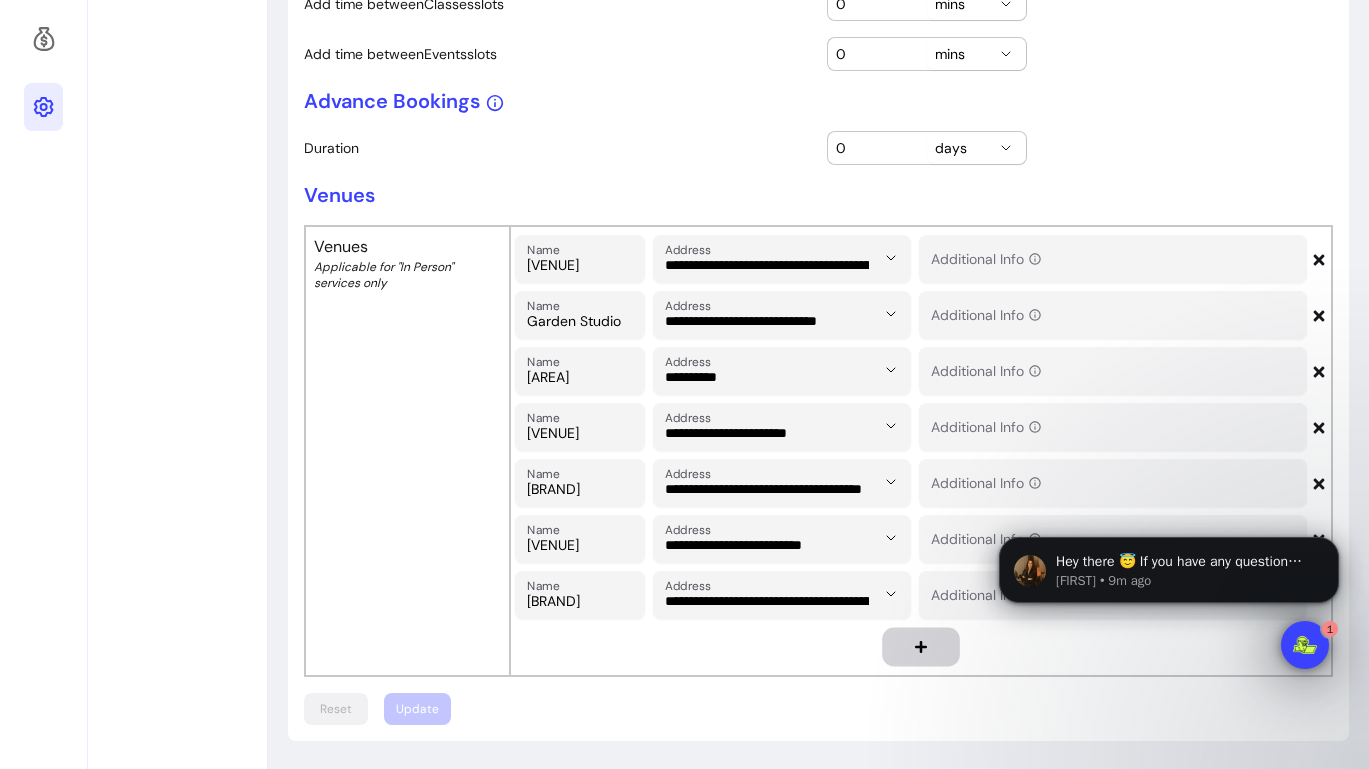 click at bounding box center (921, 647) 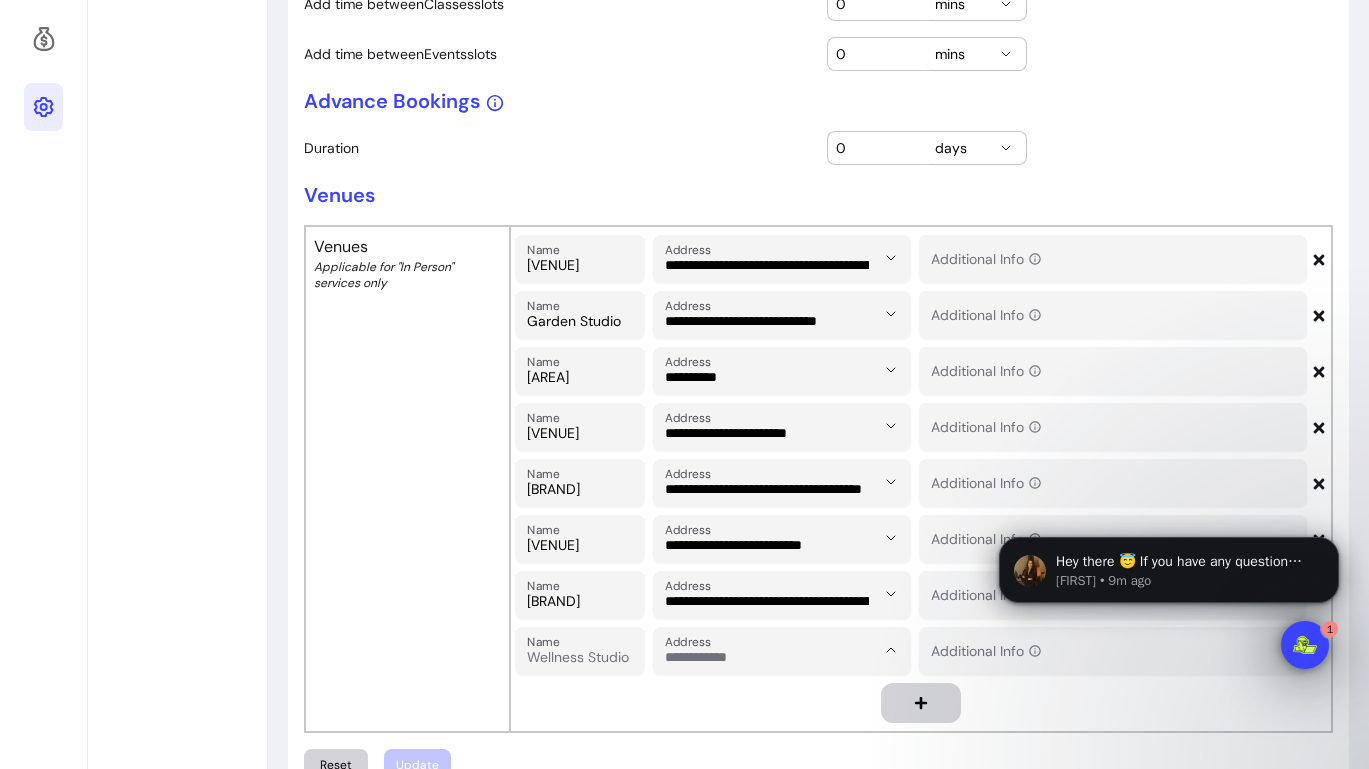 paste on "**********" 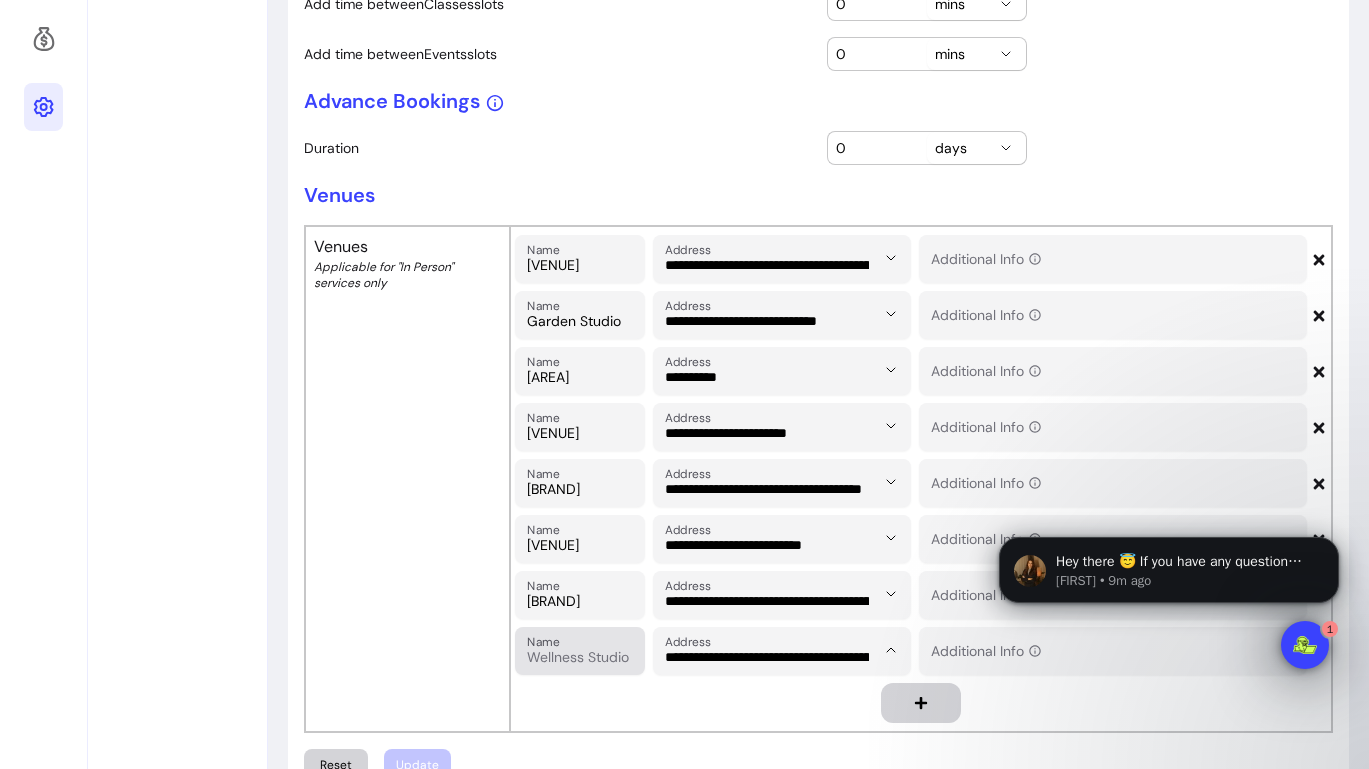 type on "**********" 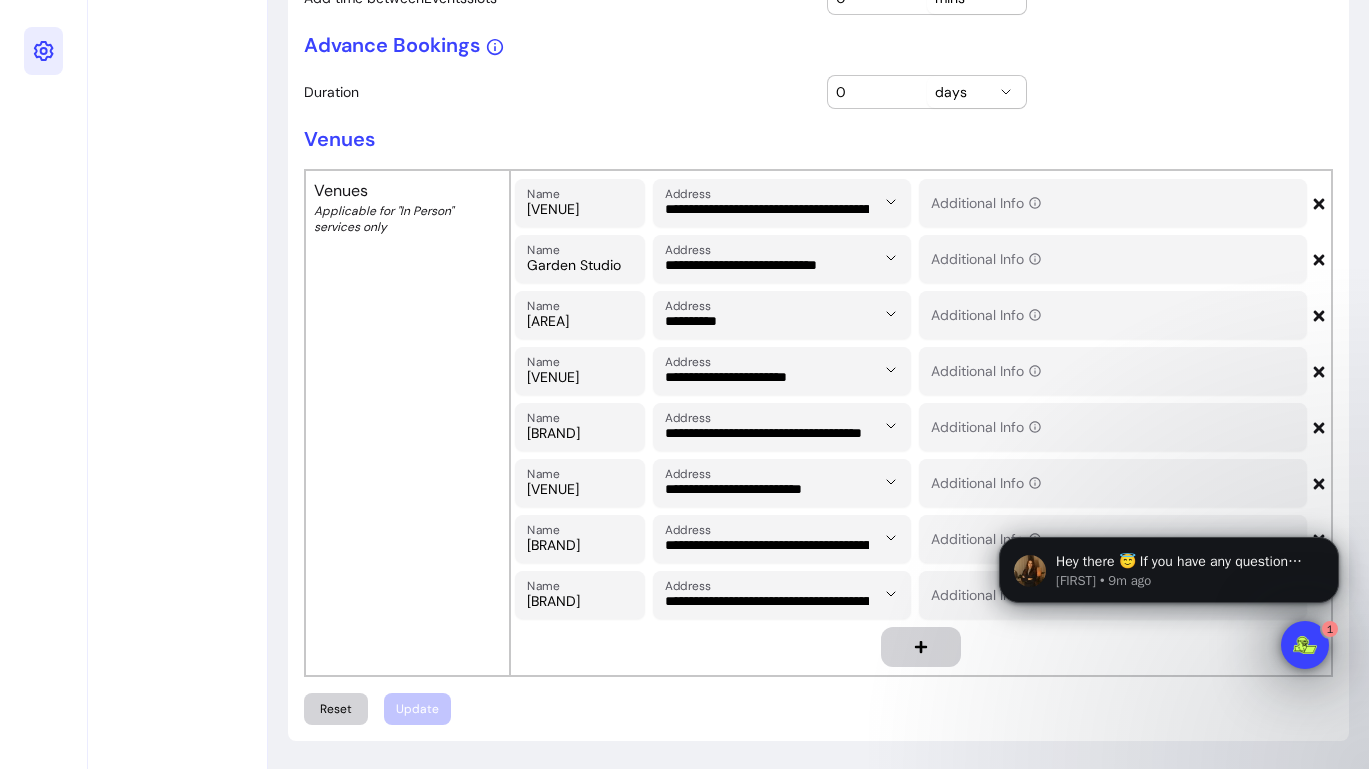 scroll, scrollTop: 865, scrollLeft: 0, axis: vertical 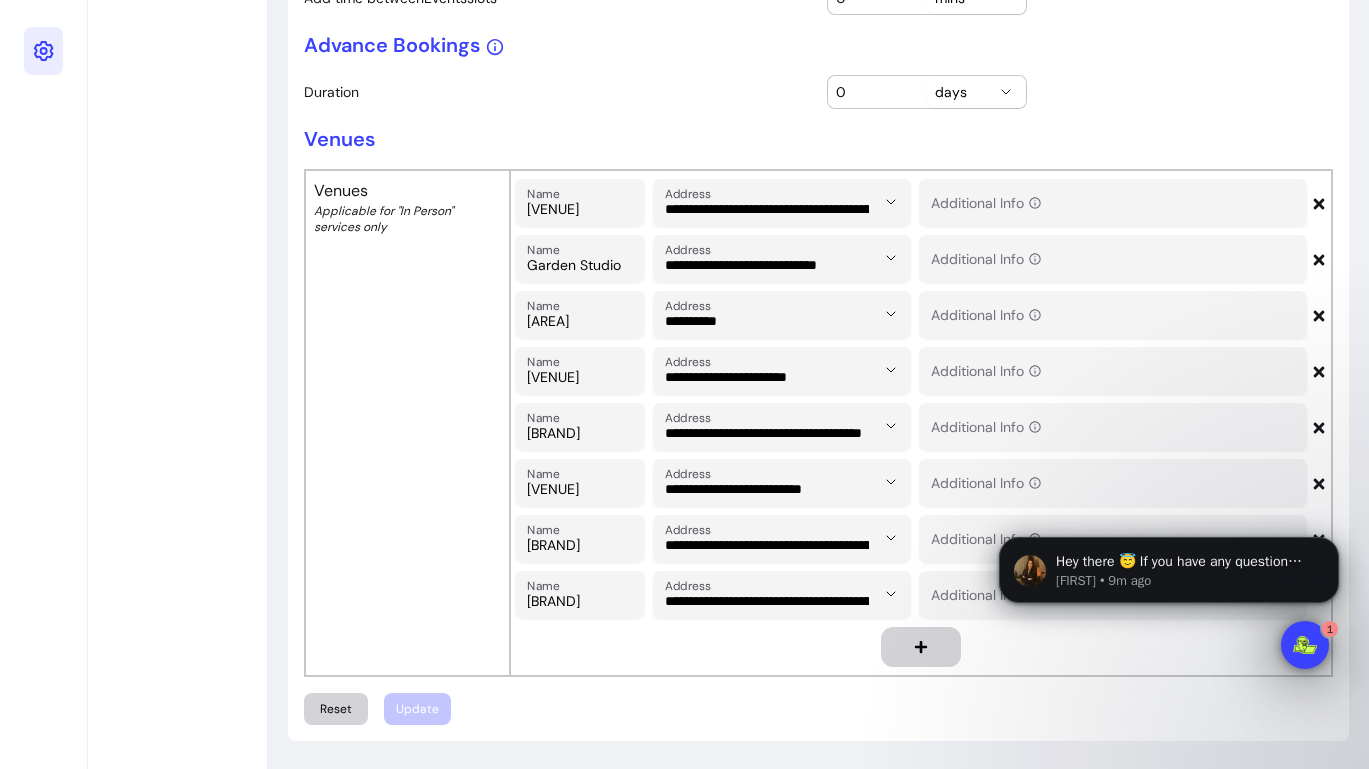click on "Reset Update" at bounding box center (818, 709) 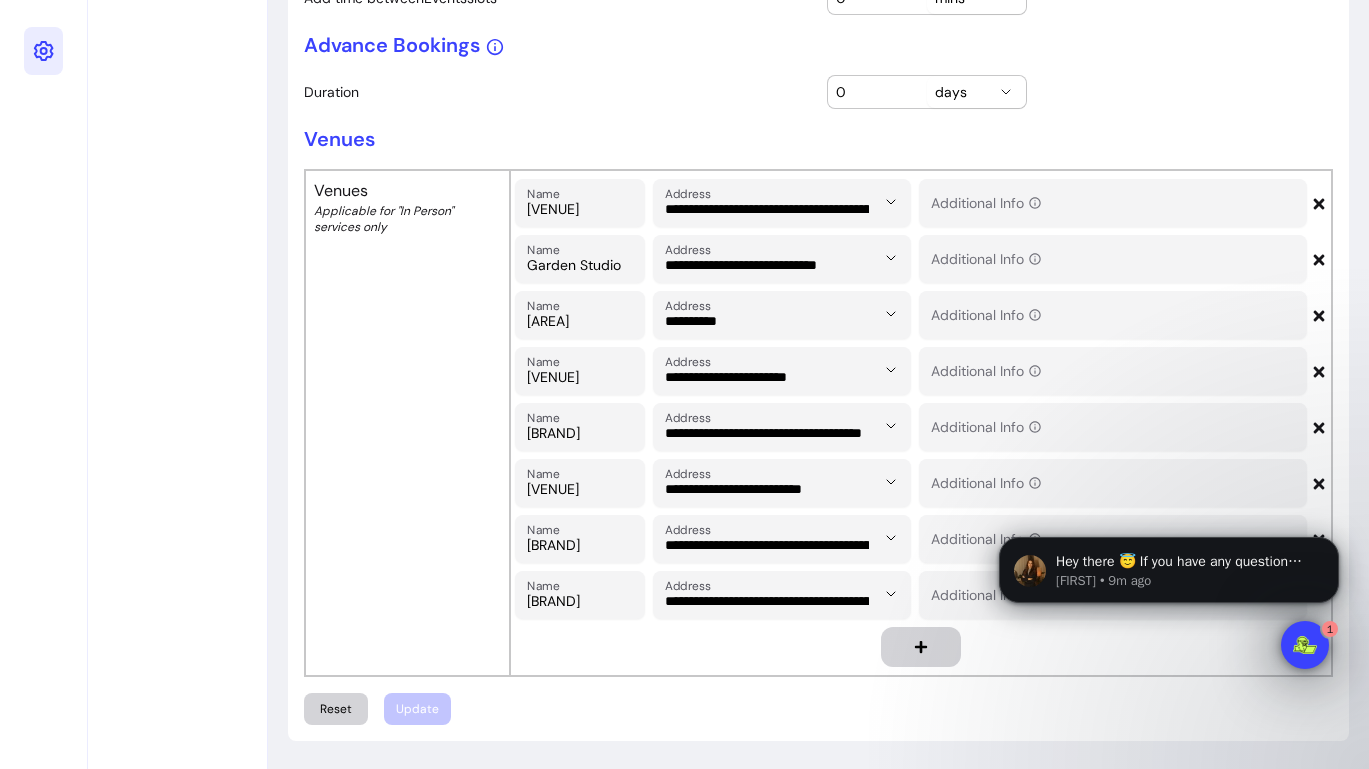 click on "**********" at bounding box center (921, 423) 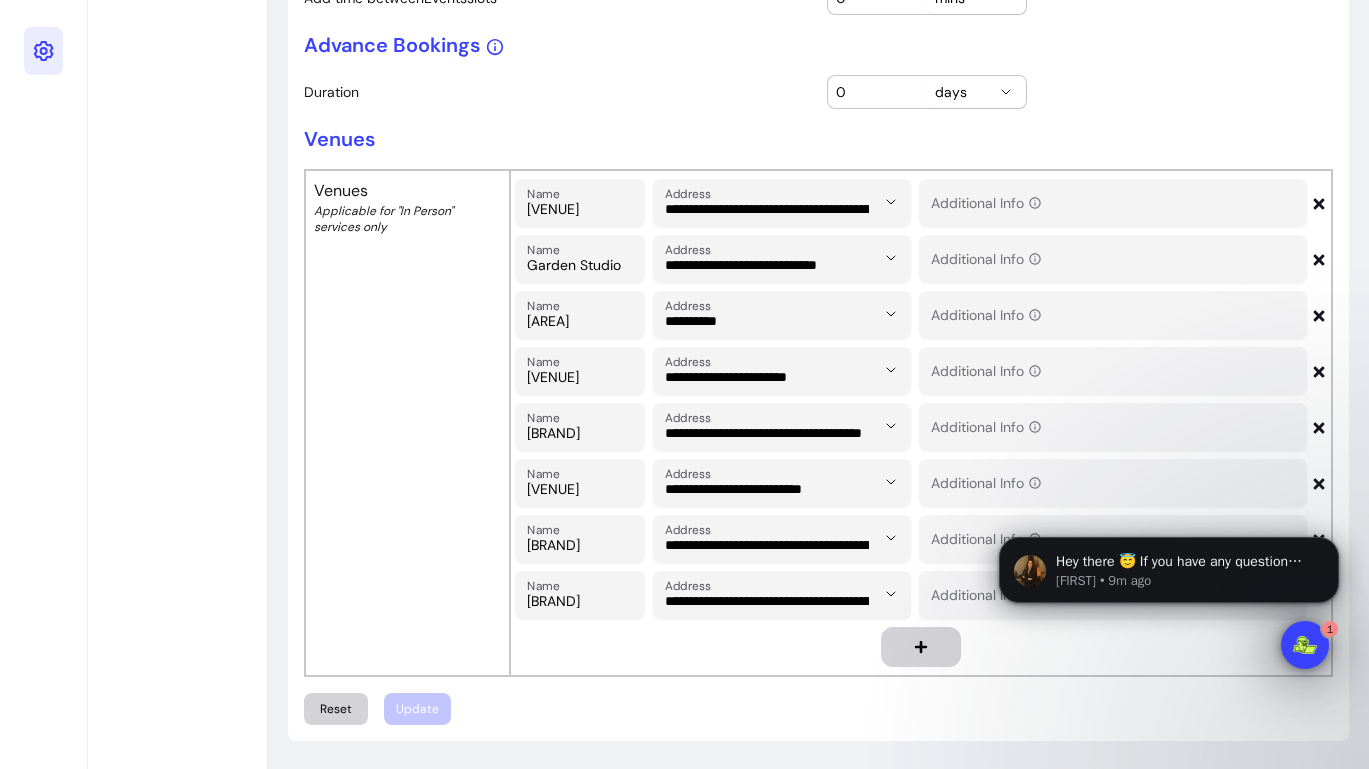 click on "Reset Update" at bounding box center (818, 709) 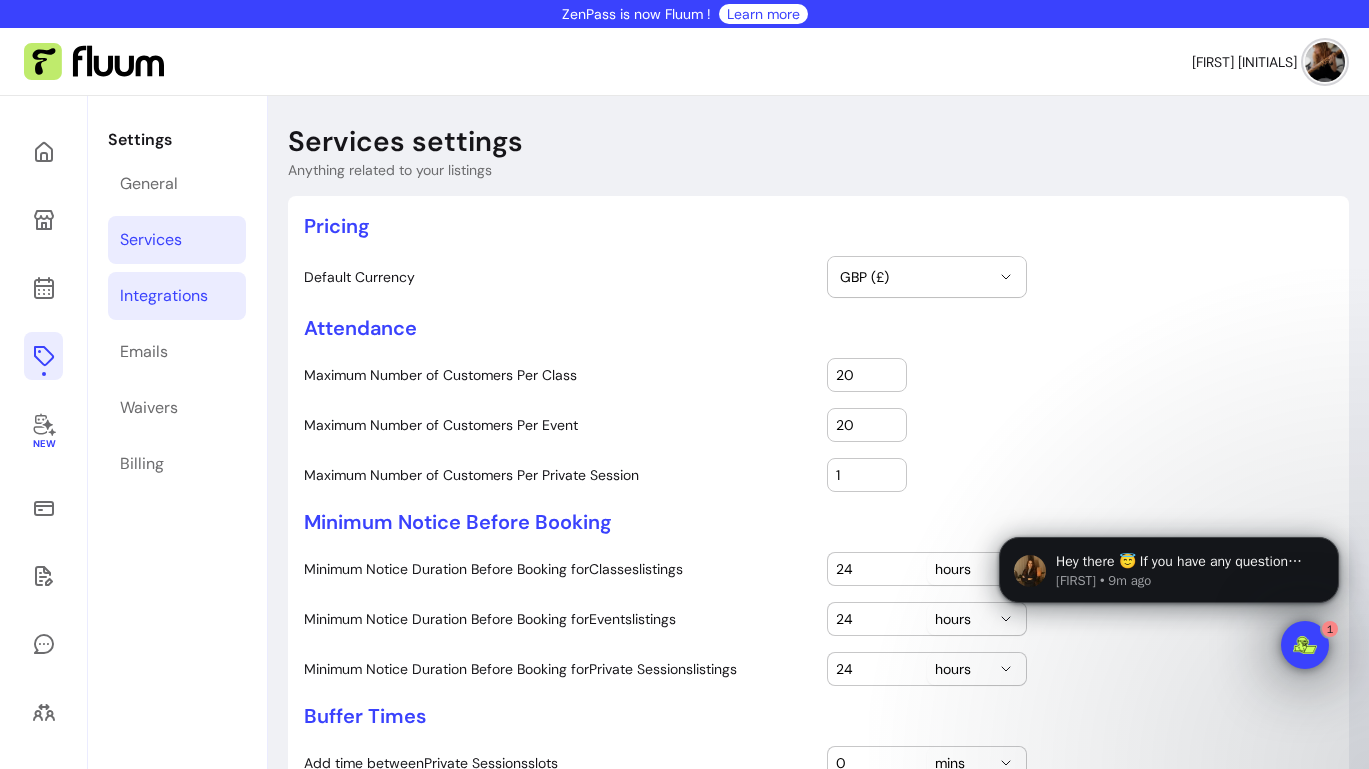scroll, scrollTop: 0, scrollLeft: 0, axis: both 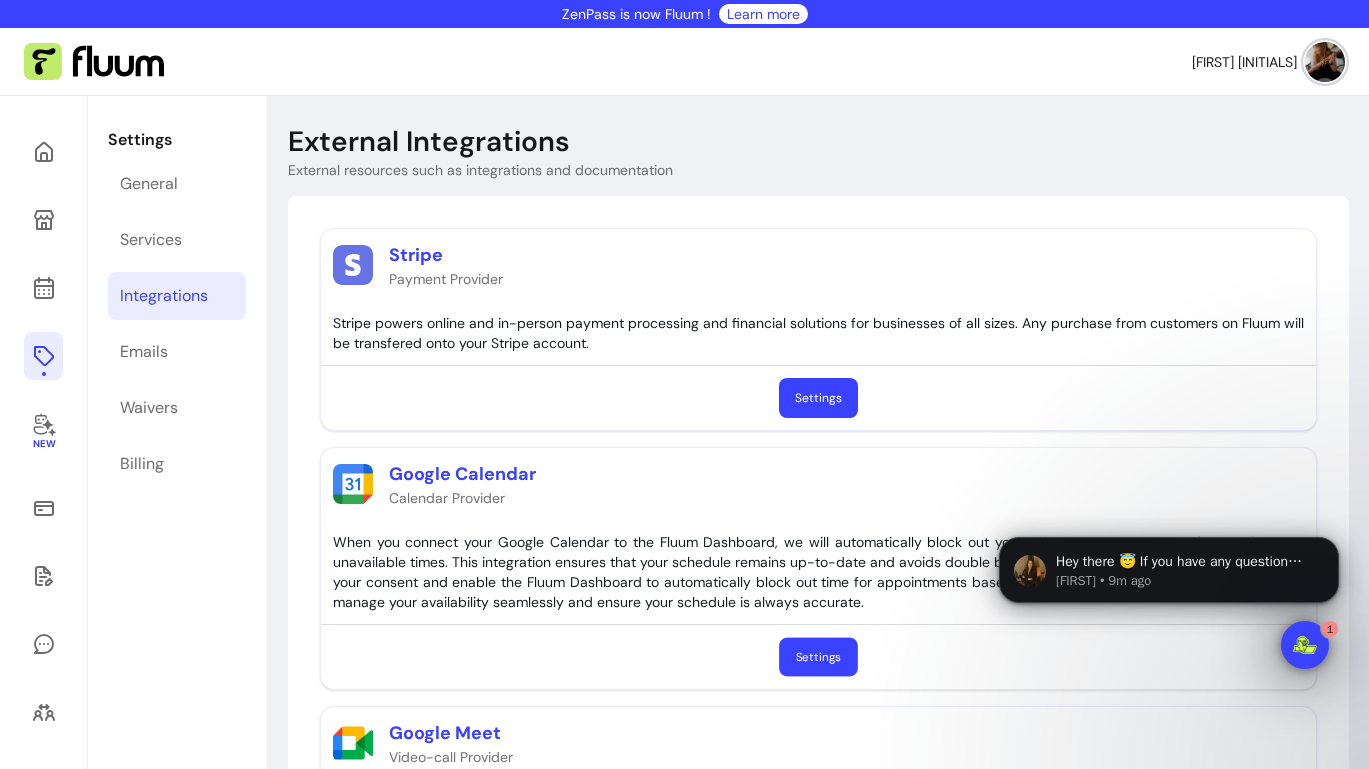 click on "Settings" at bounding box center [818, 657] 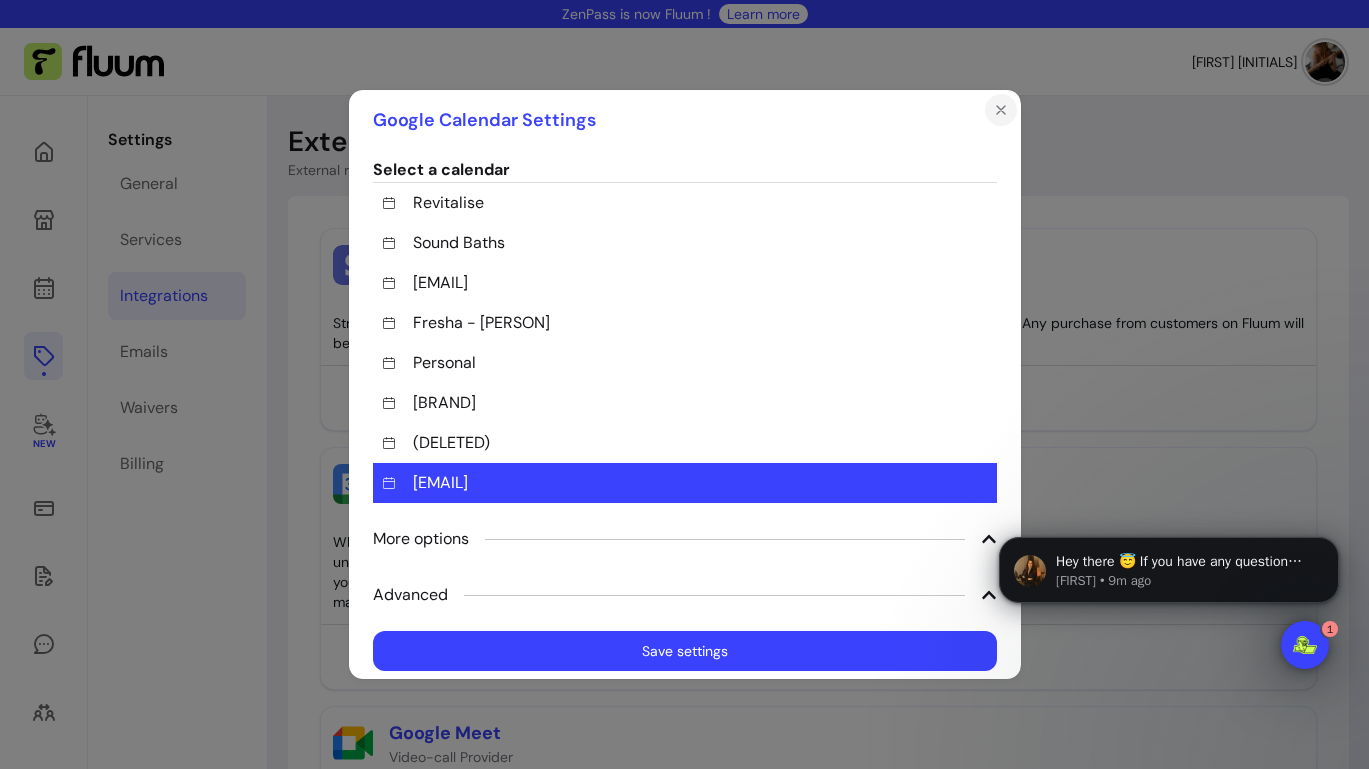click 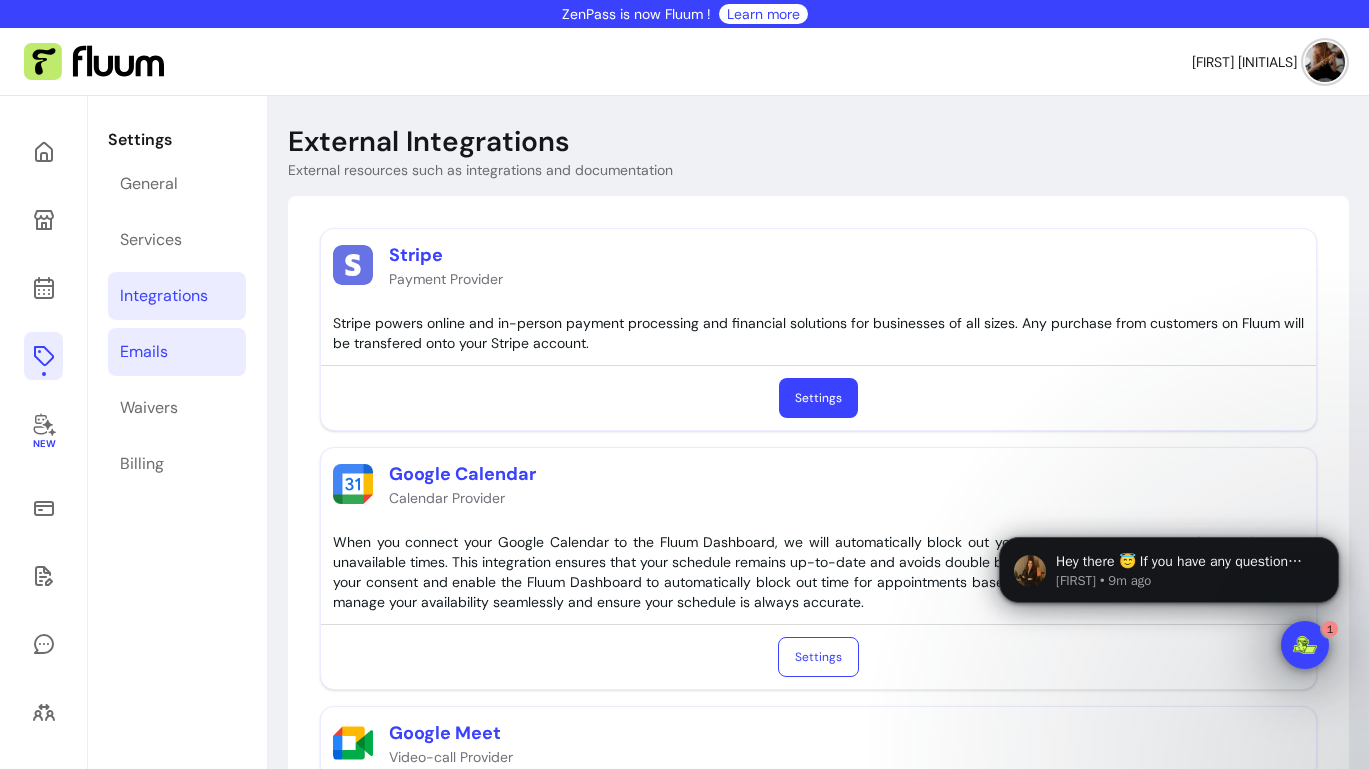 click on "Emails" at bounding box center (144, 352) 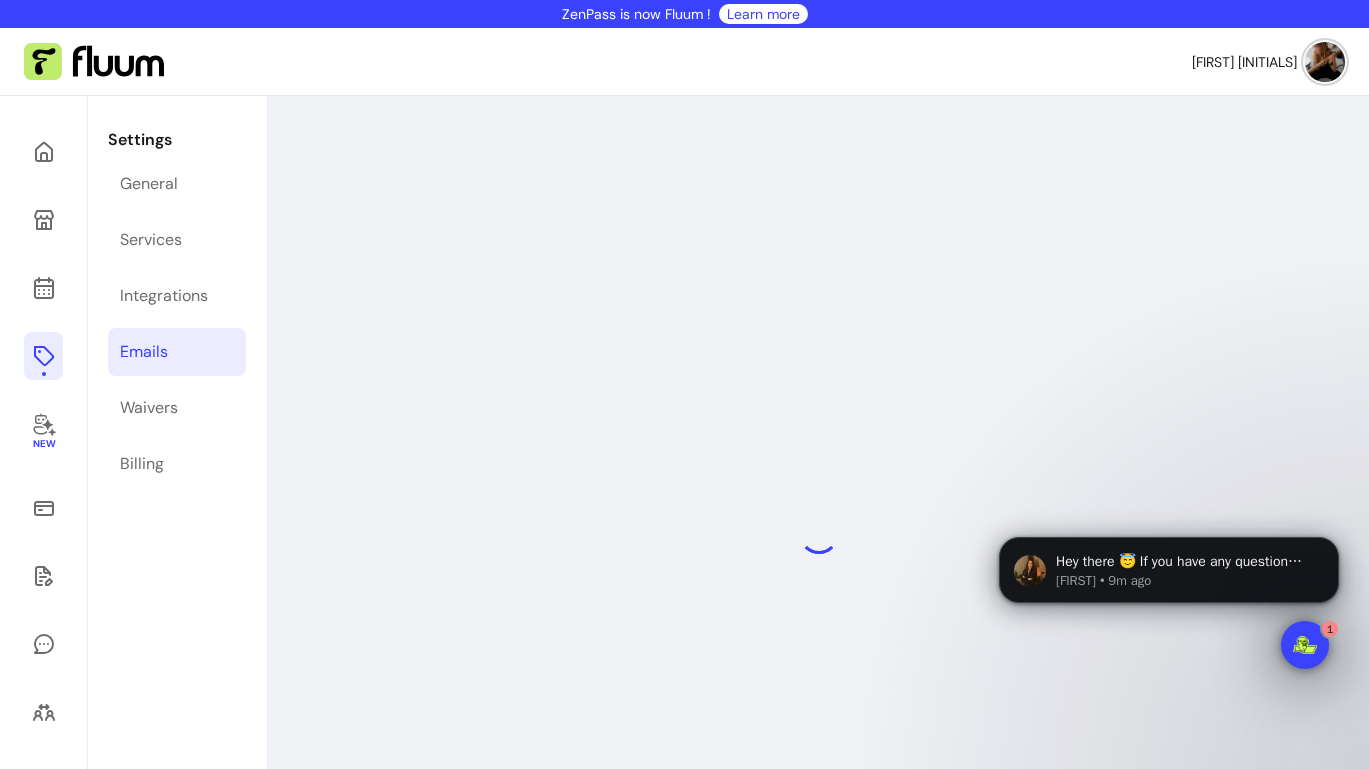 select on "**********" 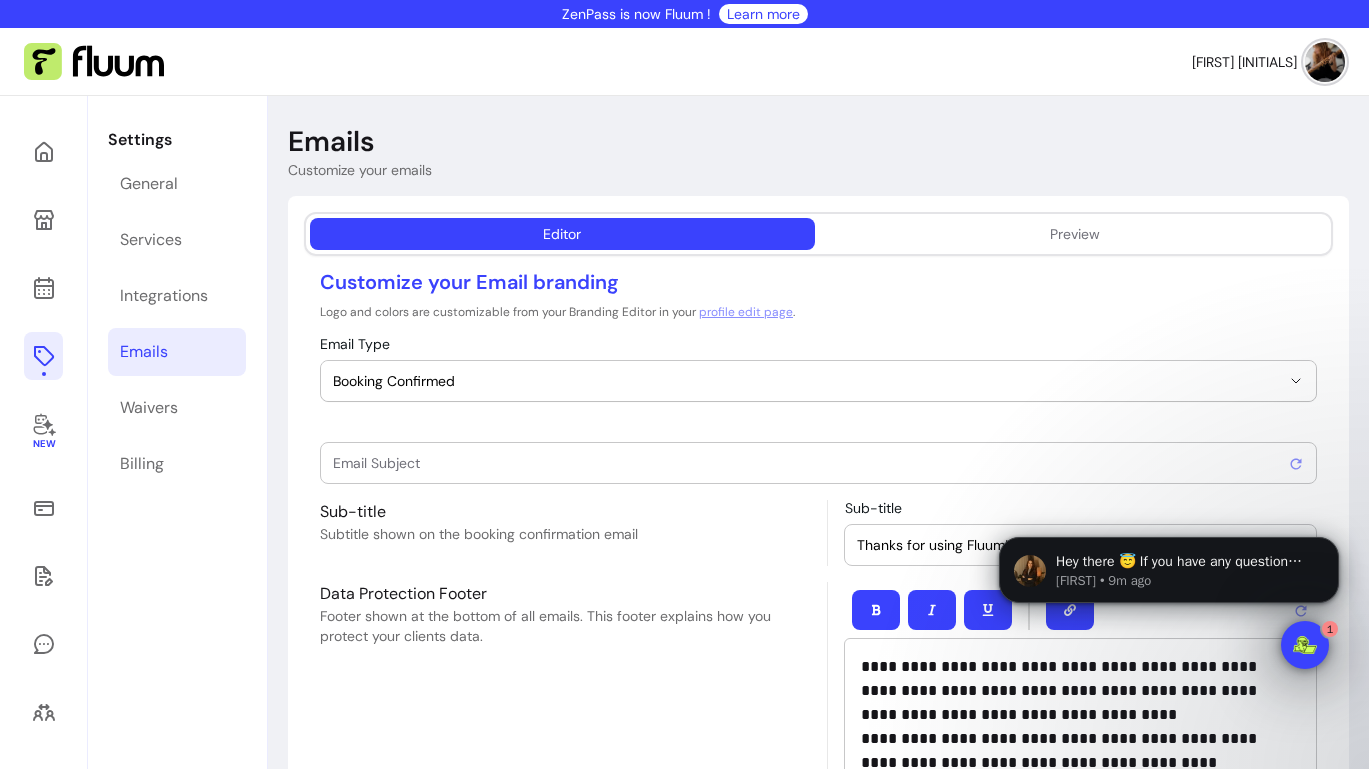 type on "Booking confirmed !" 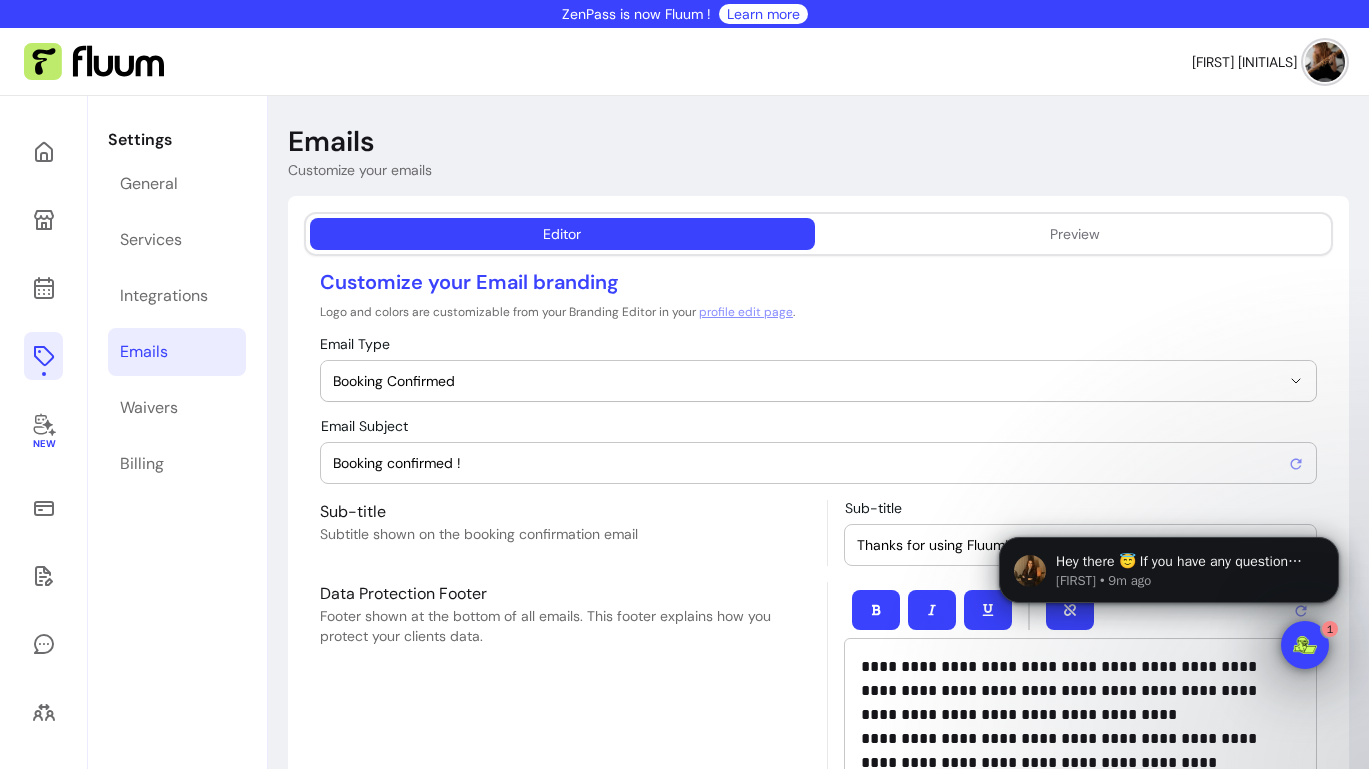 scroll, scrollTop: 0, scrollLeft: 0, axis: both 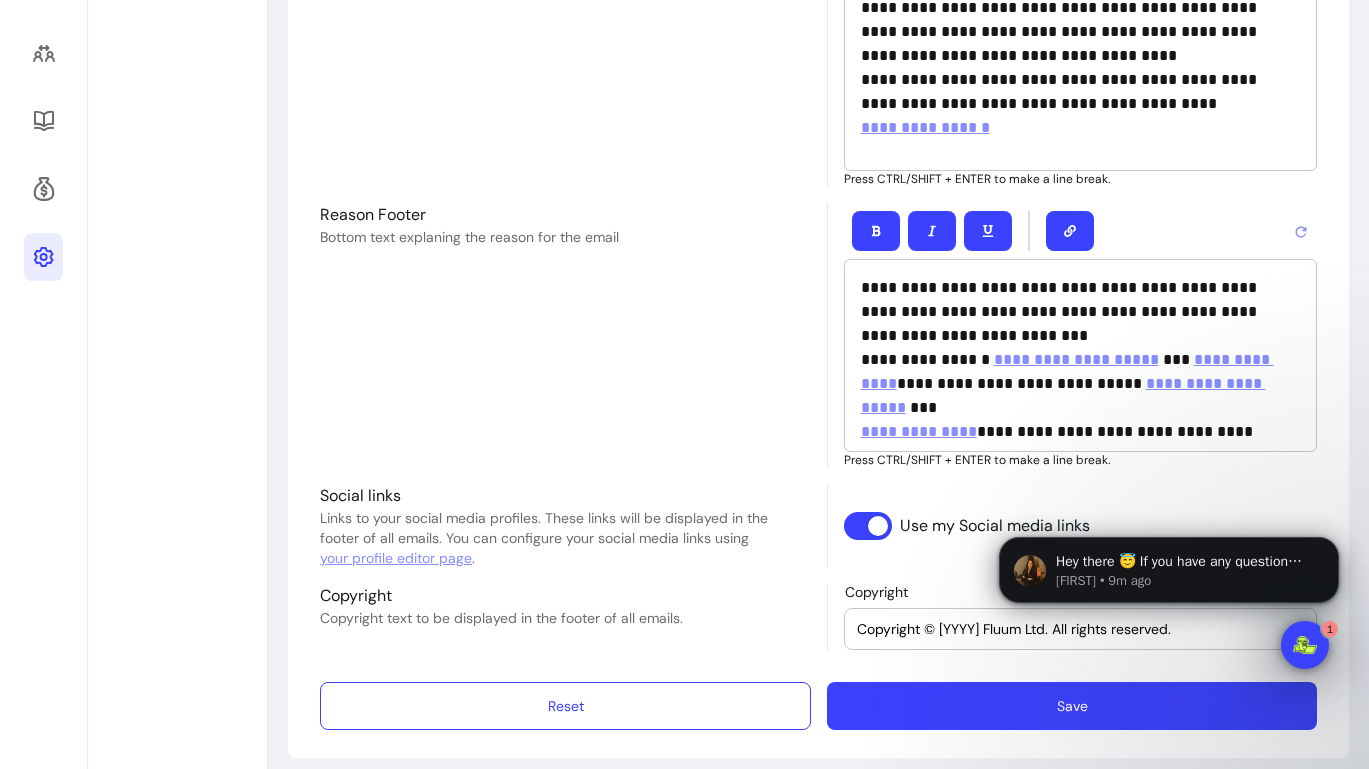 click on "Save" at bounding box center (1072, 706) 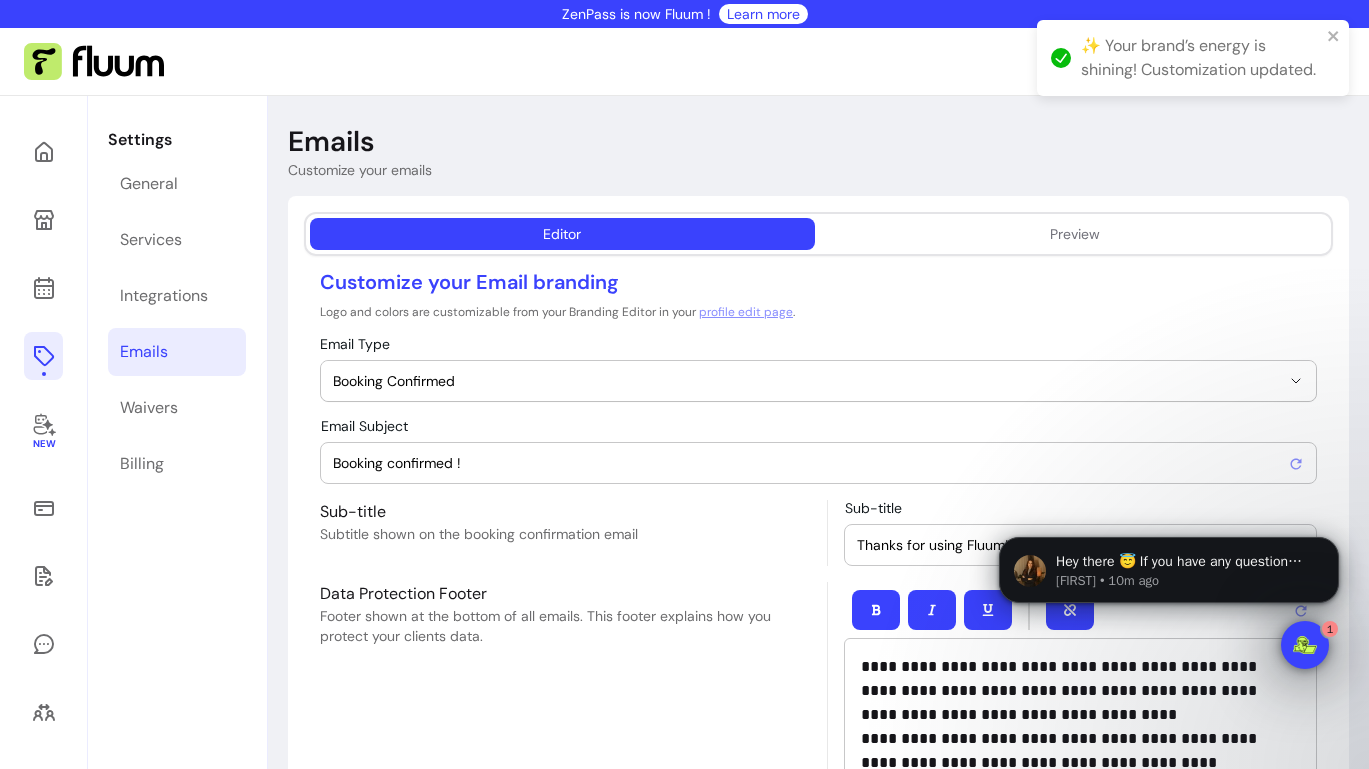 scroll, scrollTop: 0, scrollLeft: 0, axis: both 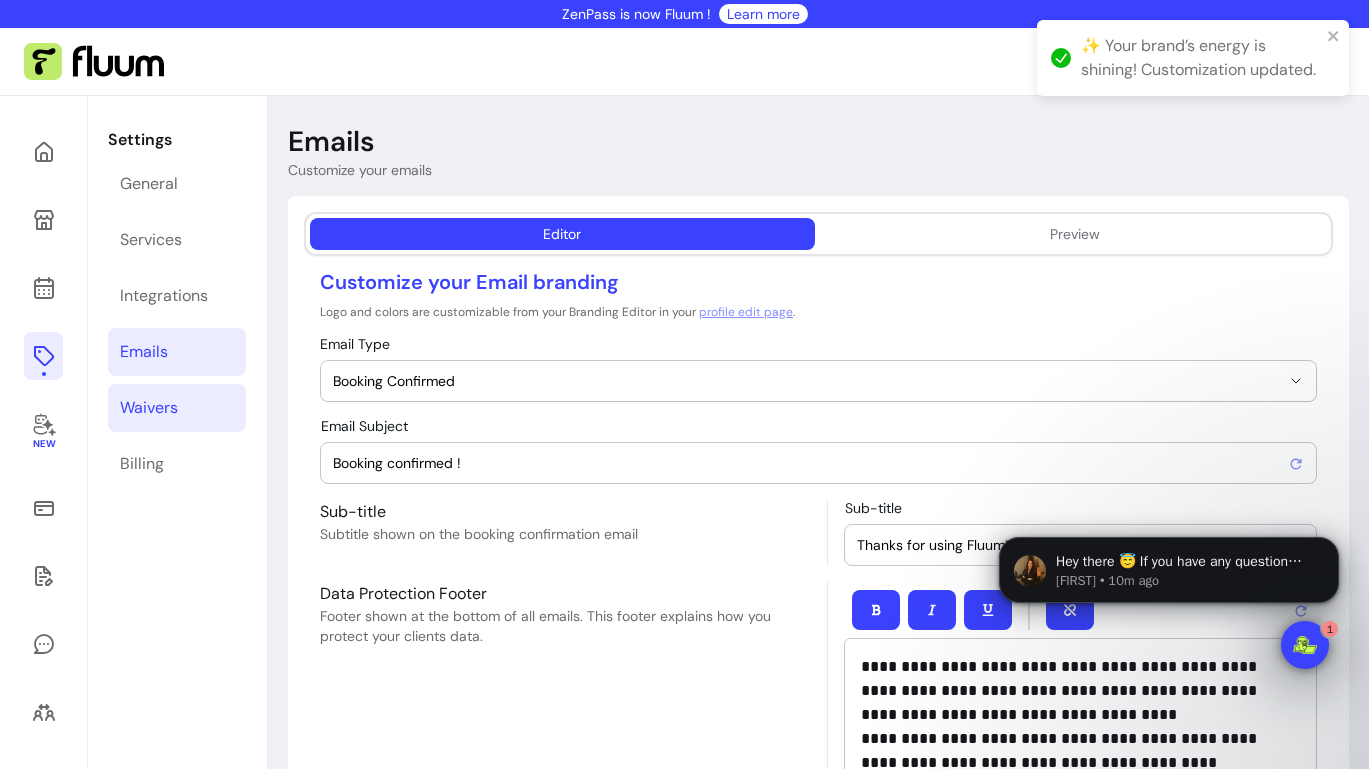 click on "Waivers" at bounding box center (177, 408) 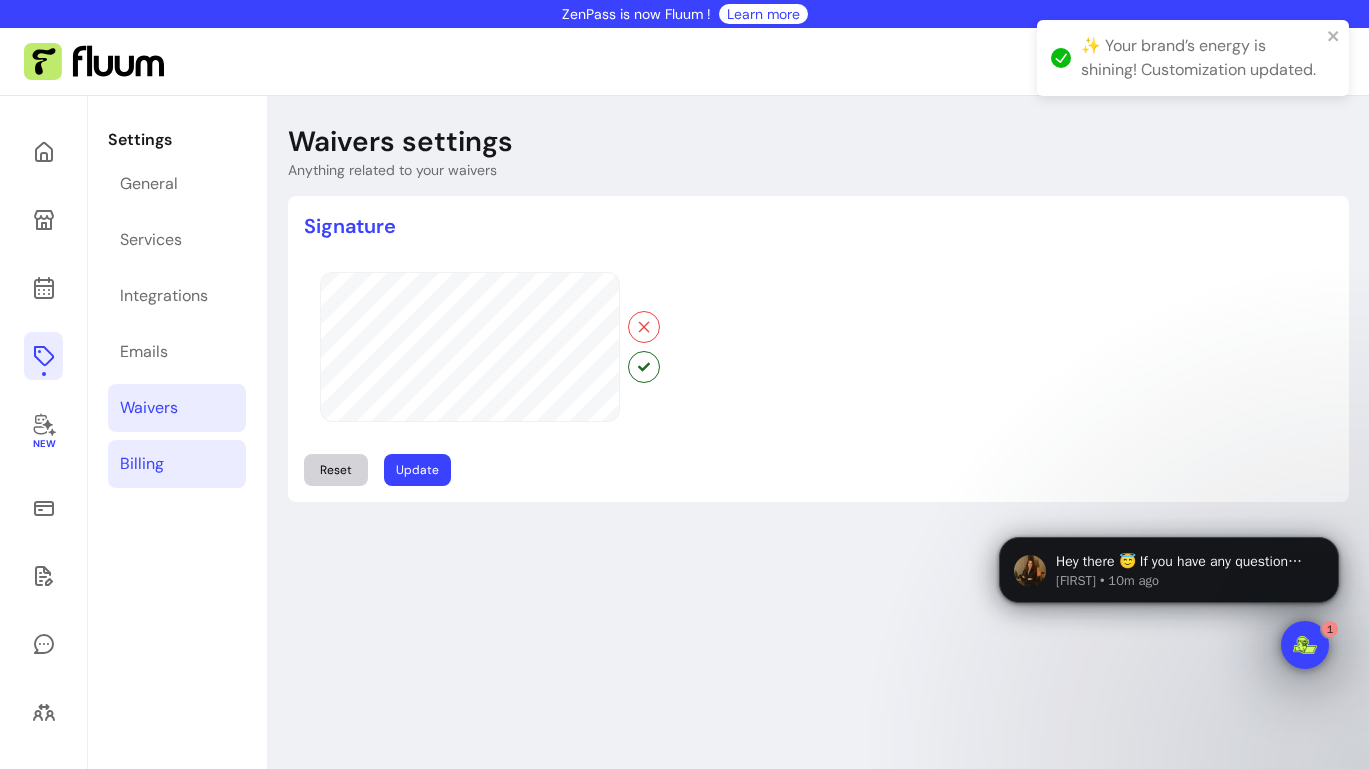 click on "Billing" at bounding box center [177, 464] 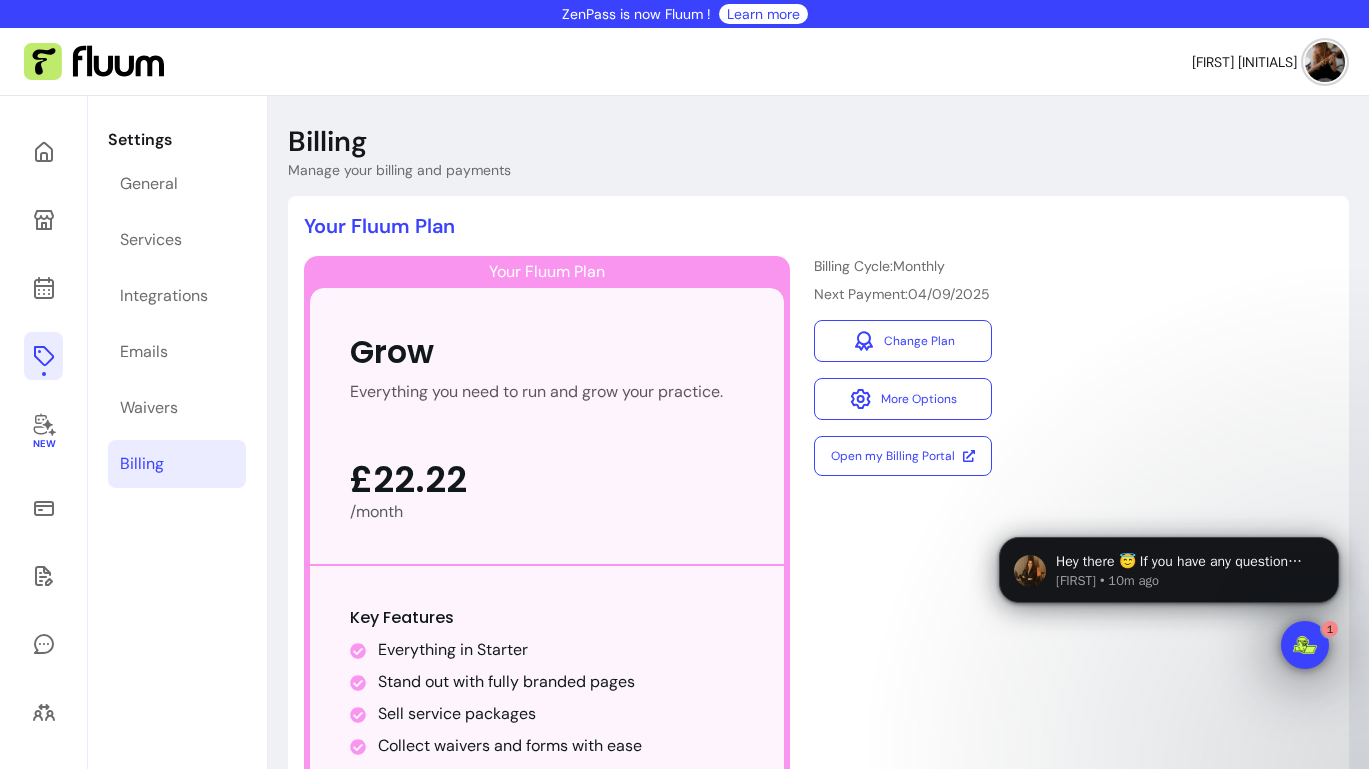 scroll, scrollTop: 0, scrollLeft: 0, axis: both 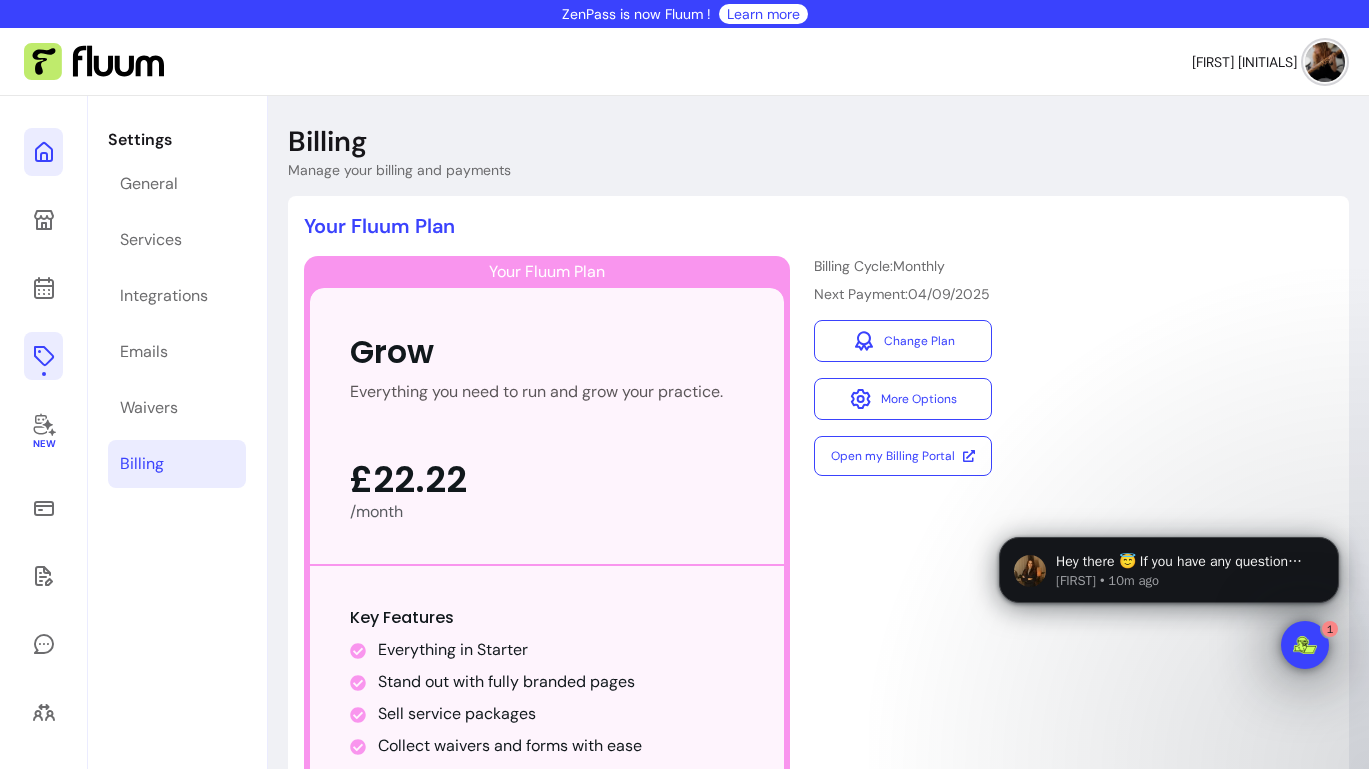 click 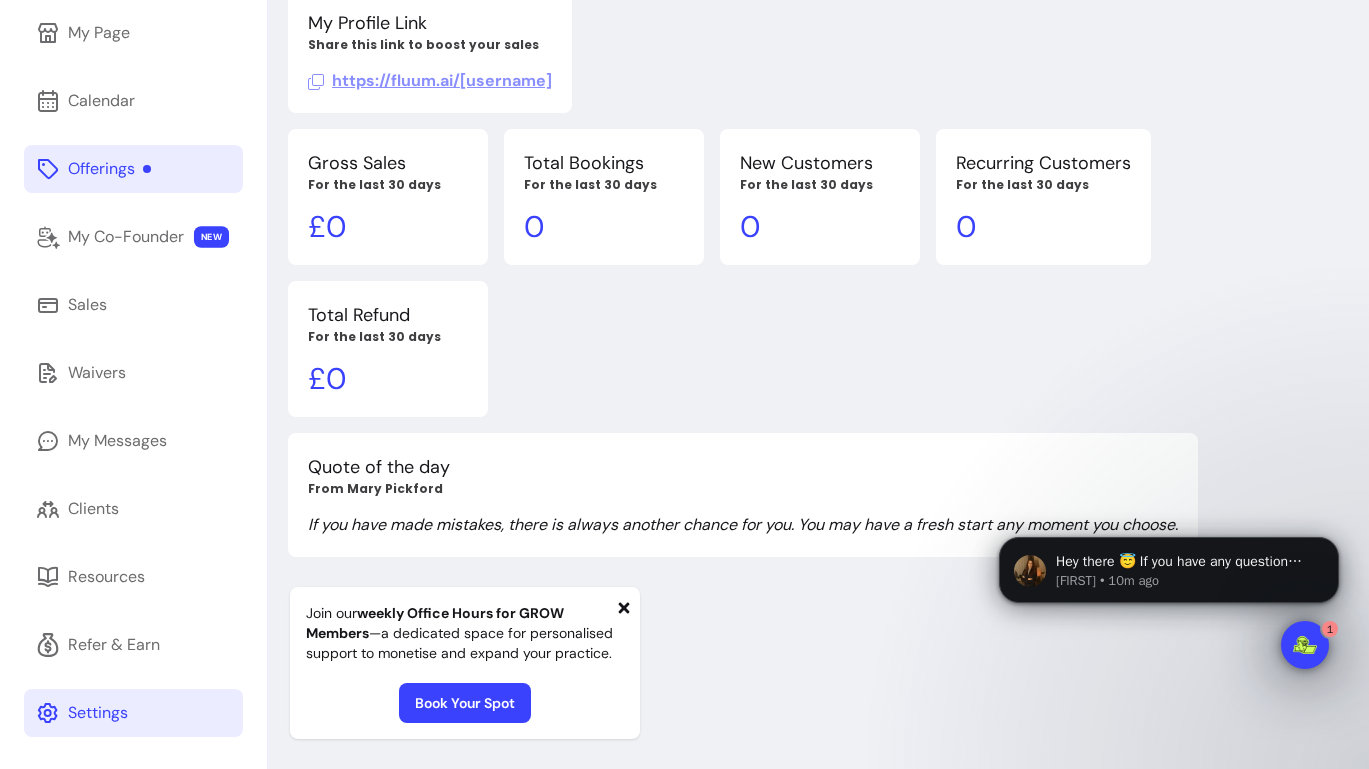 scroll, scrollTop: 187, scrollLeft: 0, axis: vertical 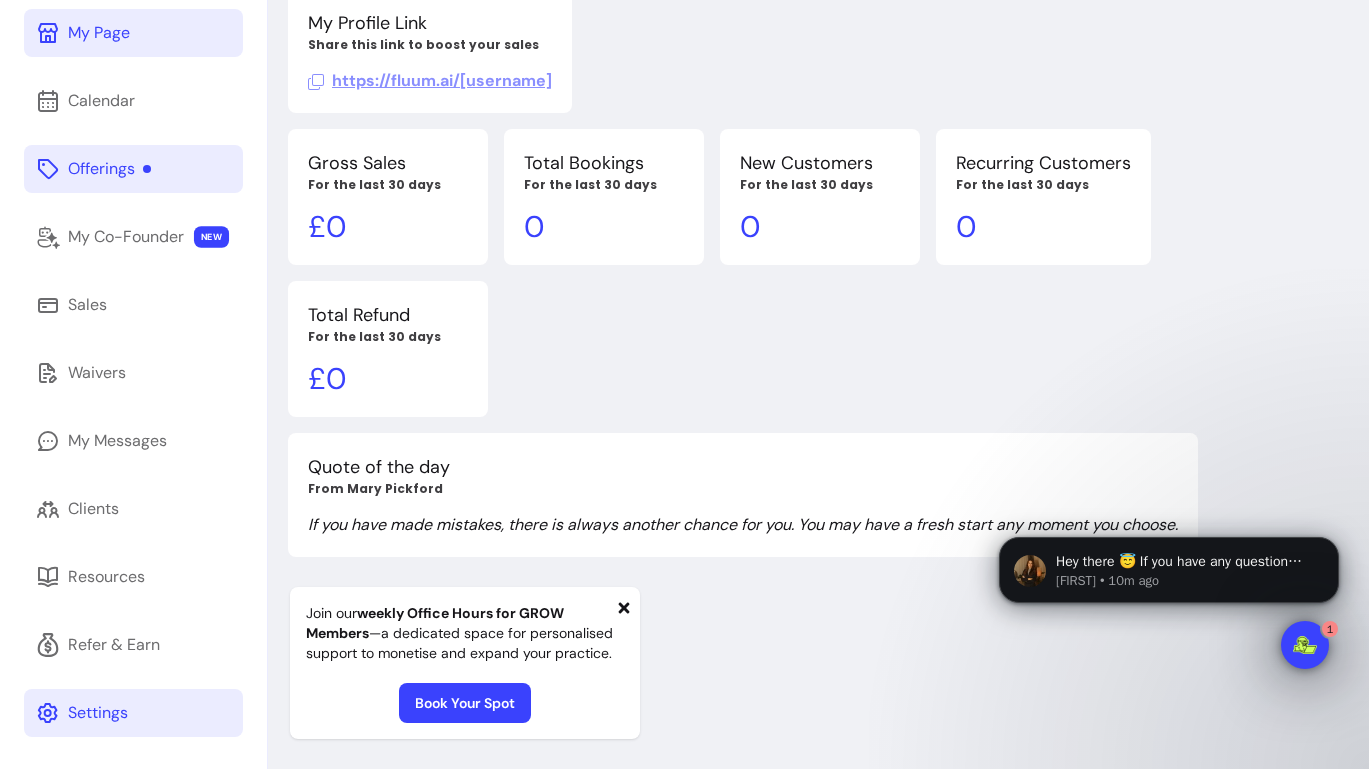 click on "My Page" at bounding box center [99, 33] 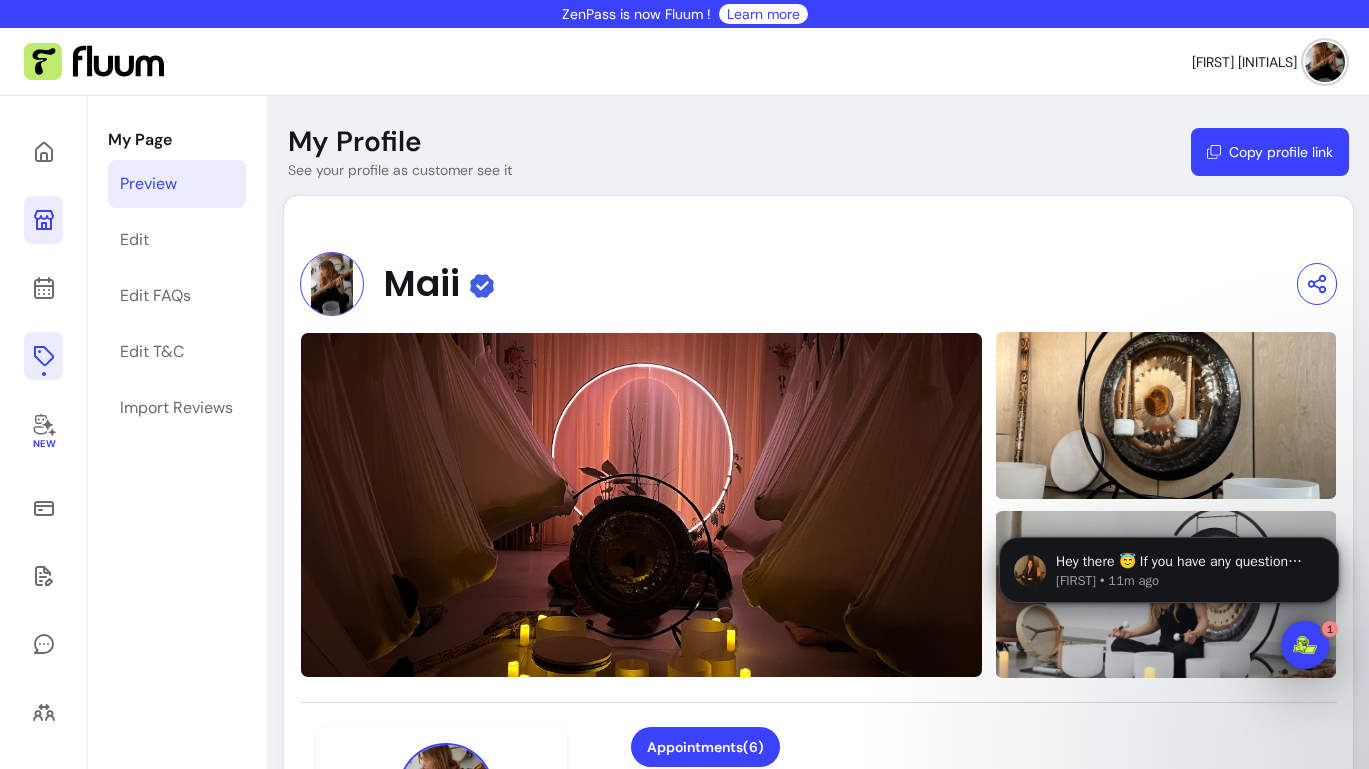scroll, scrollTop: 0, scrollLeft: 0, axis: both 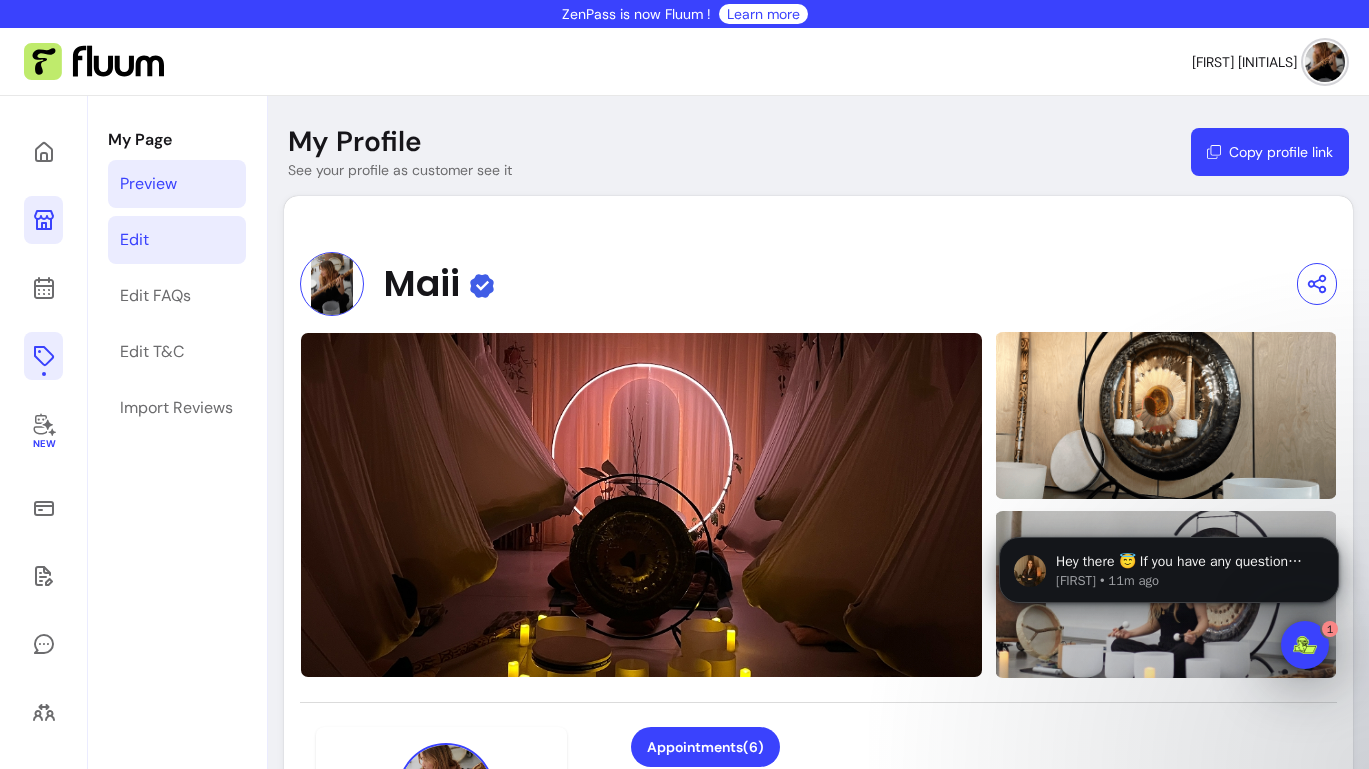 click on "Edit" at bounding box center (134, 240) 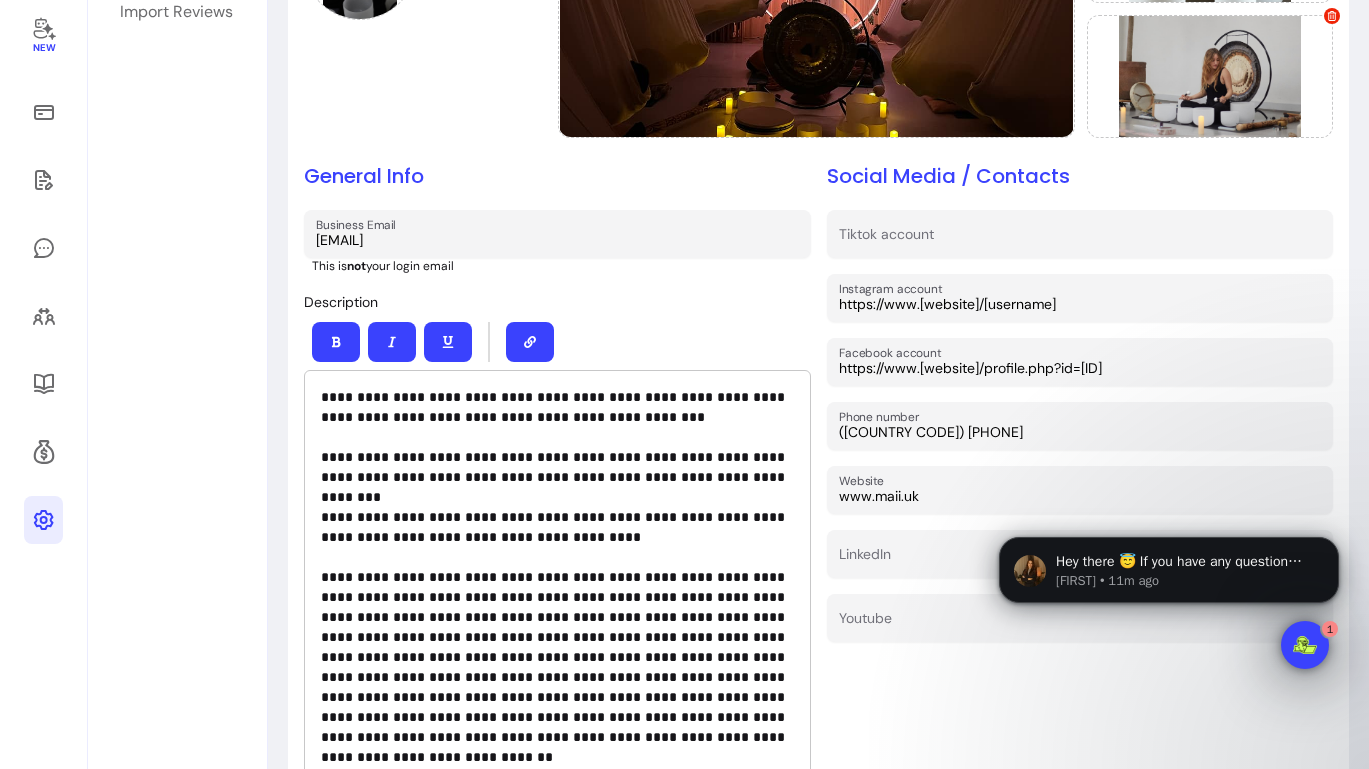 scroll, scrollTop: 397, scrollLeft: 0, axis: vertical 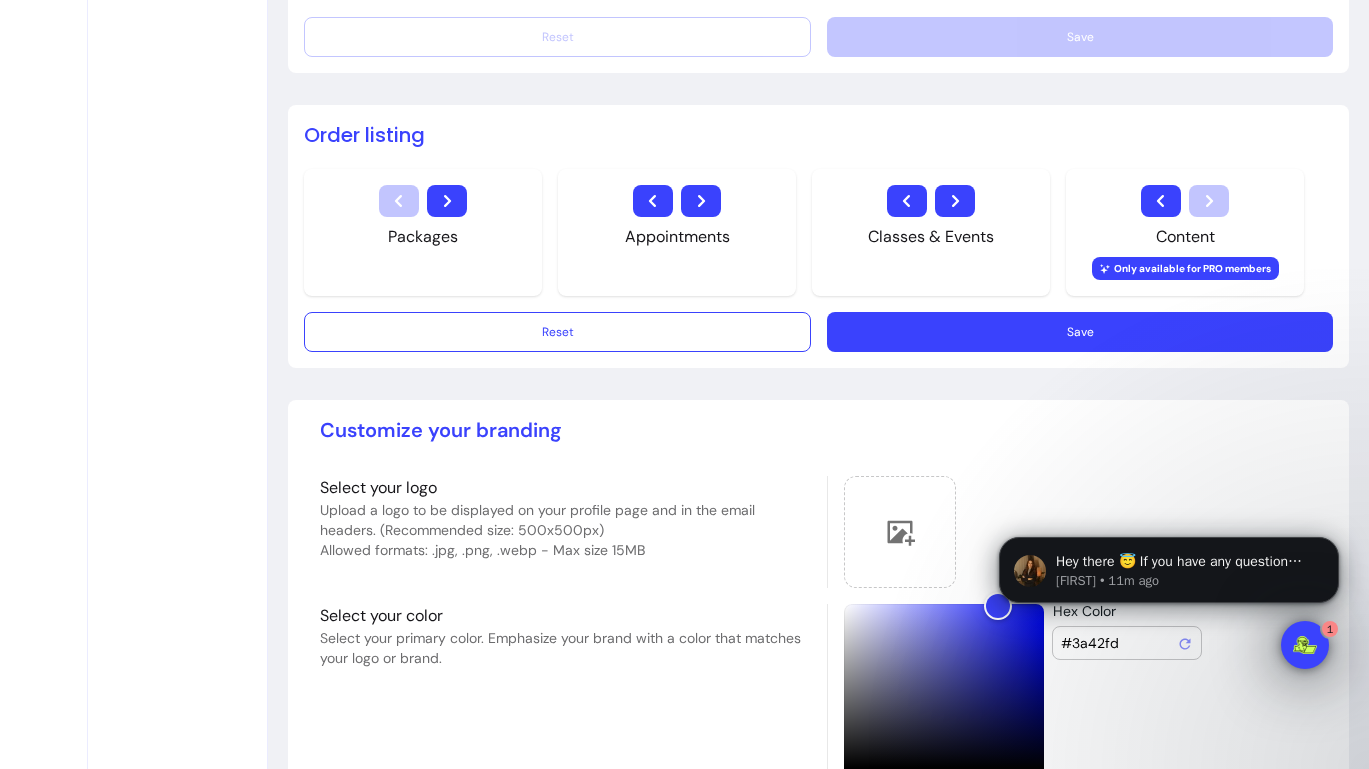 click 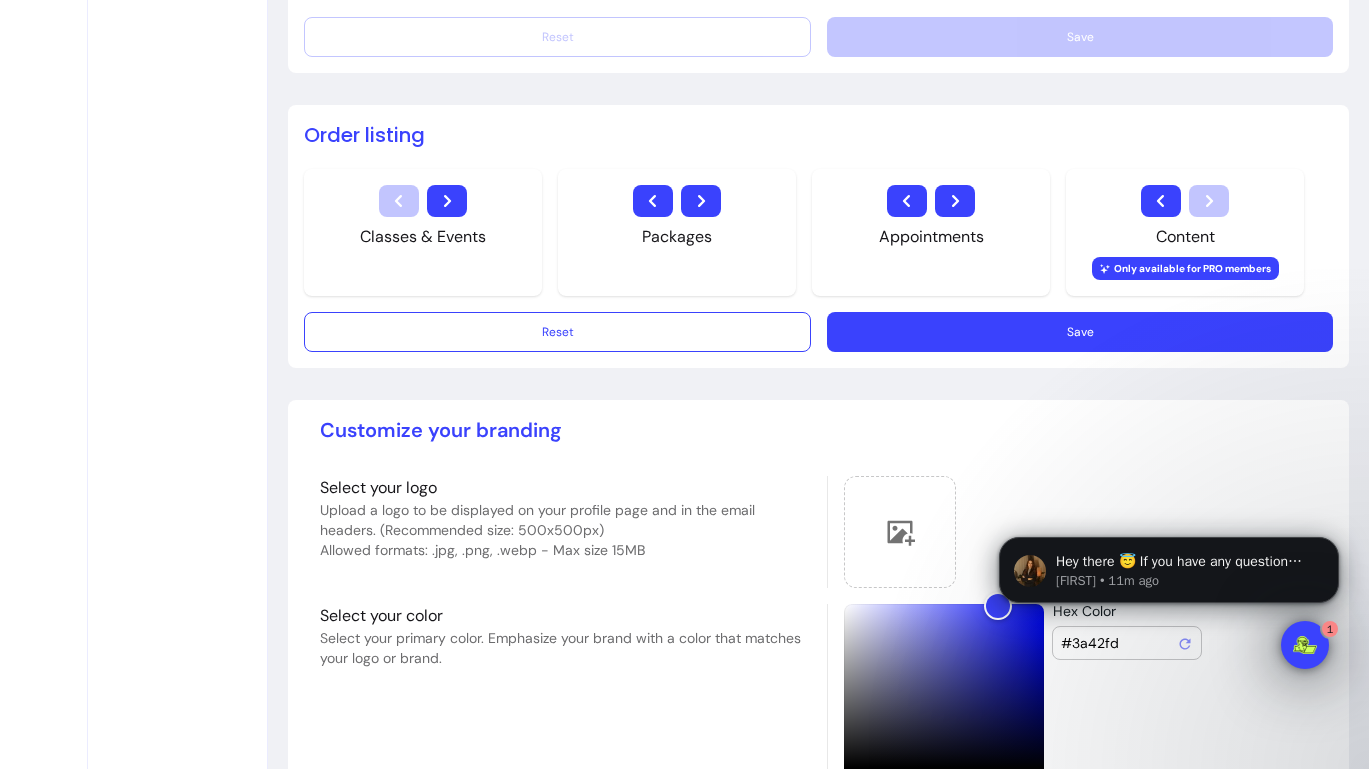 click 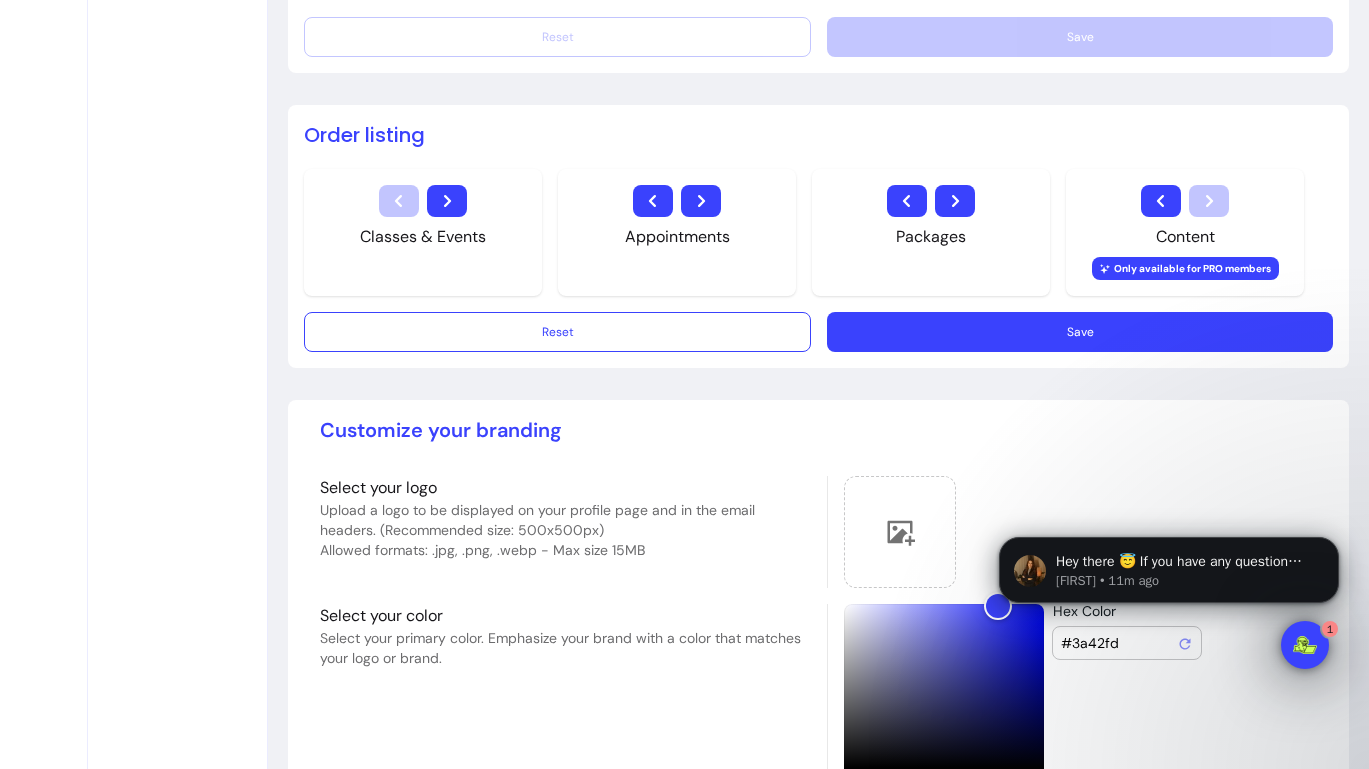 click on "Save" at bounding box center [1080, 332] 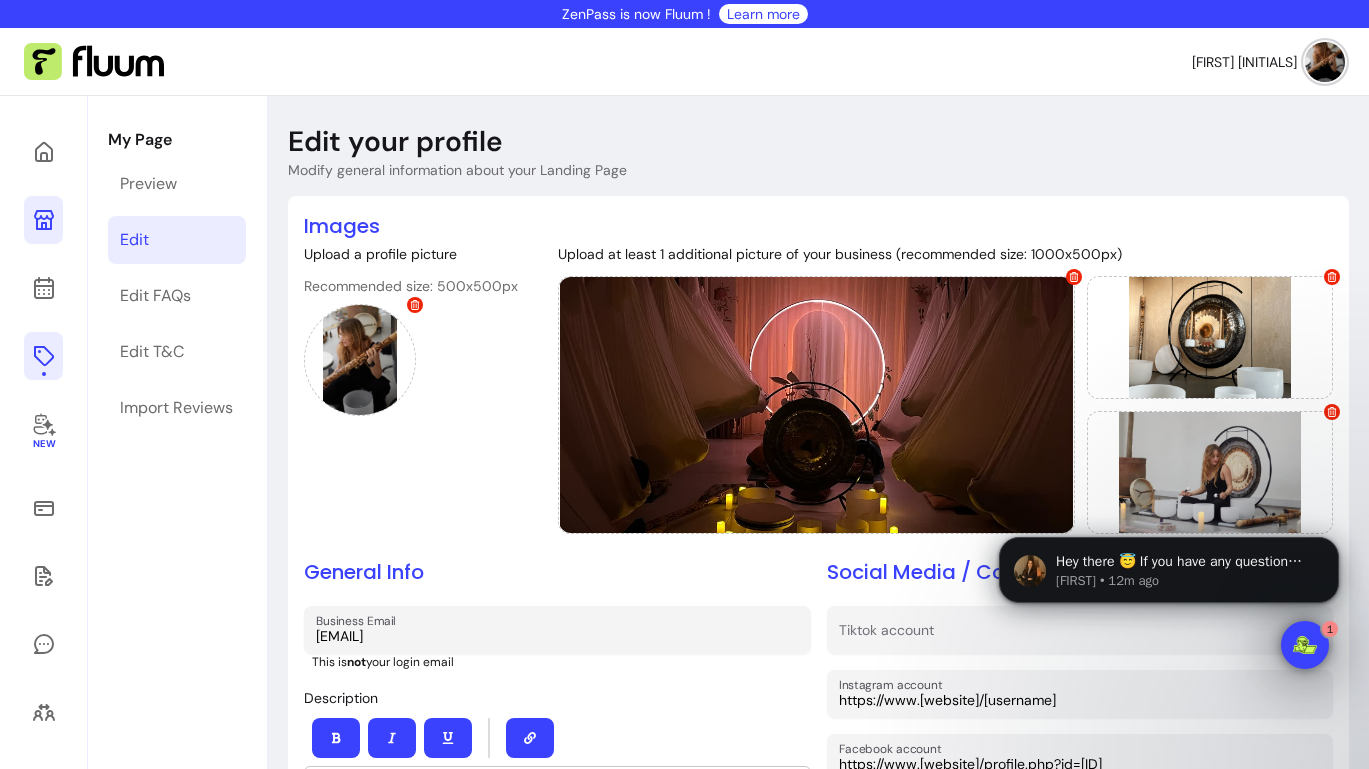 scroll, scrollTop: 0, scrollLeft: 0, axis: both 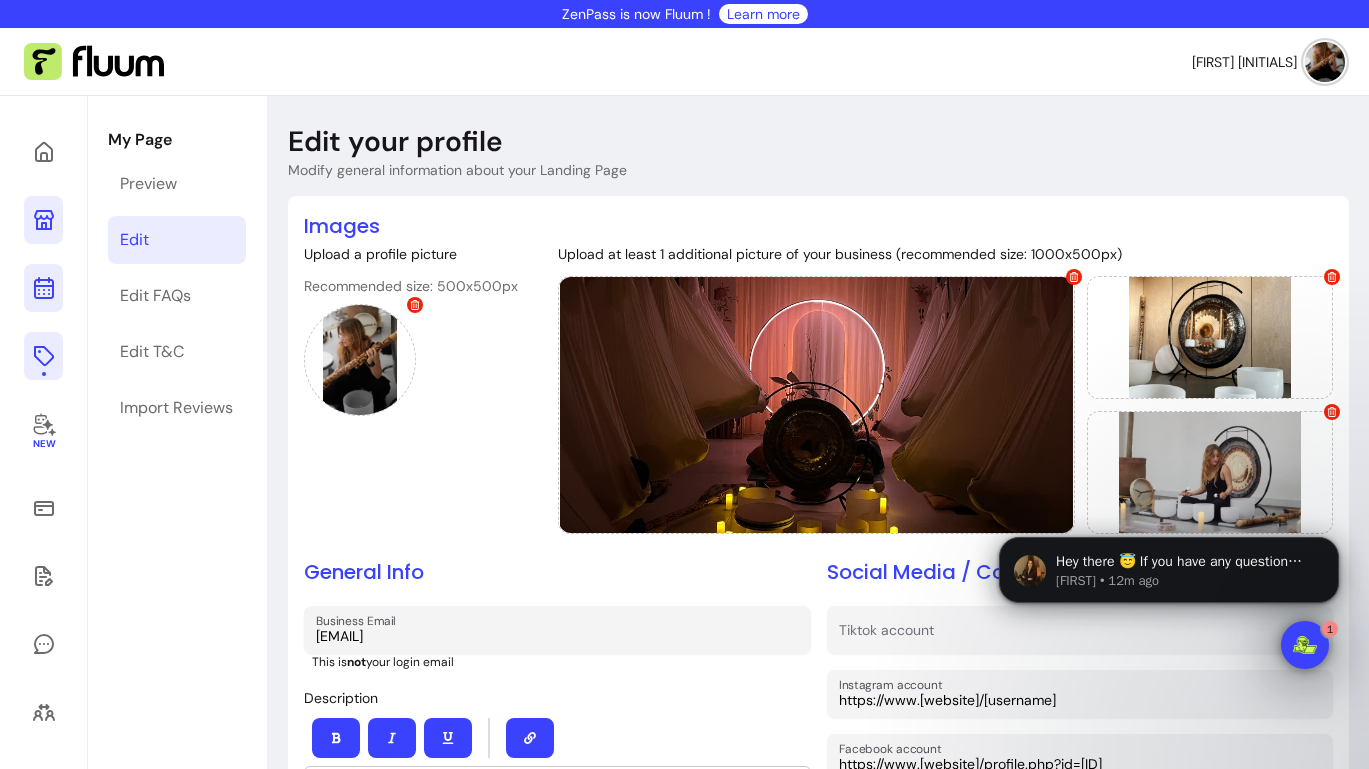 click 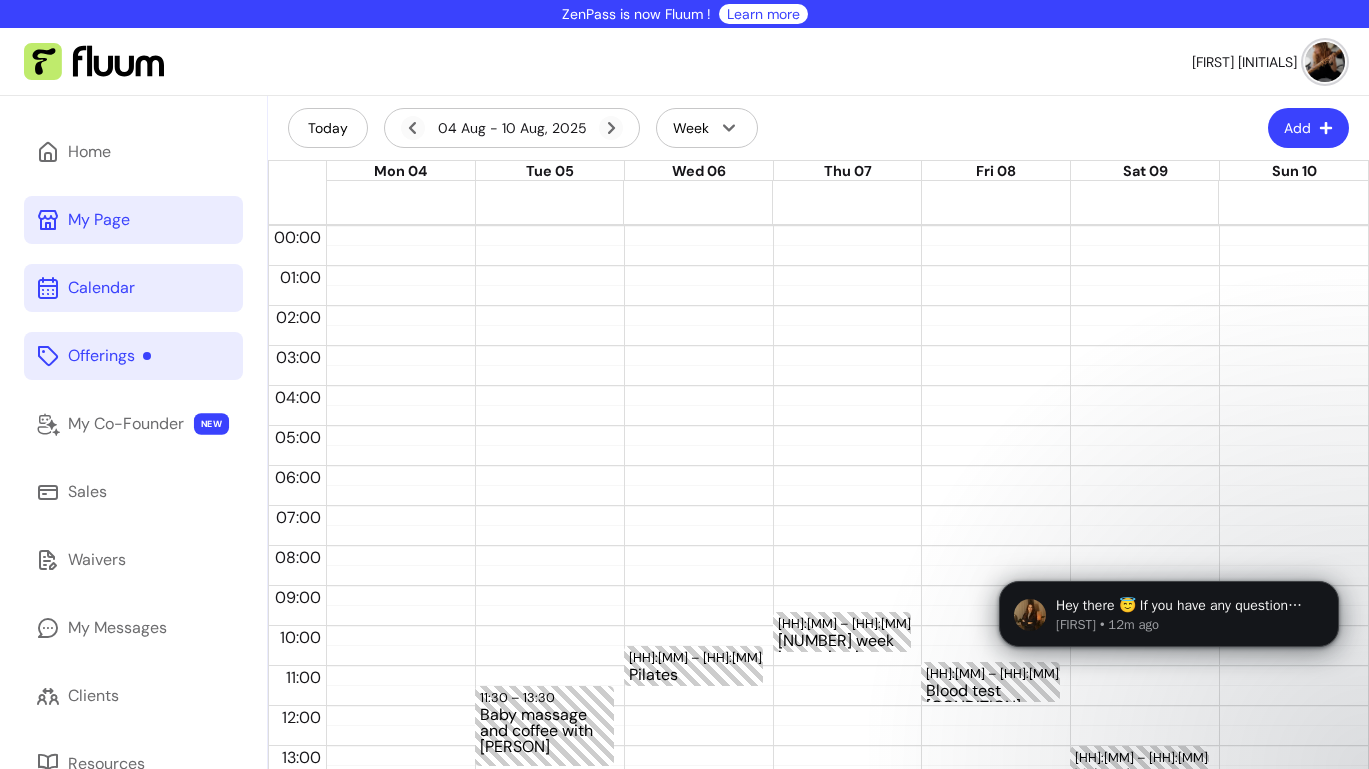 click on "Offerings" at bounding box center (109, 356) 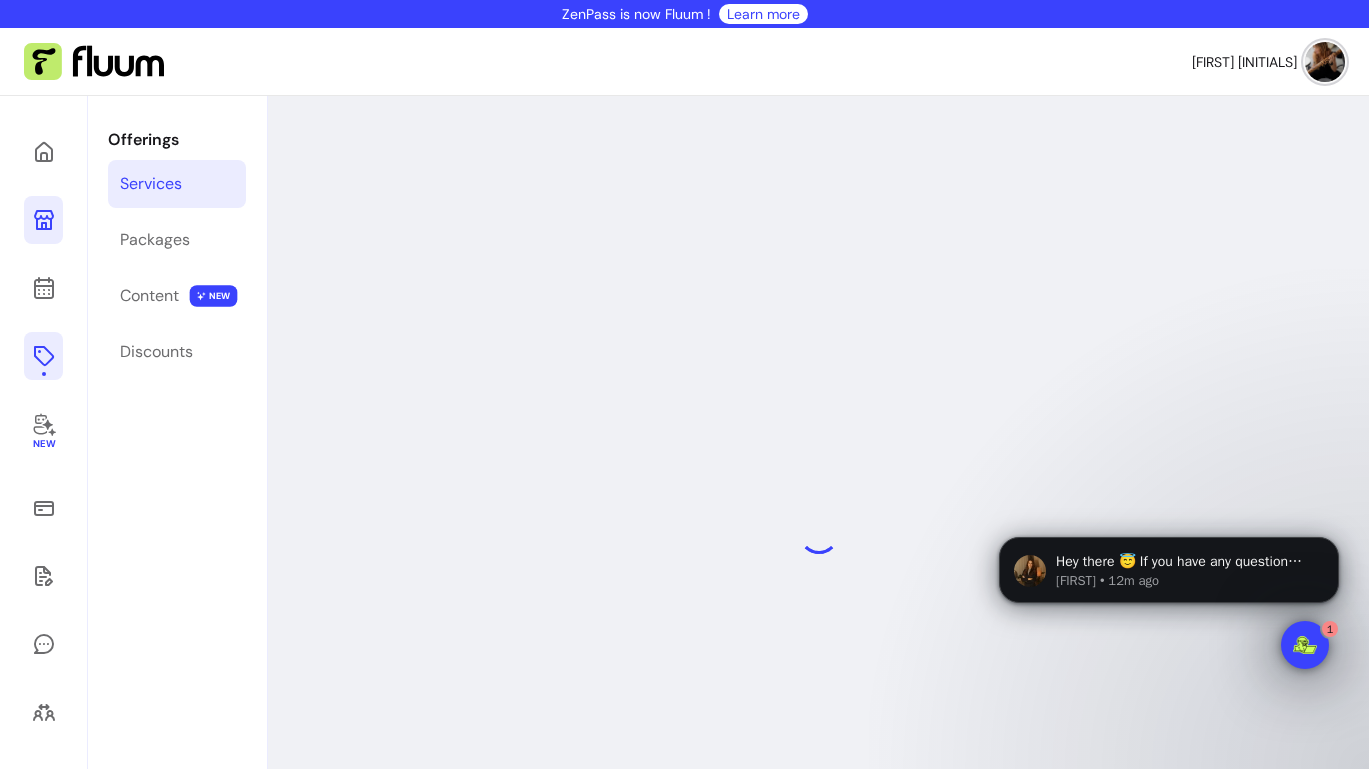 scroll, scrollTop: 0, scrollLeft: 0, axis: both 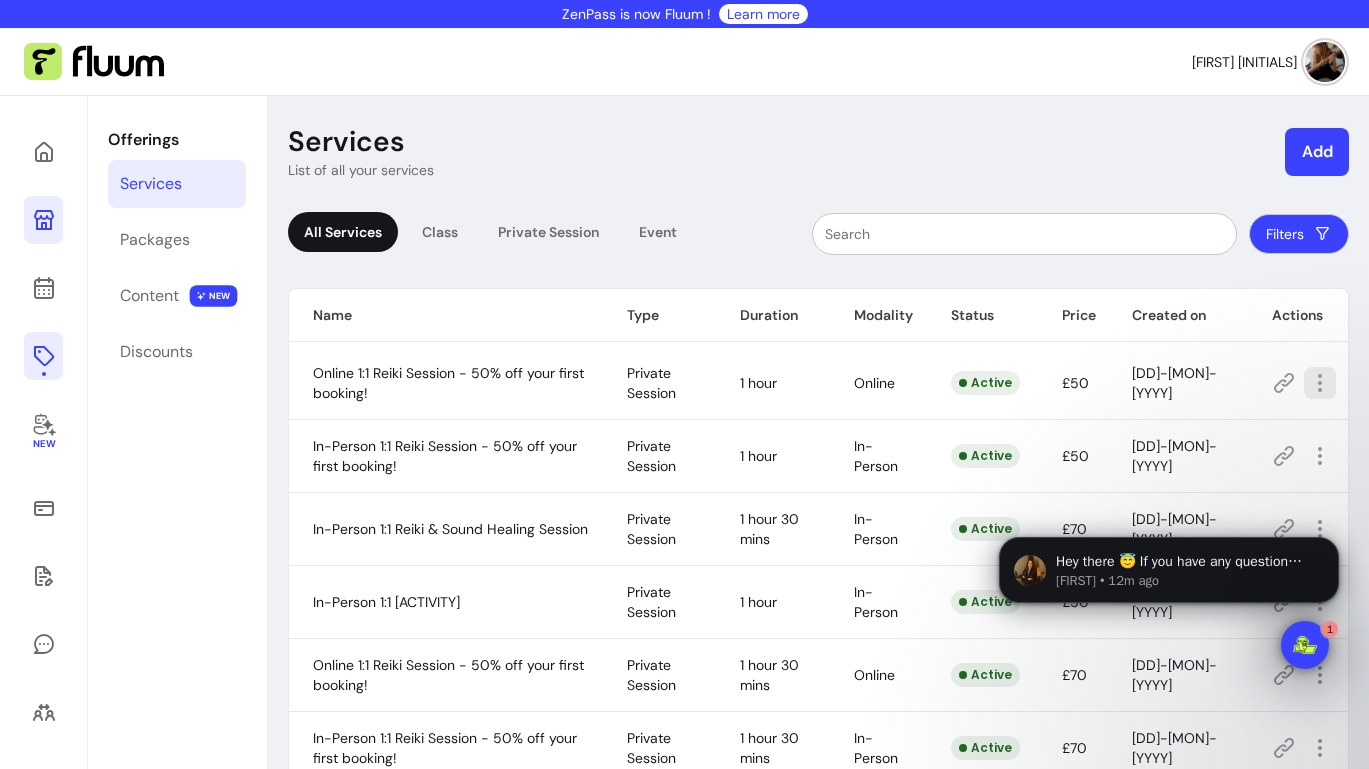 click 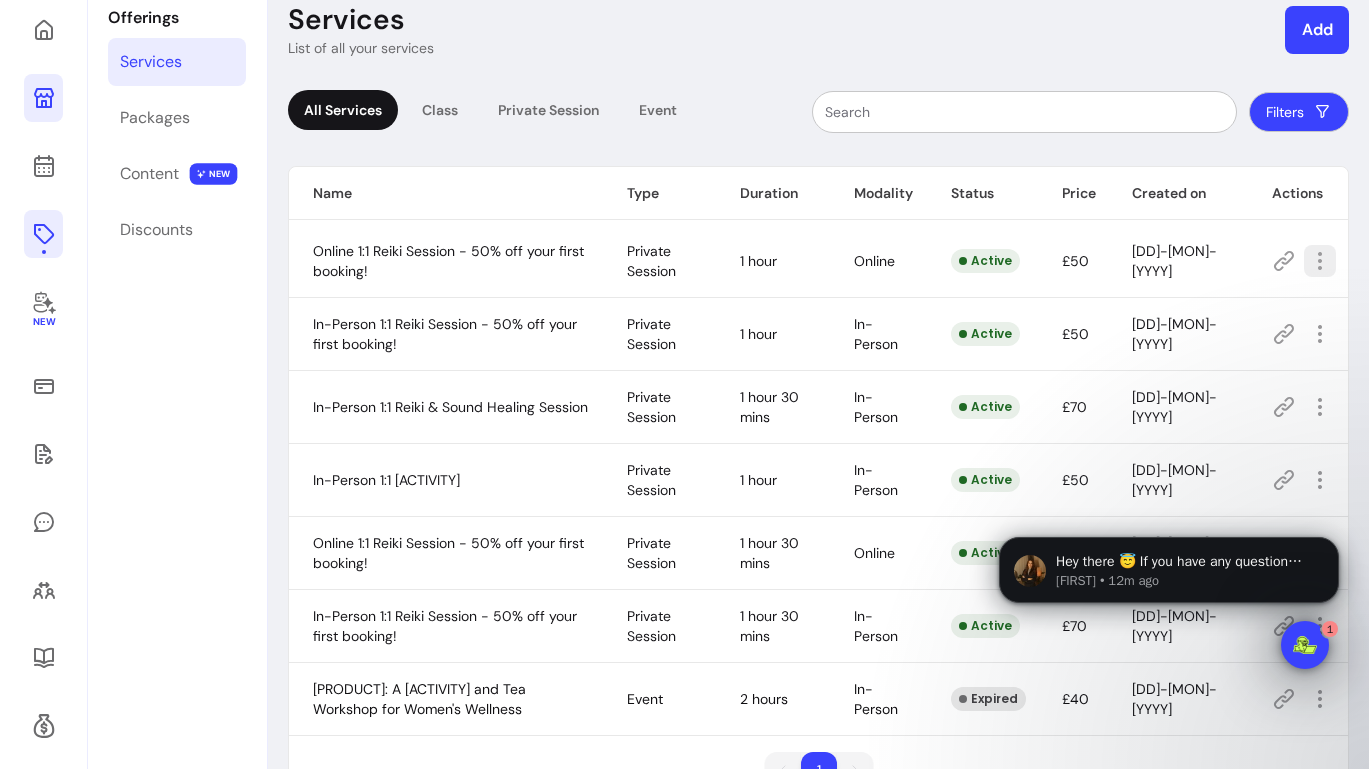 scroll, scrollTop: 121, scrollLeft: 0, axis: vertical 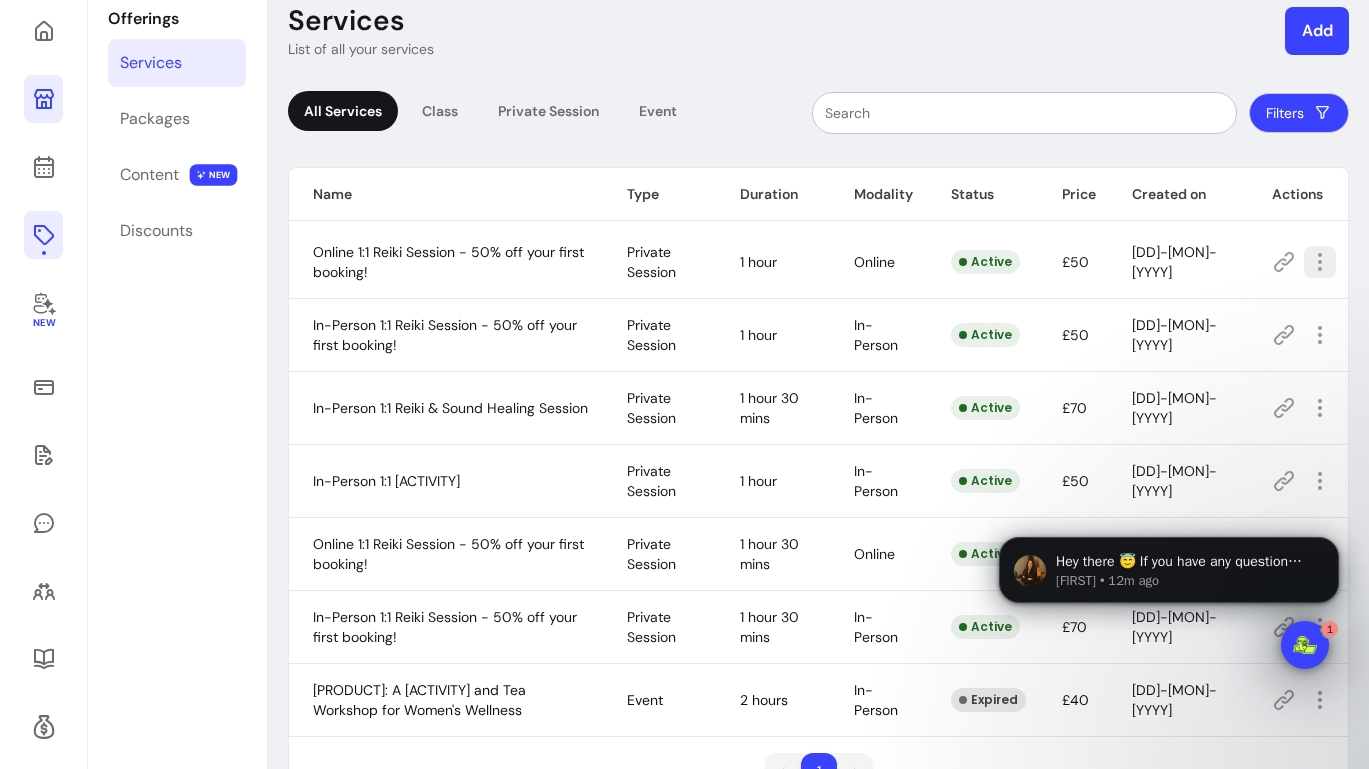 click 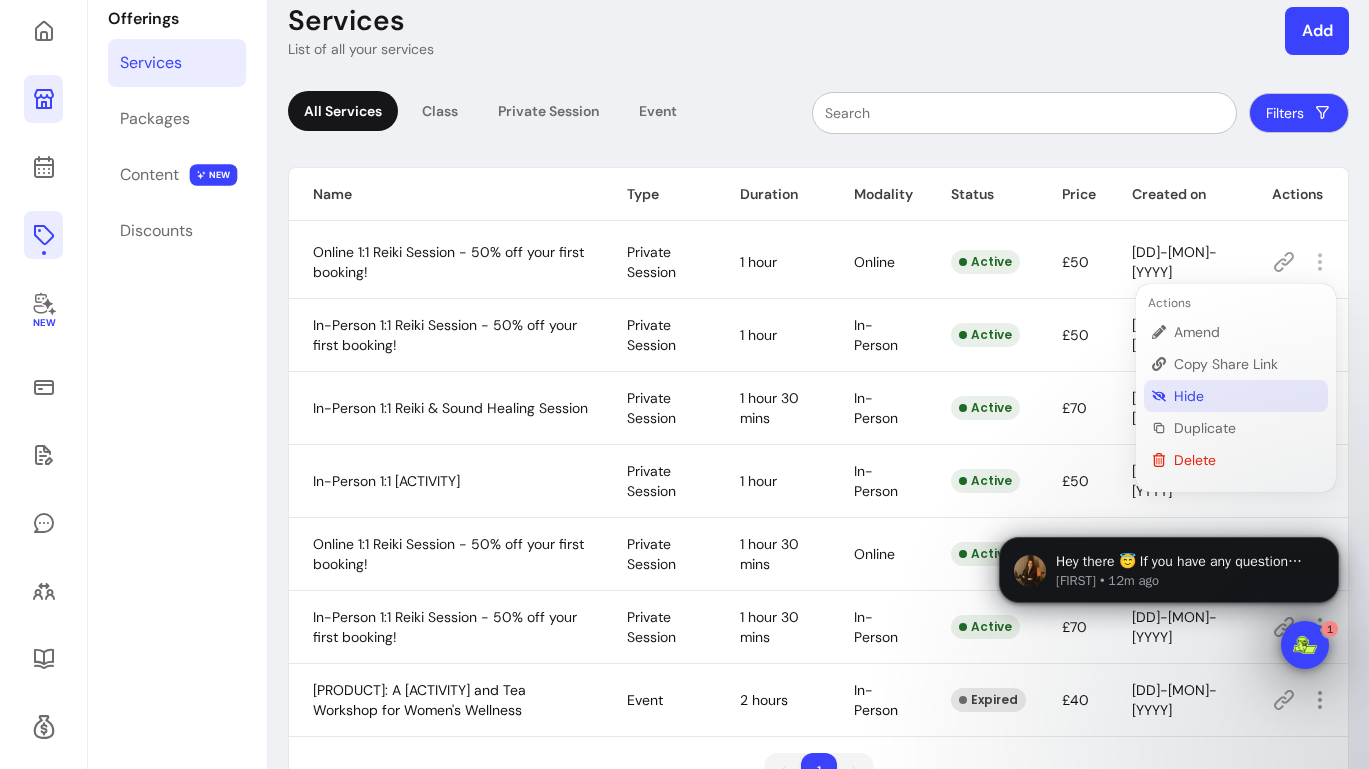 click on "Hide" at bounding box center (1247, 396) 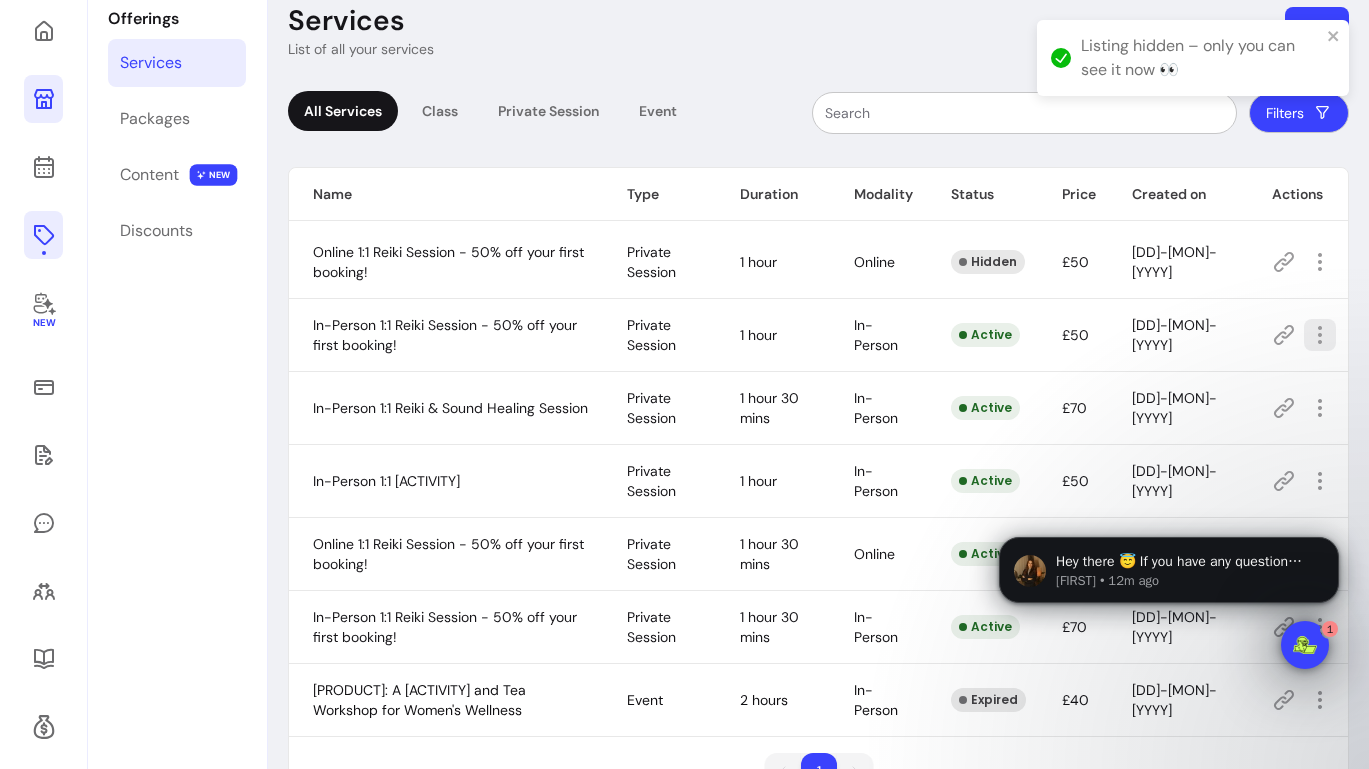 click 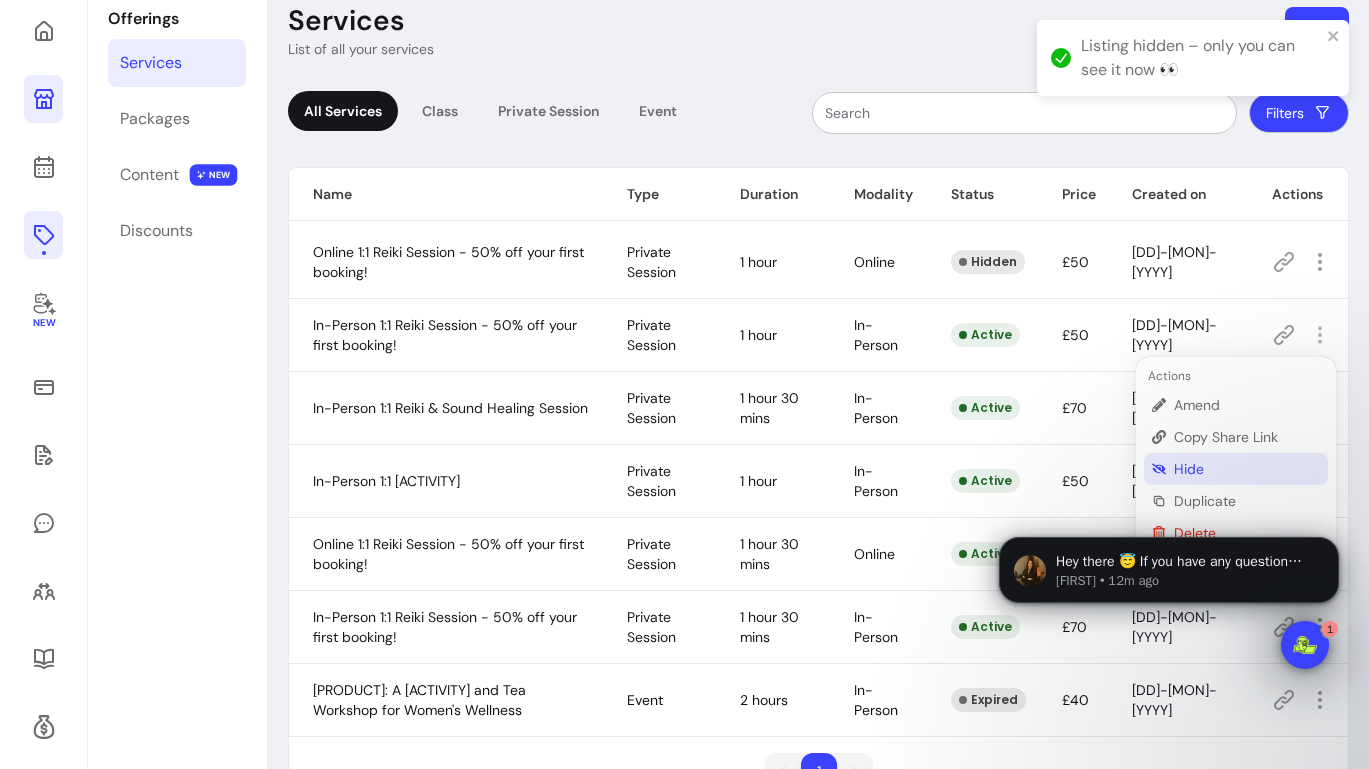 click on "Hide" at bounding box center [1247, 469] 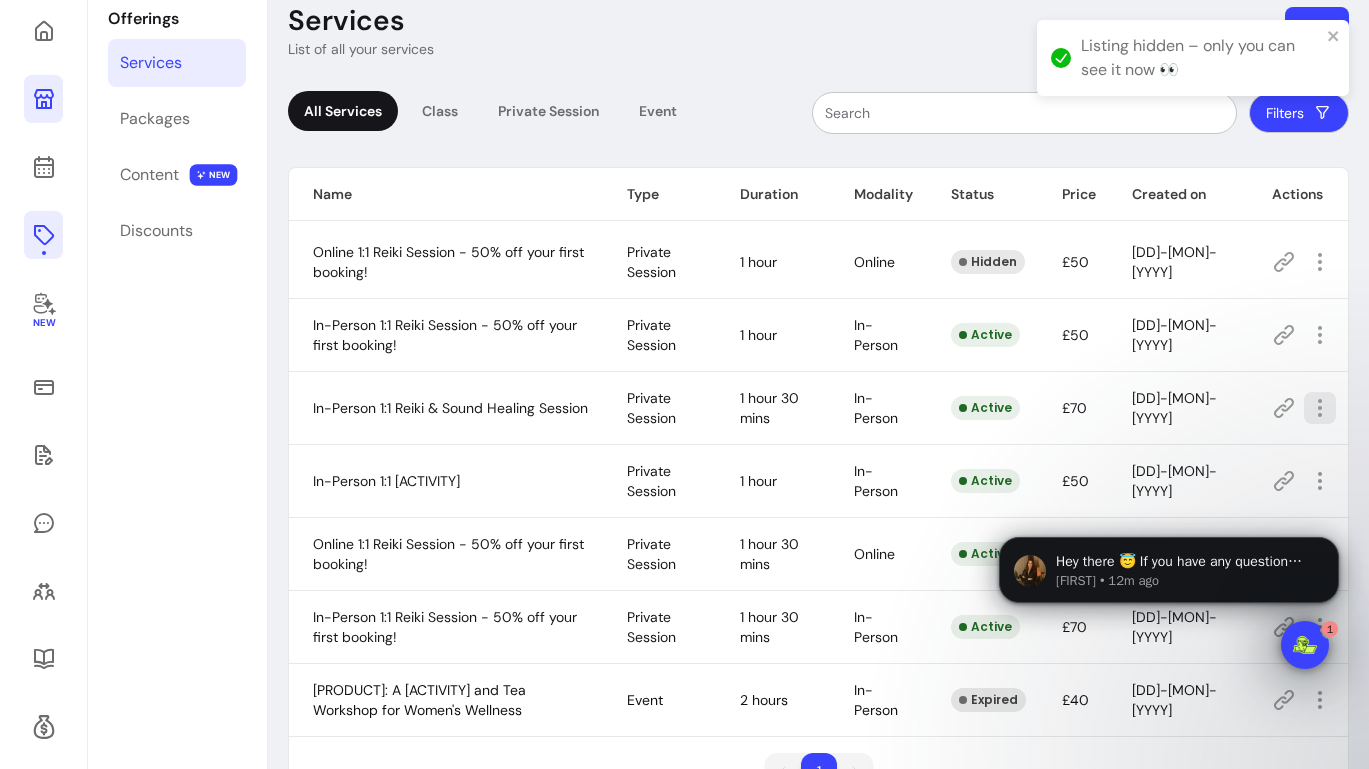 click 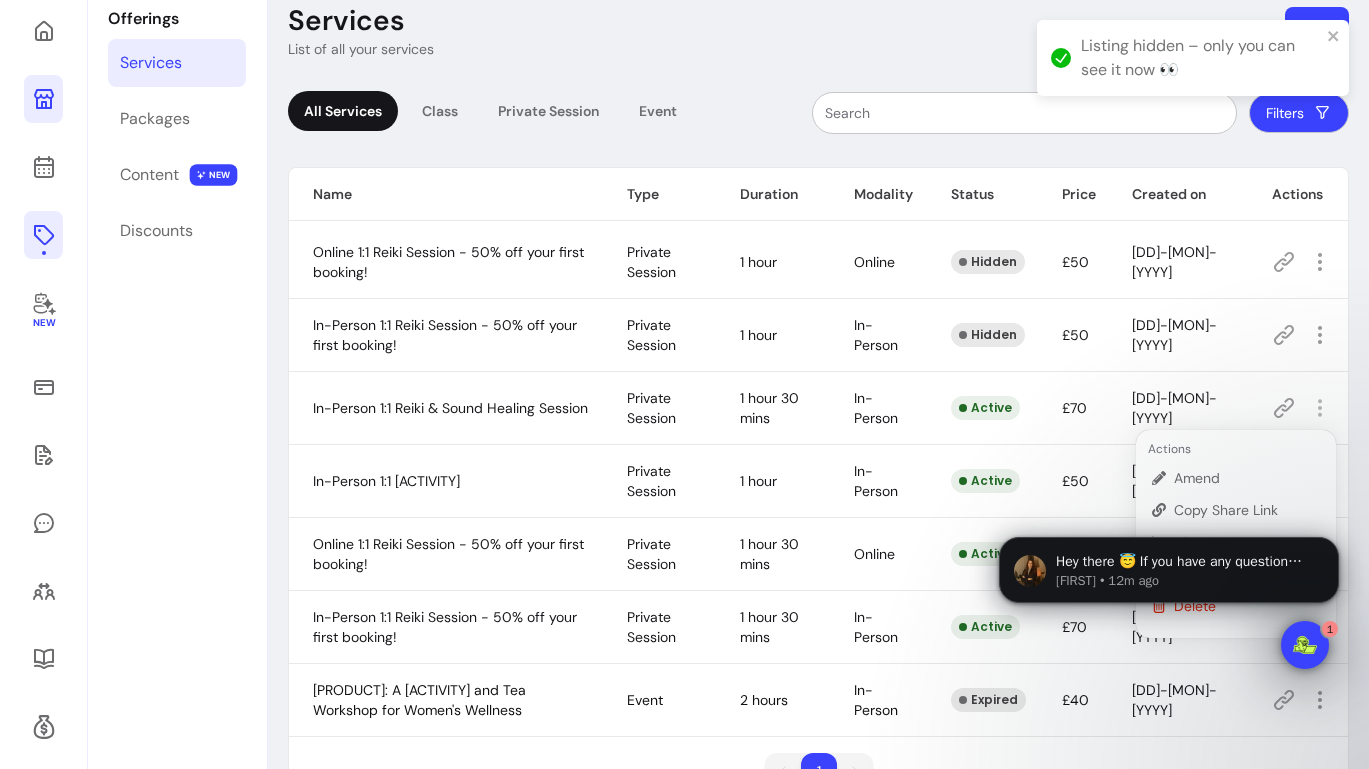 click on "Hey there 😇 If you have any question about what you can do with Fluum, I'm here to help! [FIRST] • 12m ago" at bounding box center (1169, 605) 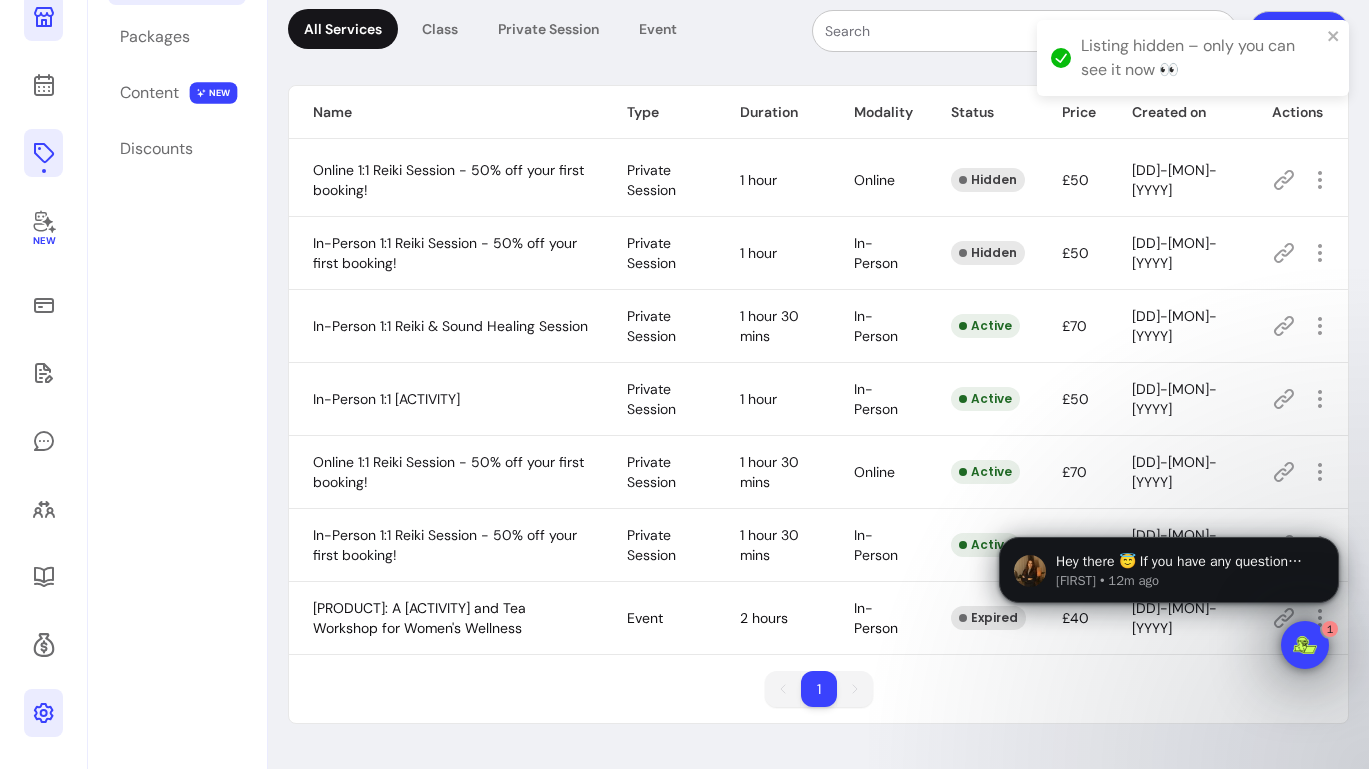 scroll, scrollTop: 203, scrollLeft: 0, axis: vertical 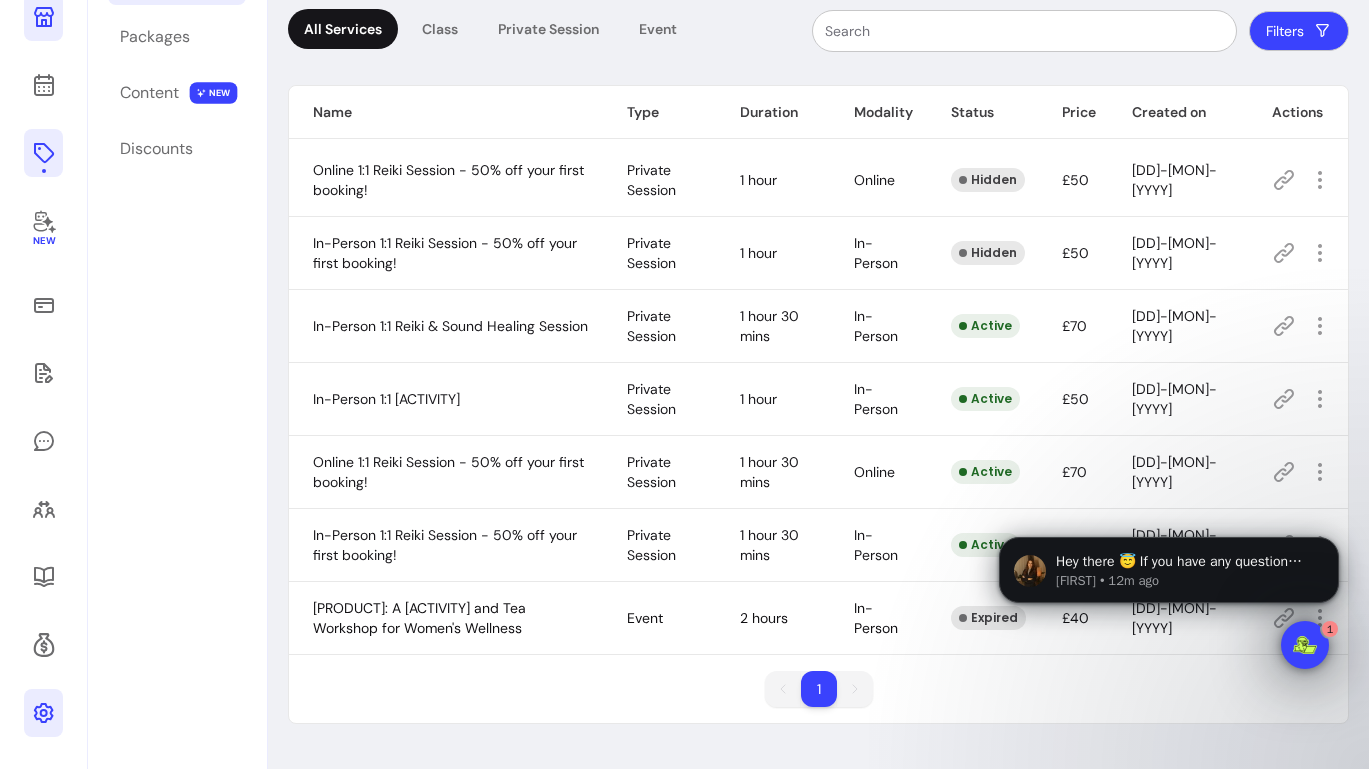 click 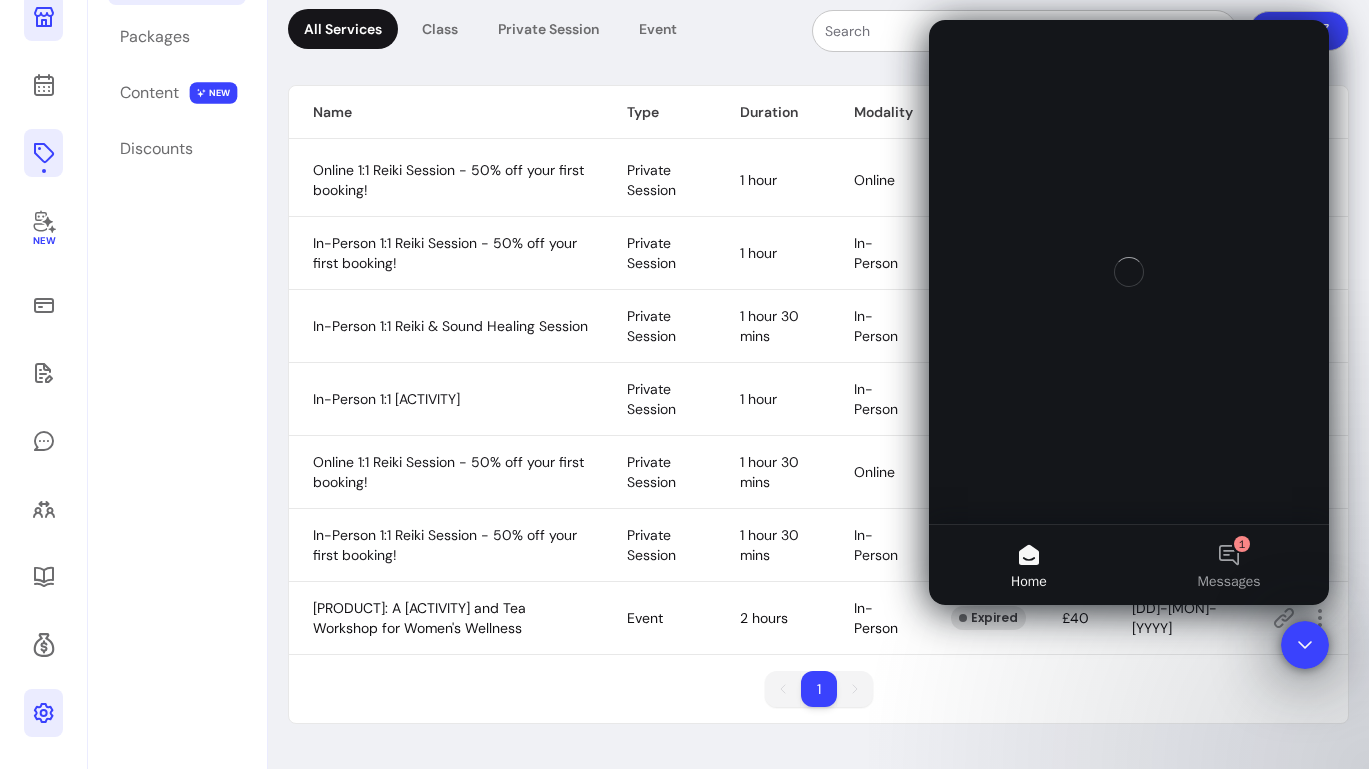 scroll, scrollTop: 0, scrollLeft: 0, axis: both 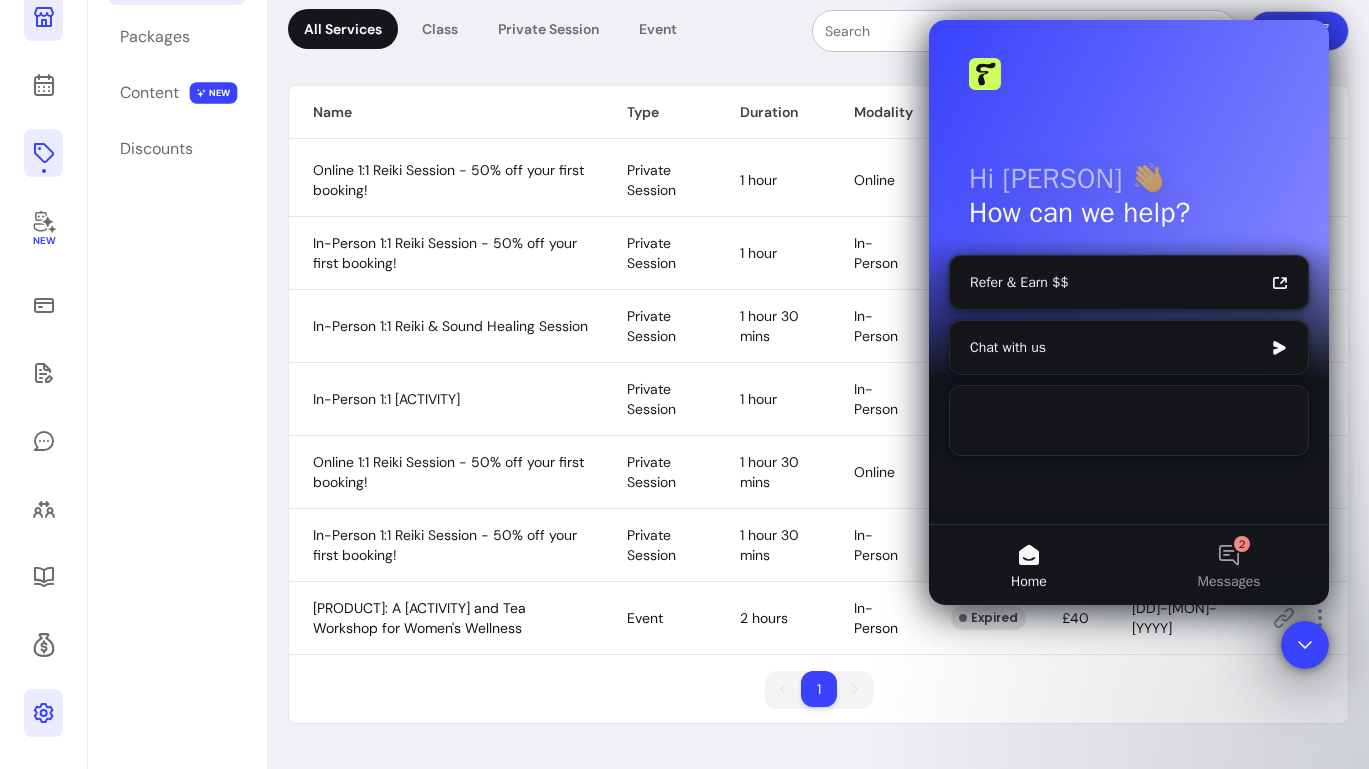 click 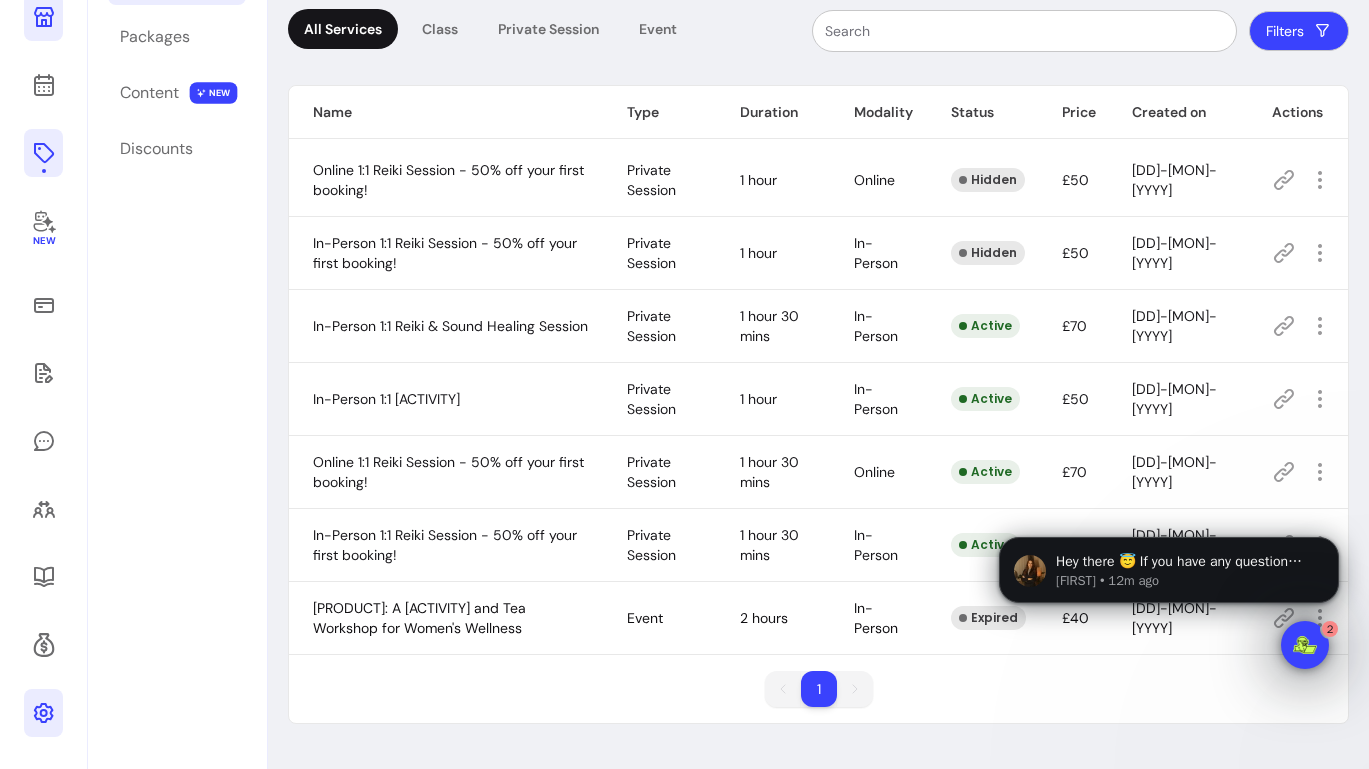scroll, scrollTop: 0, scrollLeft: 0, axis: both 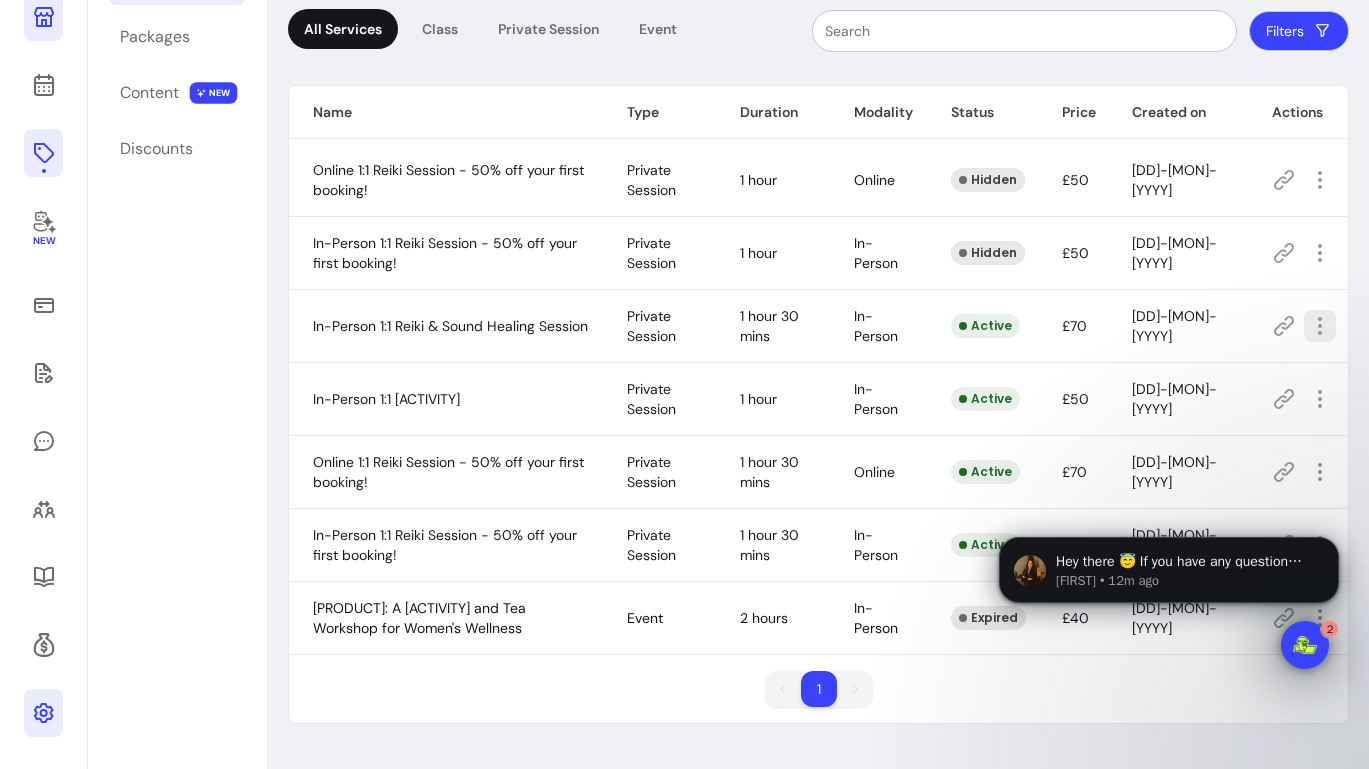 click 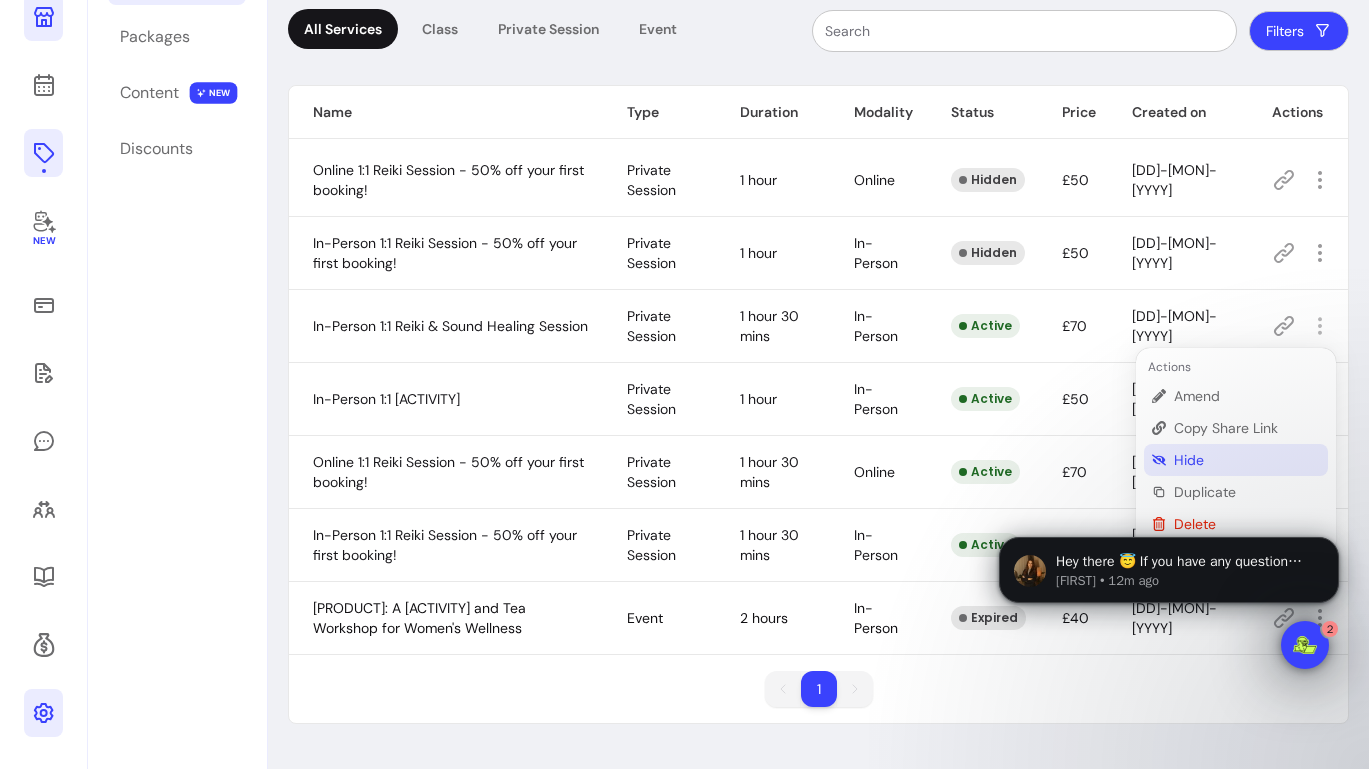 click on "Hide" at bounding box center [1247, 460] 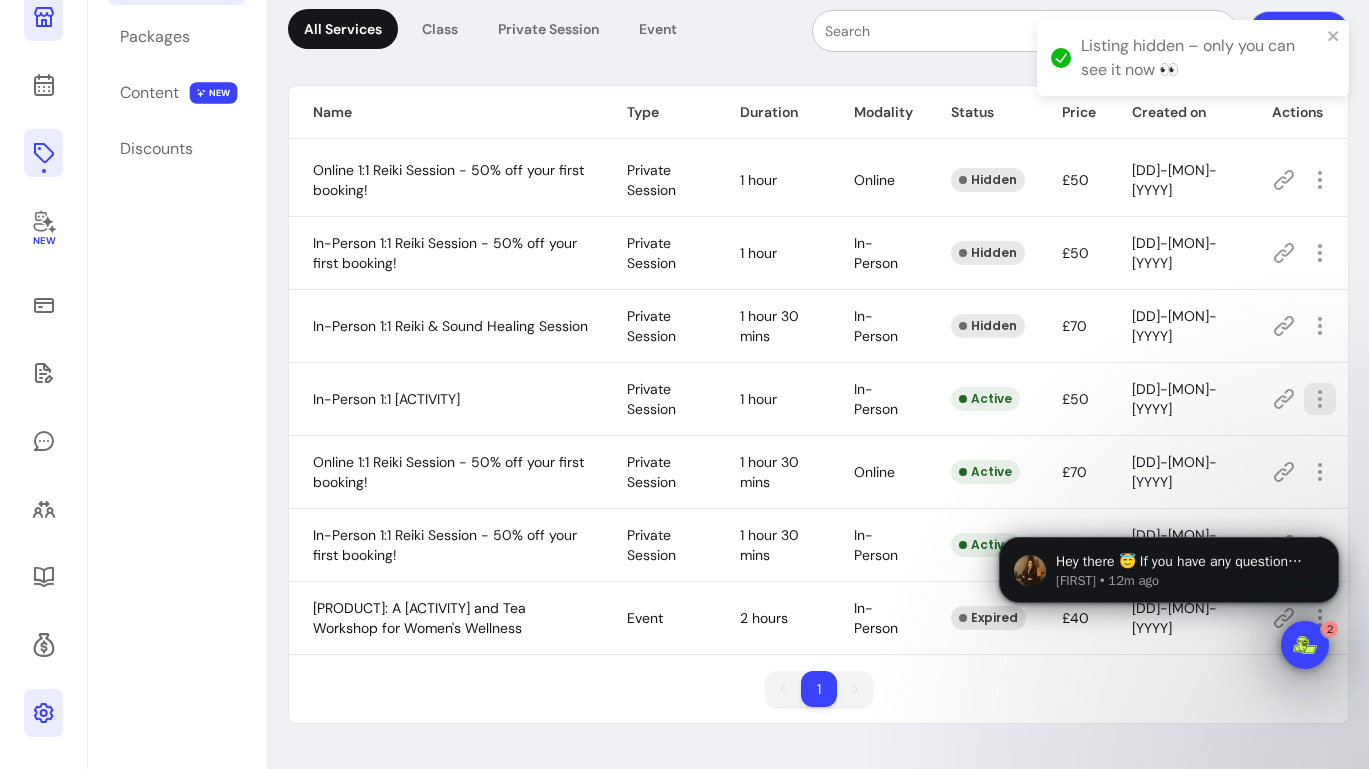 click 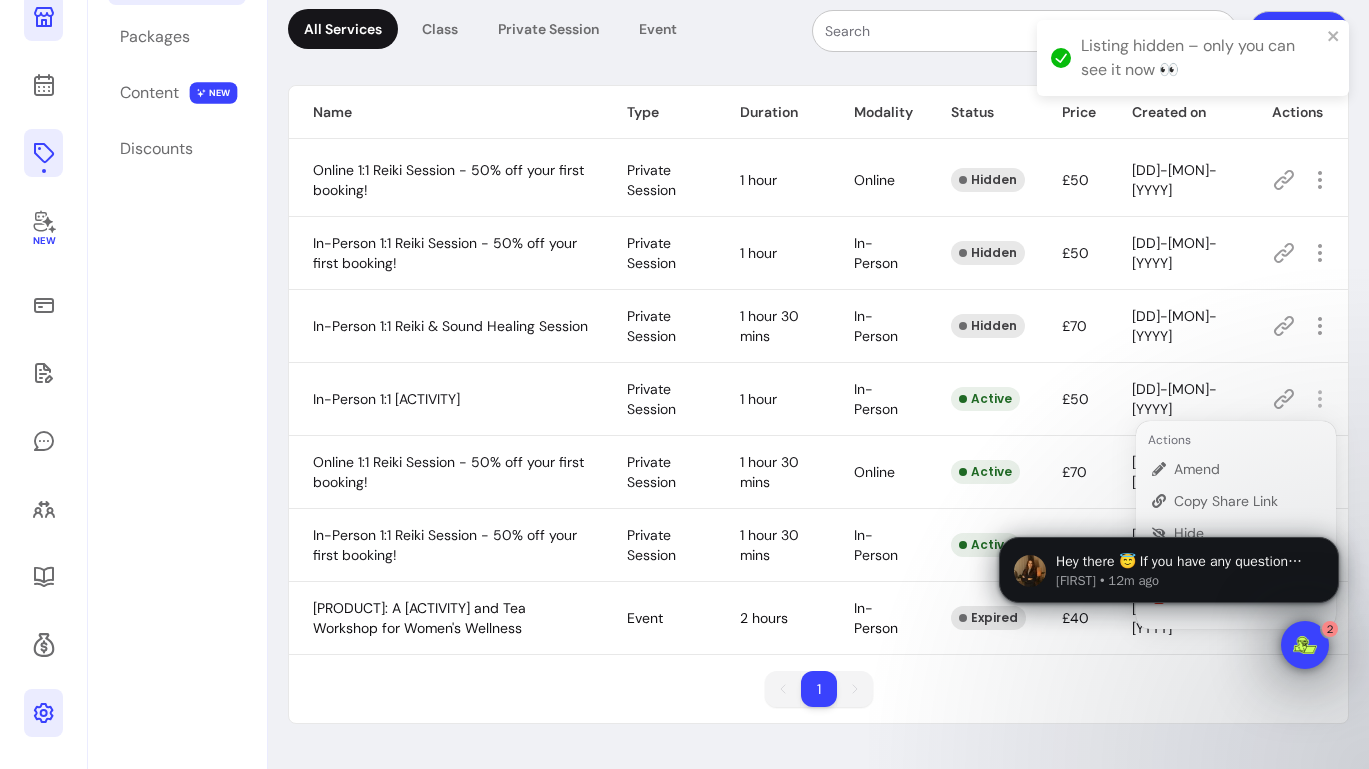 click on "Hey there 😇 If you have any question about what you can do with Fluum, I'm here to help! [FIRST] • 12m ago" at bounding box center (1169, 605) 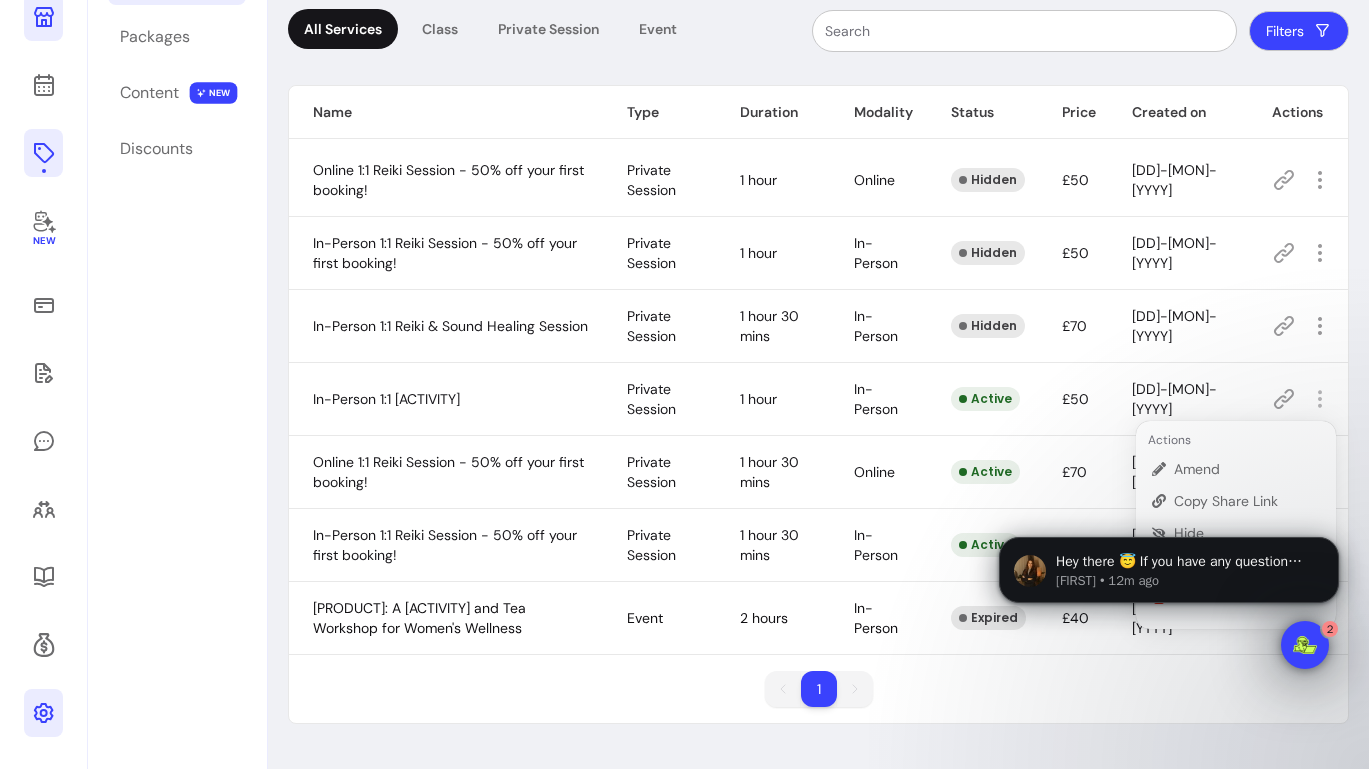 scroll, scrollTop: 0, scrollLeft: 0, axis: both 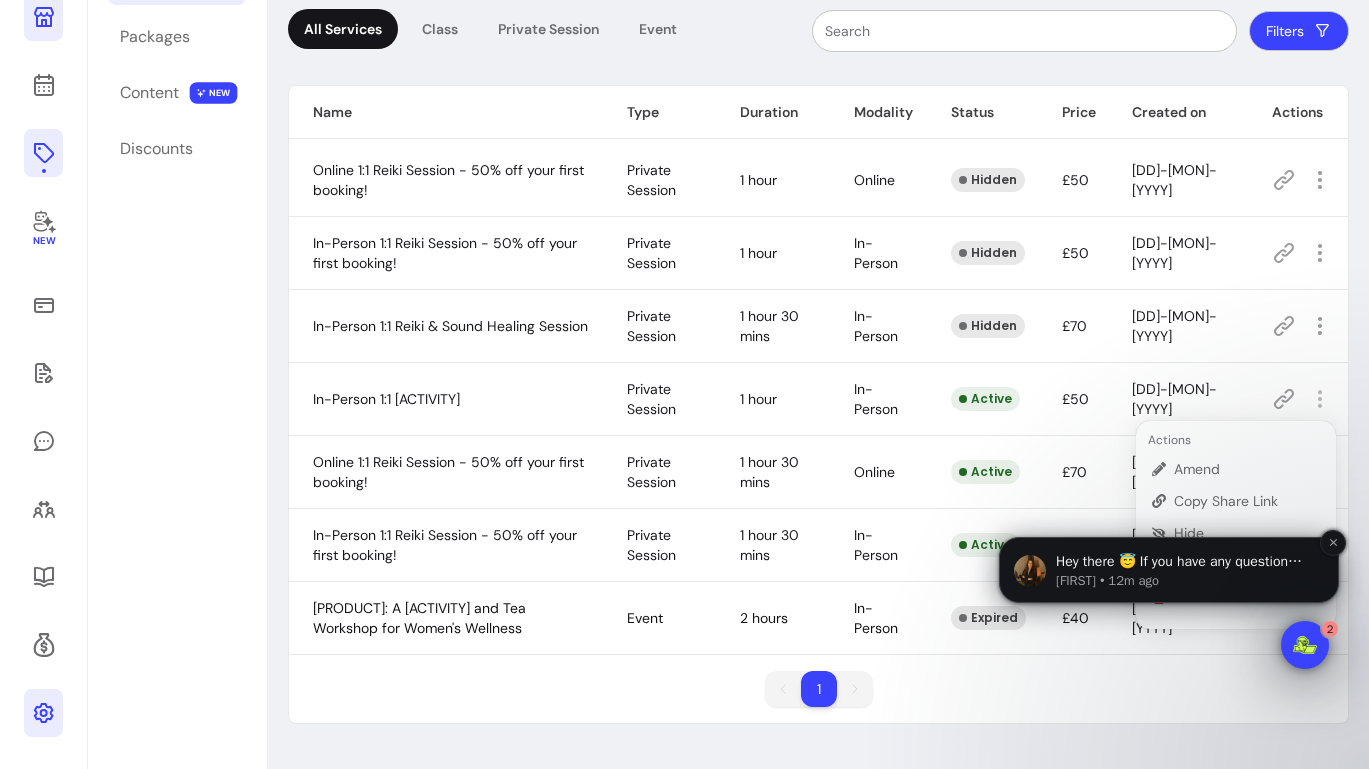 click on "Hey there 😇 If you have any question about what you can do with Fluum, I'm here to help! [FIRST] • 12m ago" at bounding box center [1169, 570] 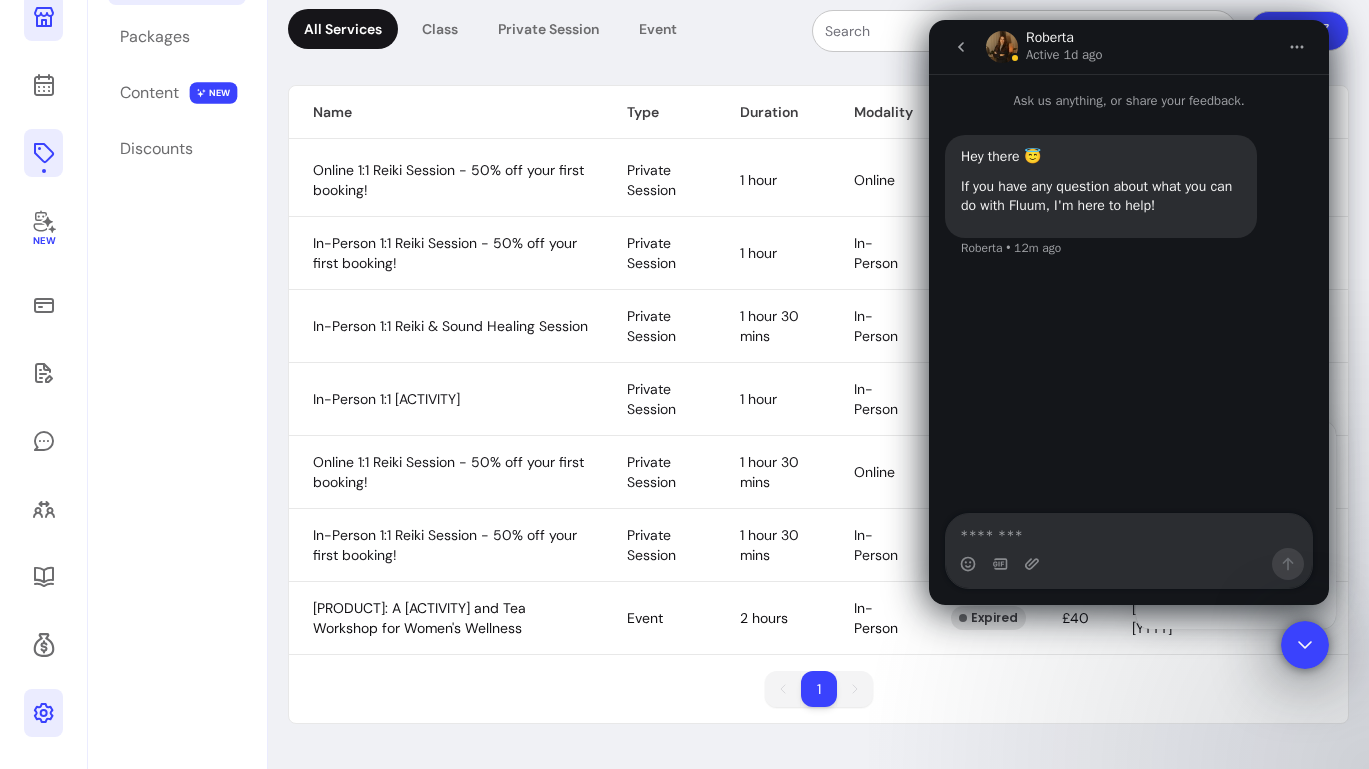 click at bounding box center [1305, 645] 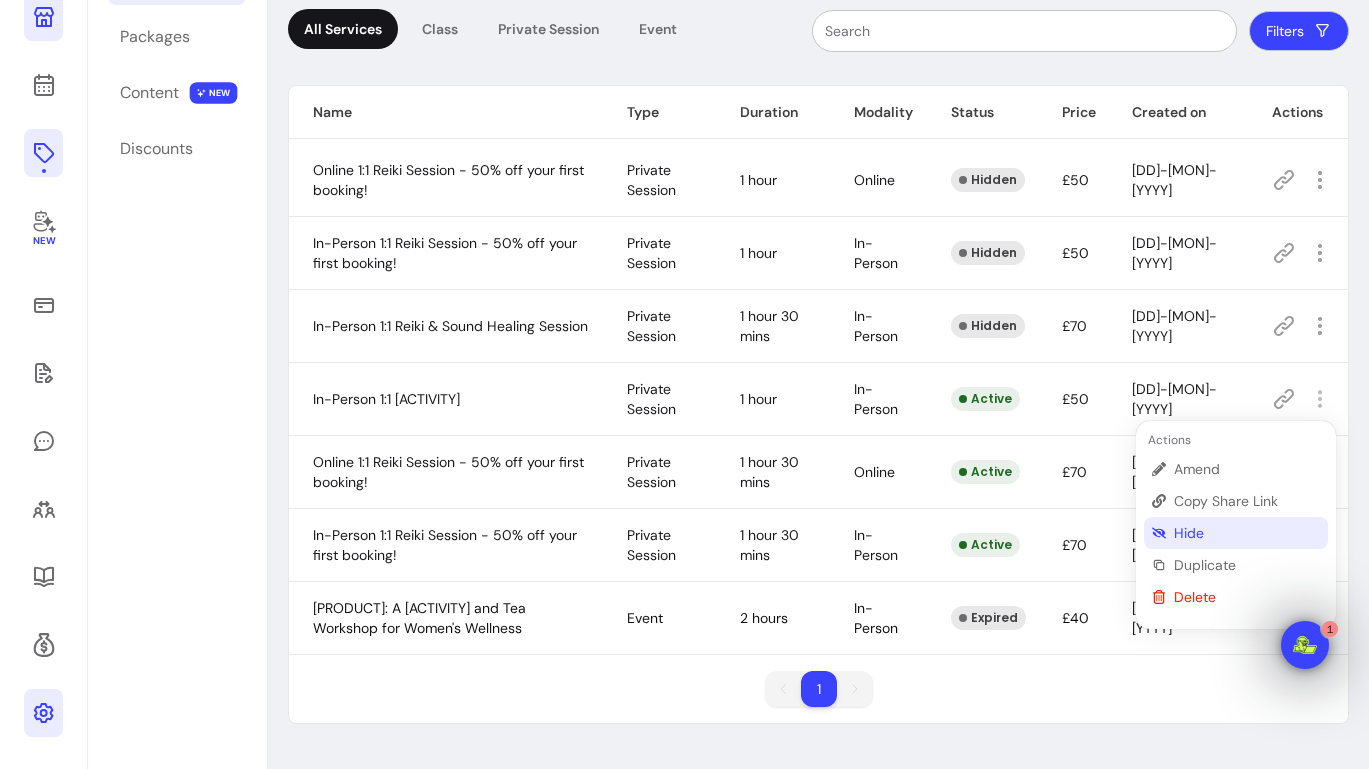 click on "Hide" at bounding box center (1247, 533) 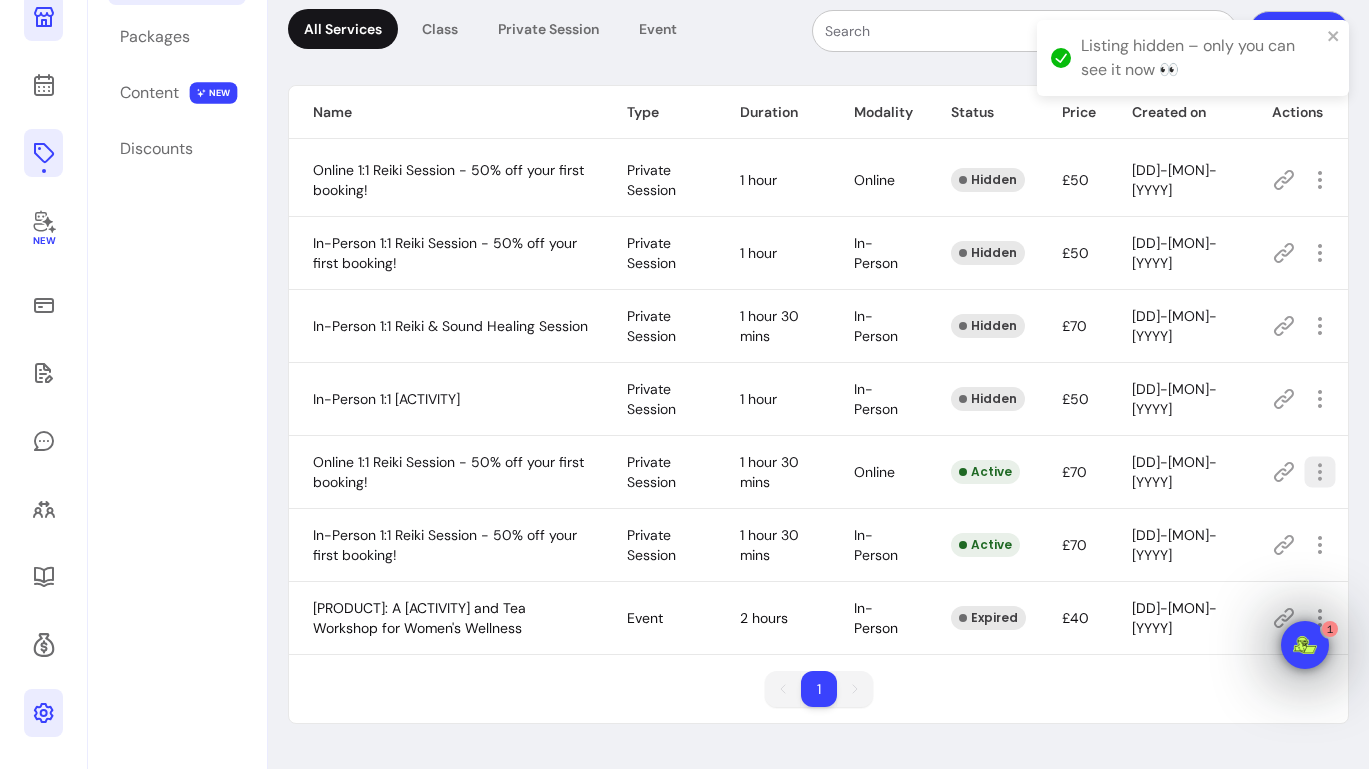 click 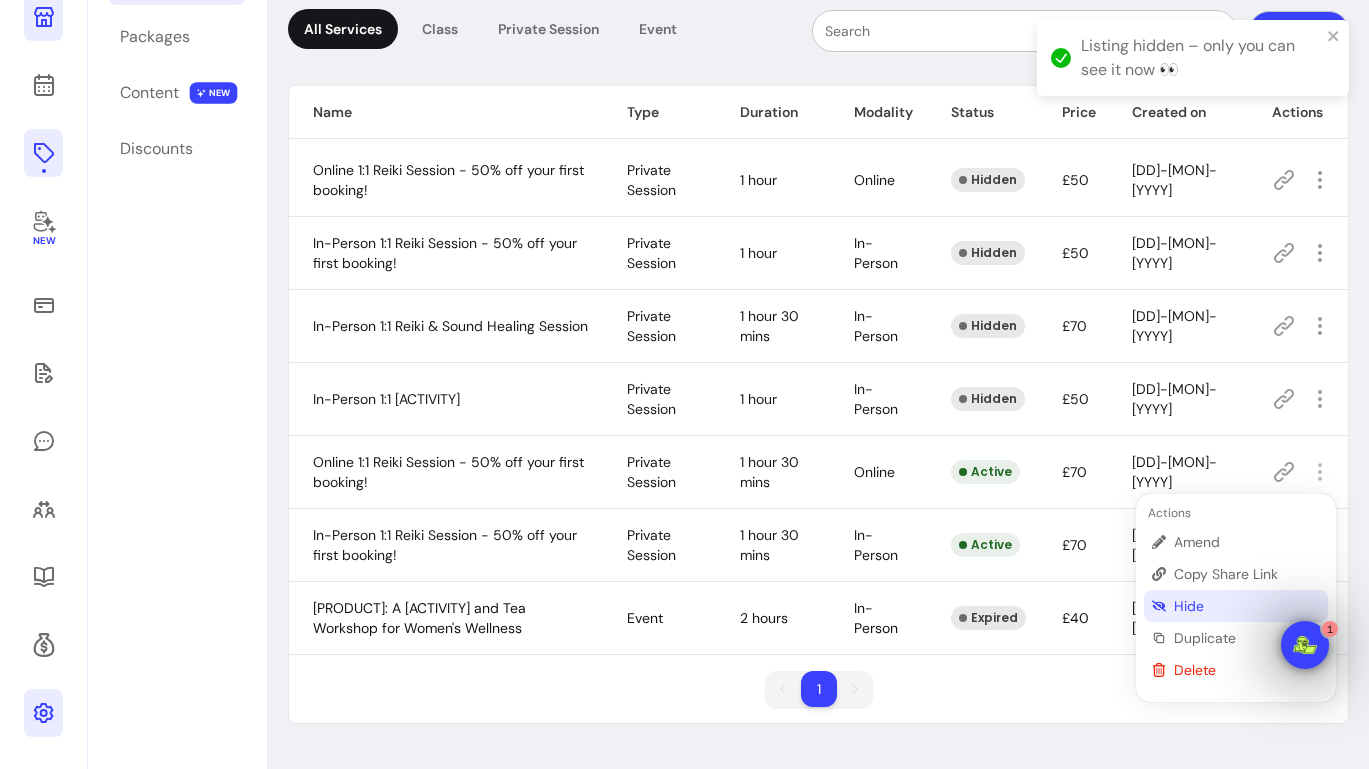 click on "Hide" at bounding box center (1247, 606) 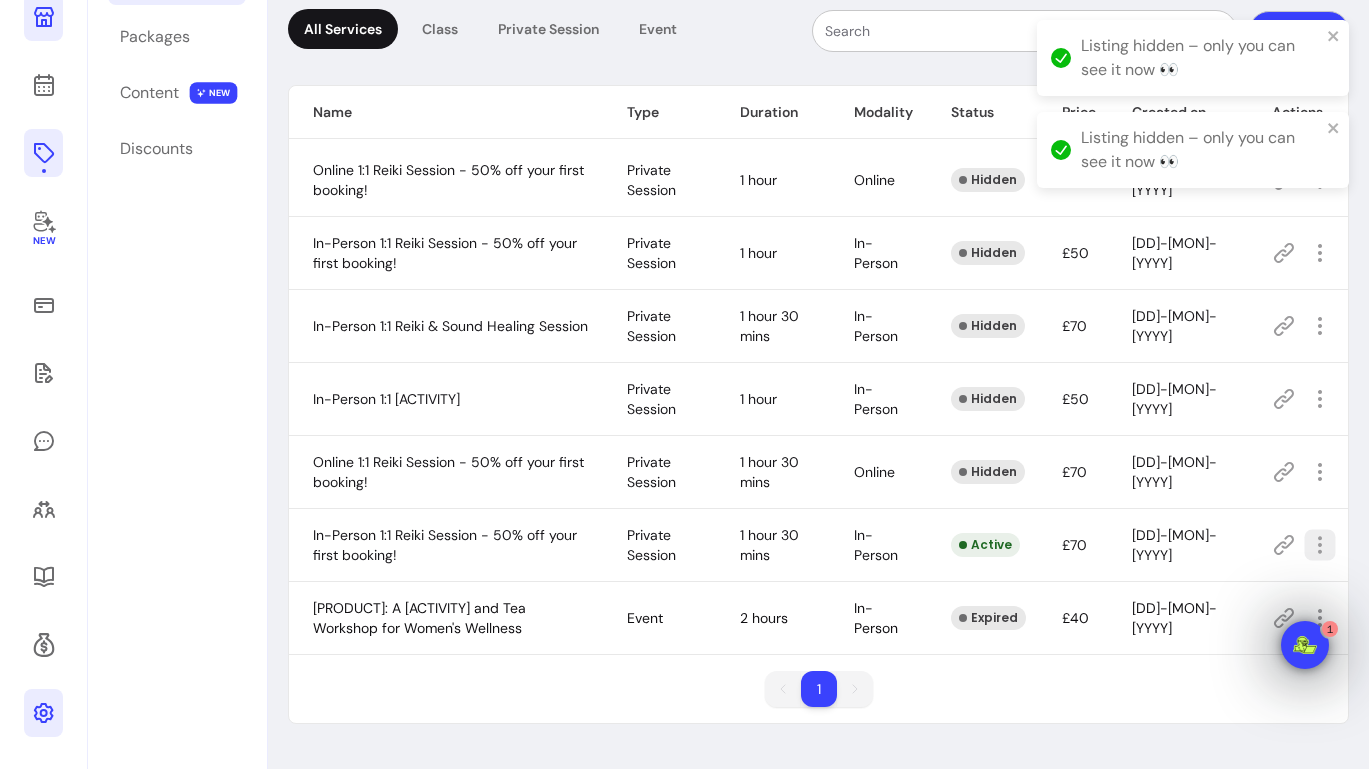 click 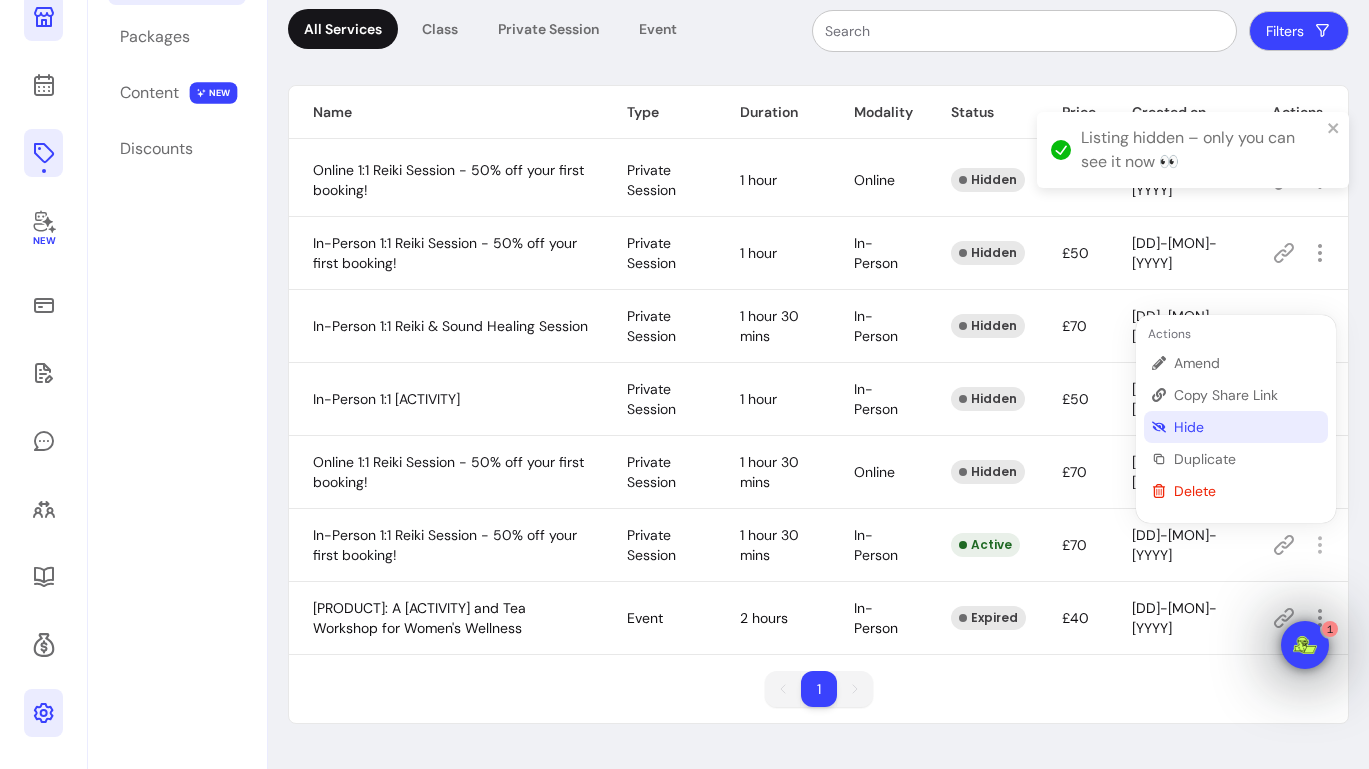 click on "Hide" at bounding box center [1247, 427] 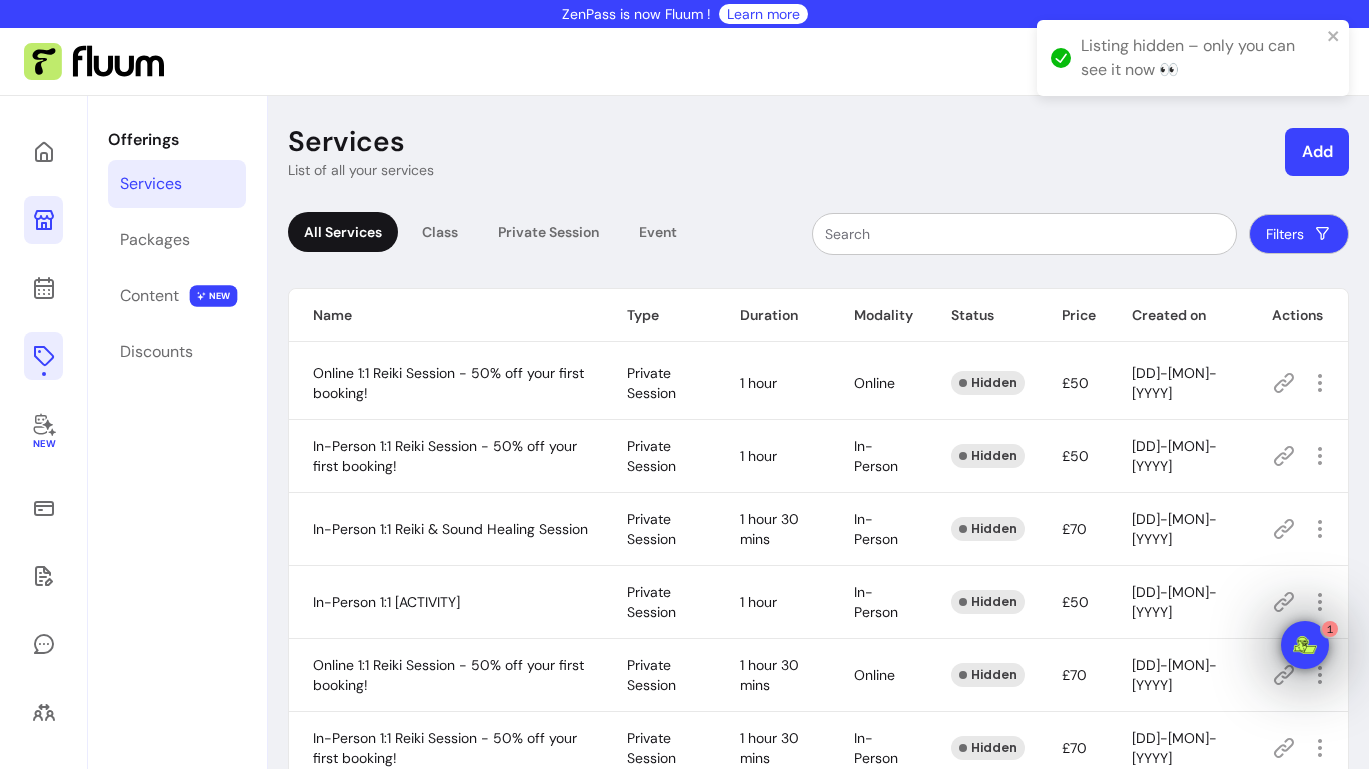 scroll, scrollTop: 0, scrollLeft: 0, axis: both 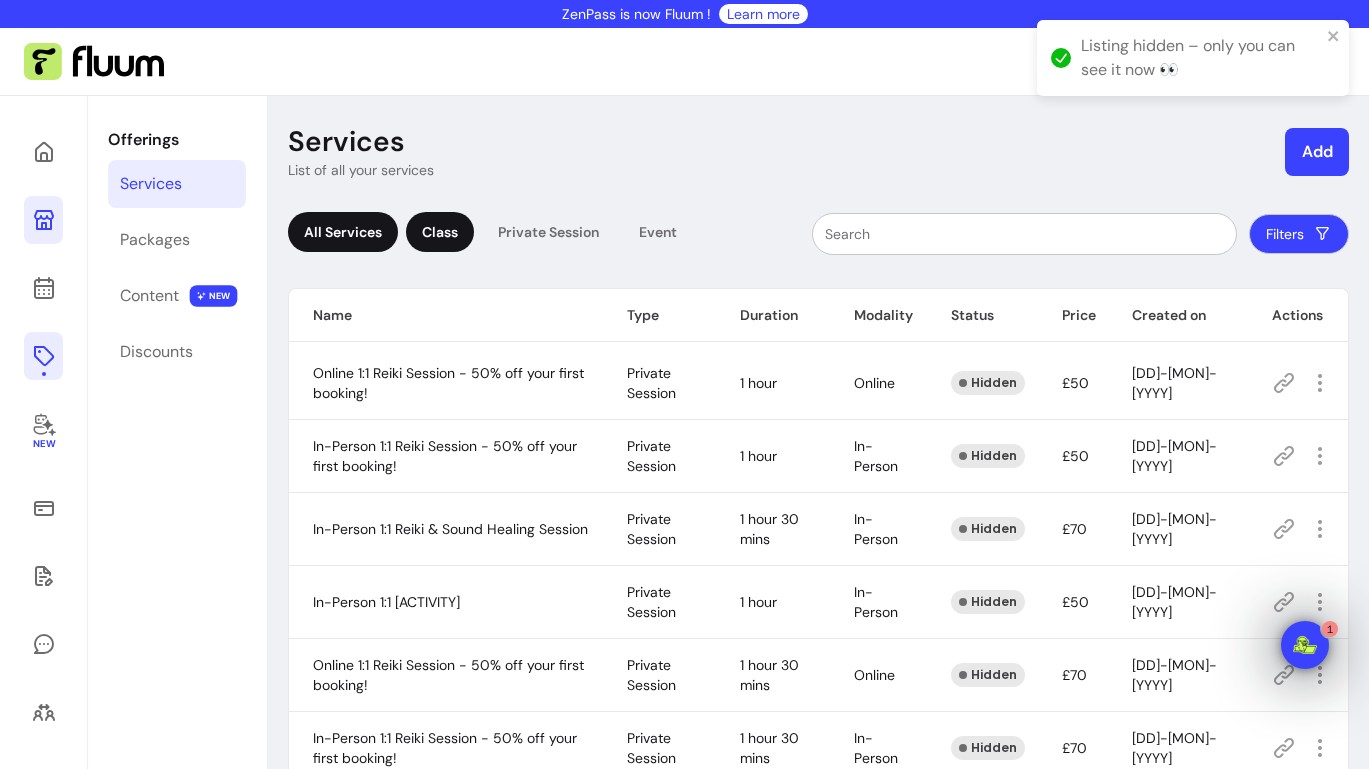 click on "Class" at bounding box center (440, 232) 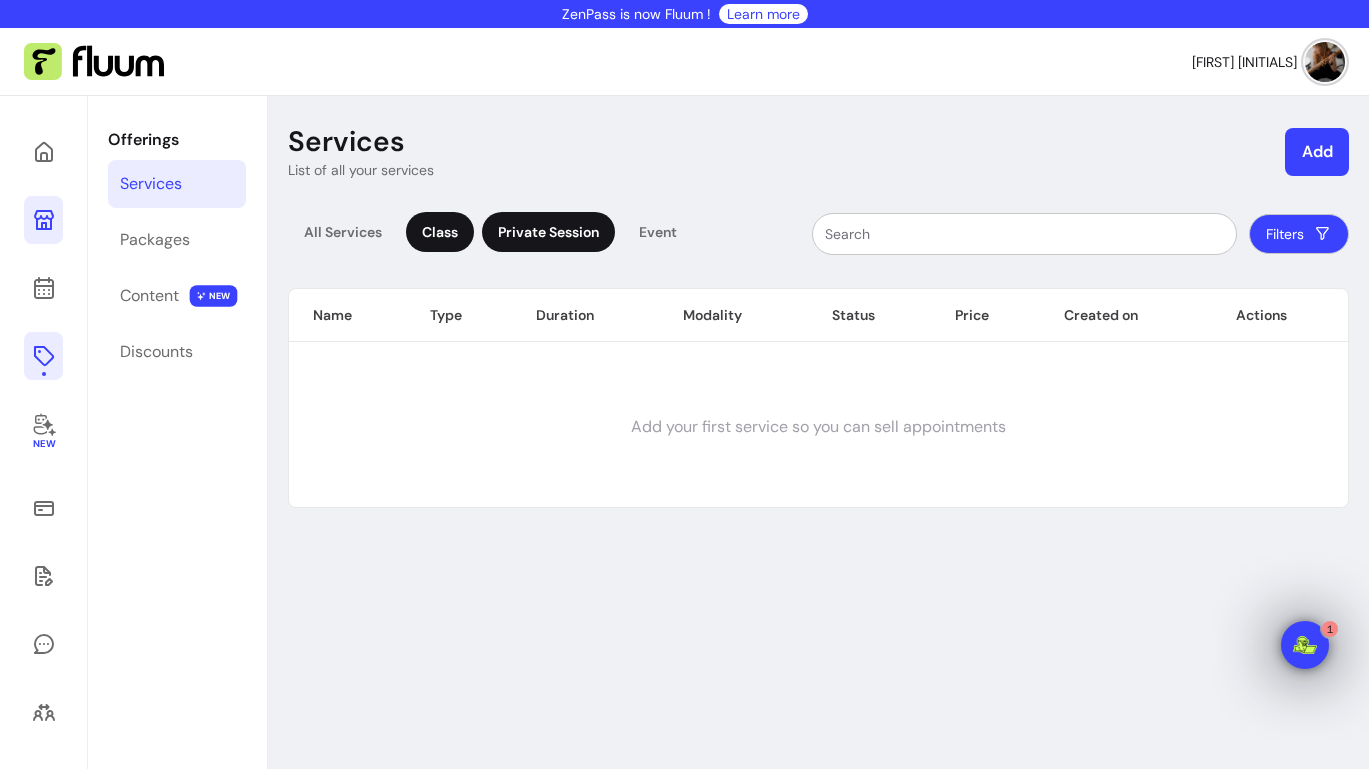 click on "Private Session" at bounding box center (548, 232) 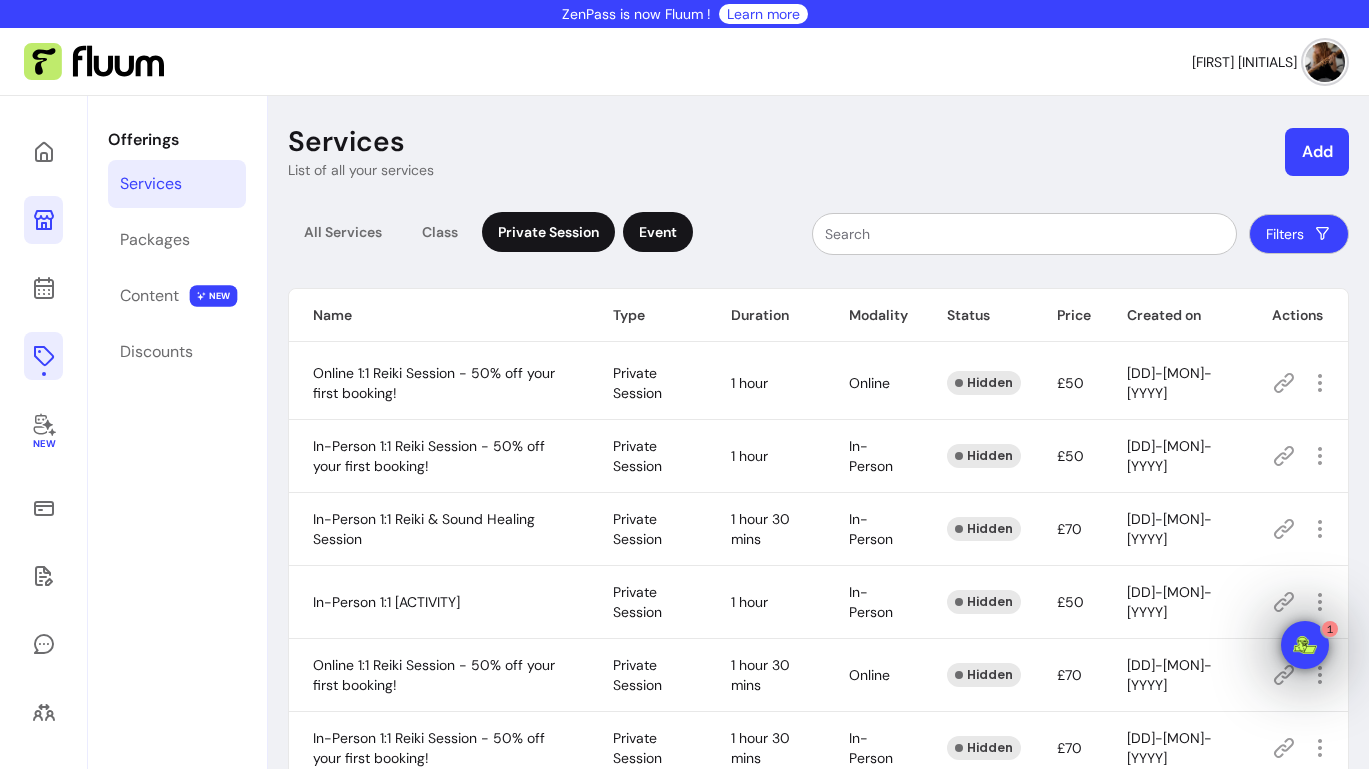 scroll, scrollTop: 0, scrollLeft: 0, axis: both 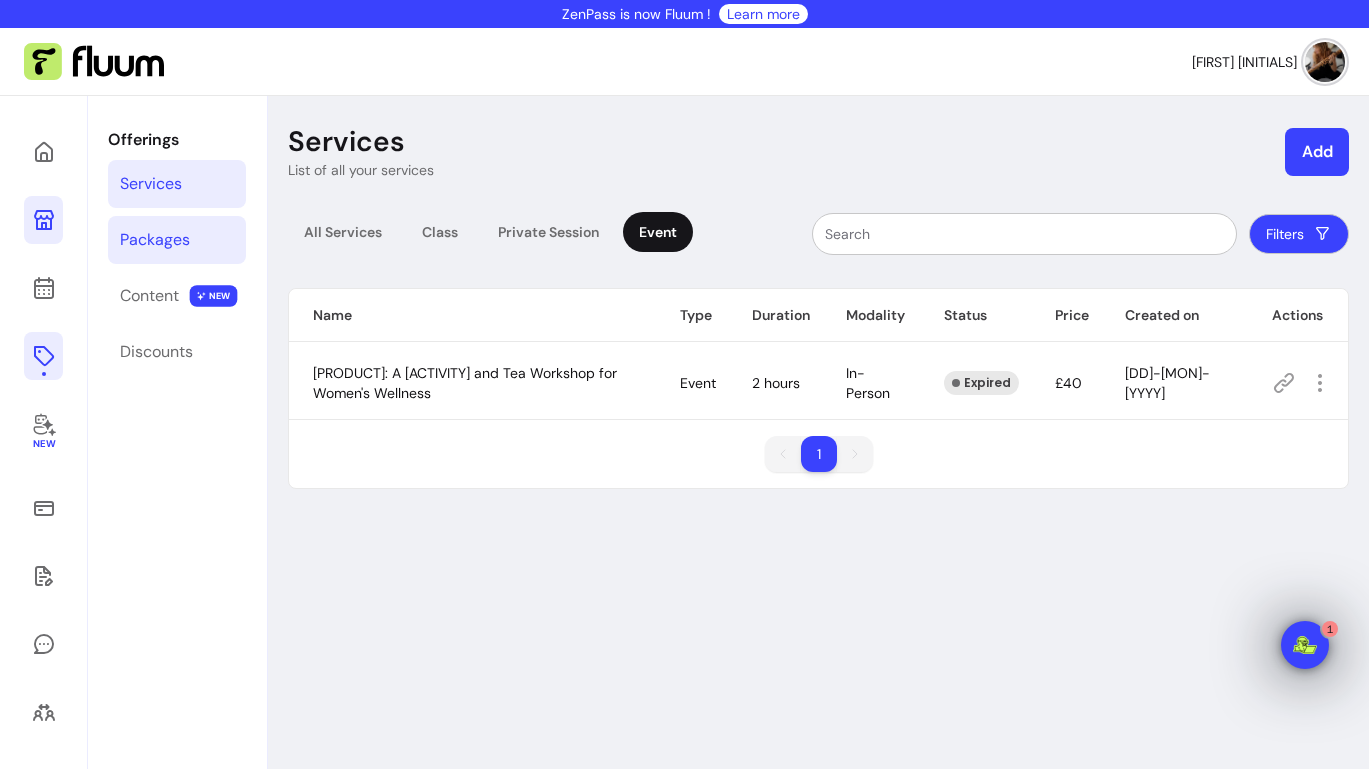click on "Packages" at bounding box center (155, 240) 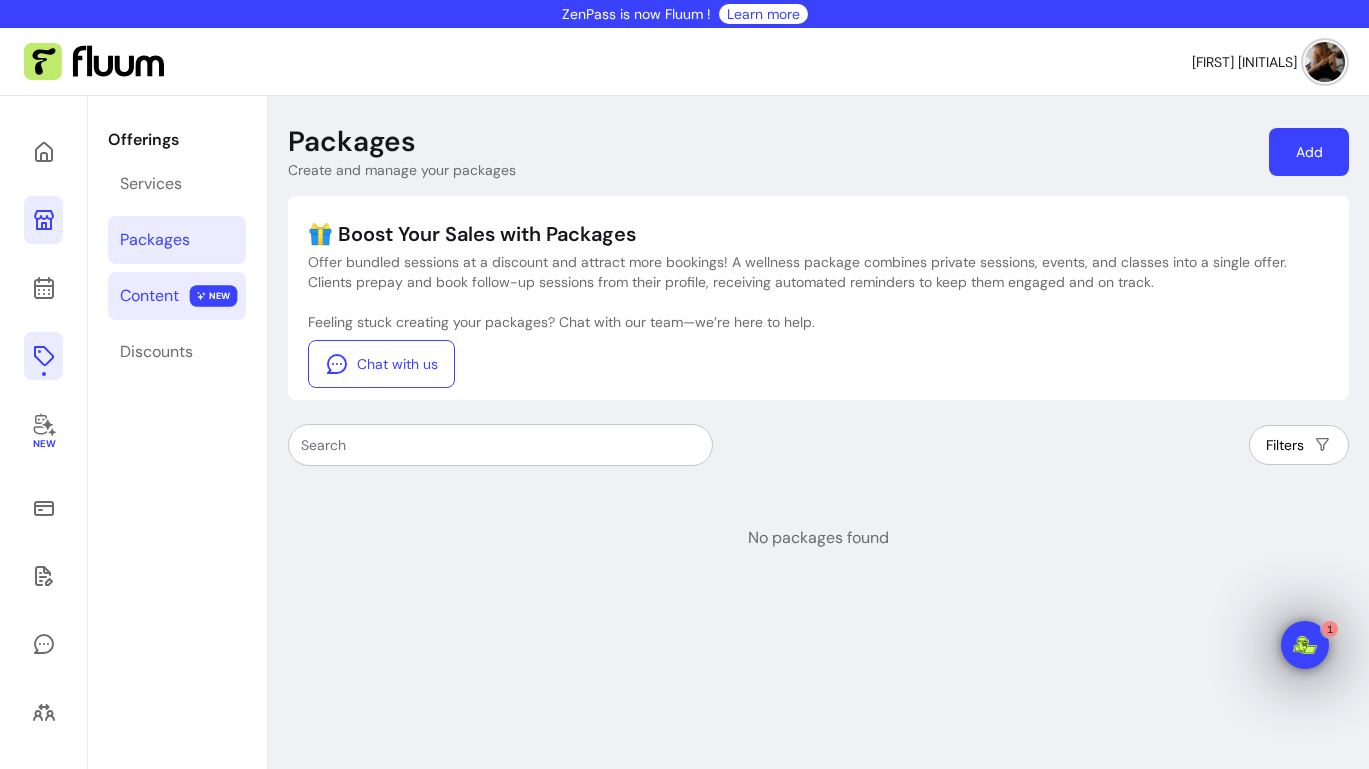 click on "Content" at bounding box center (149, 296) 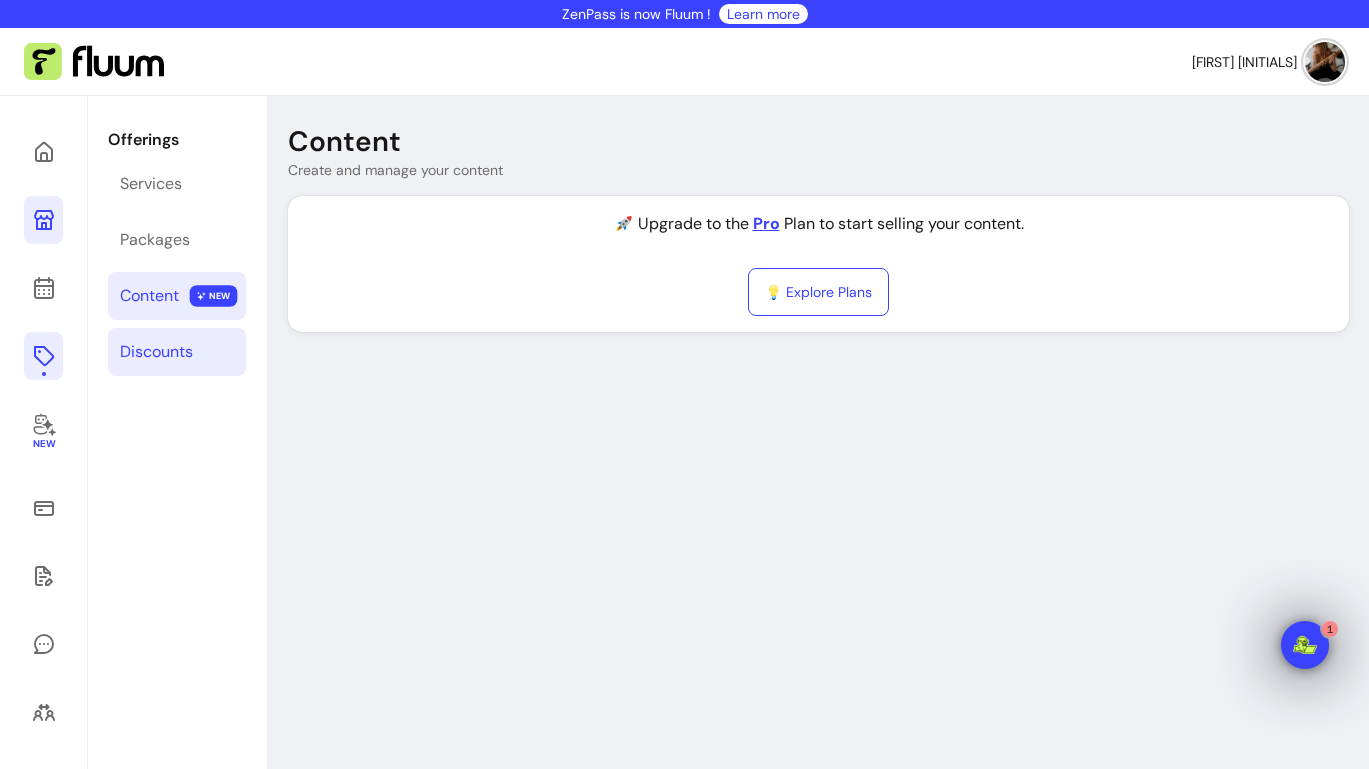 click on "Discounts" at bounding box center (156, 352) 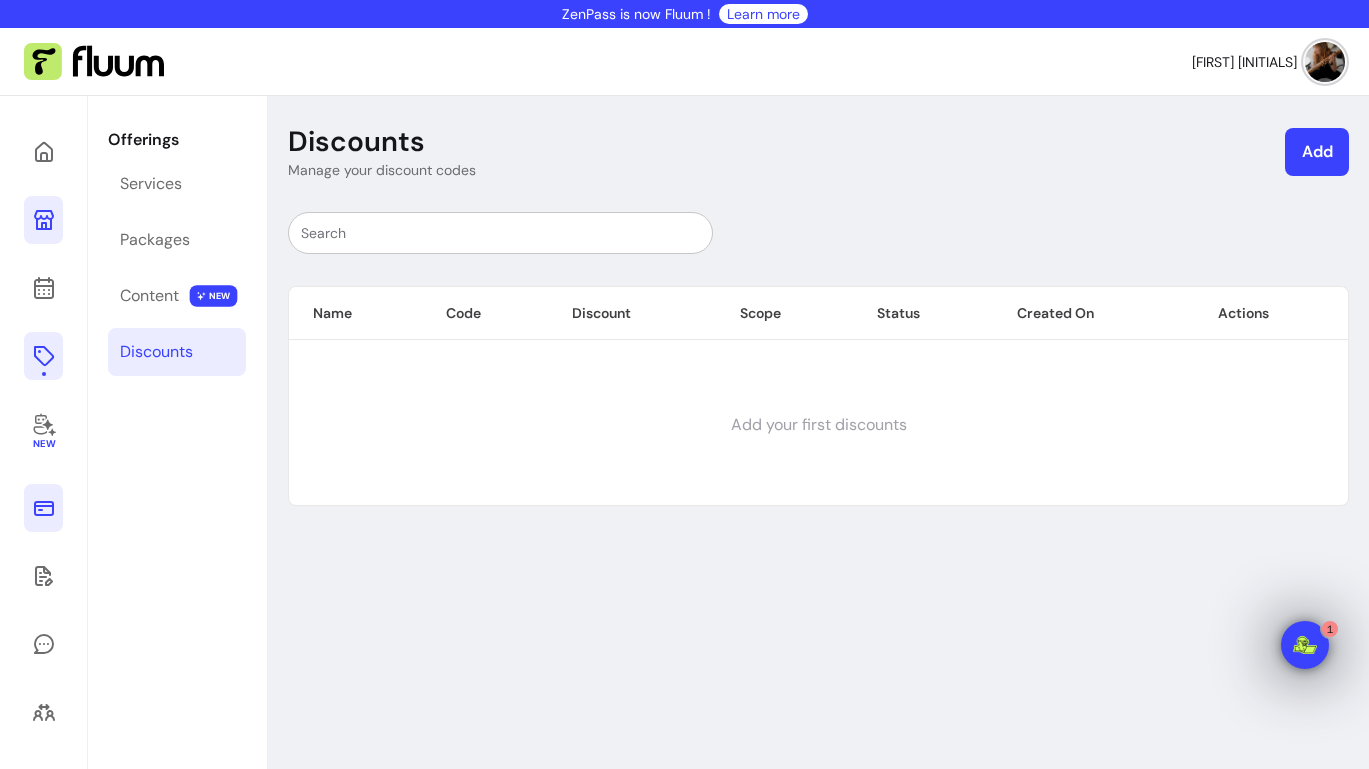 click at bounding box center [43, 508] 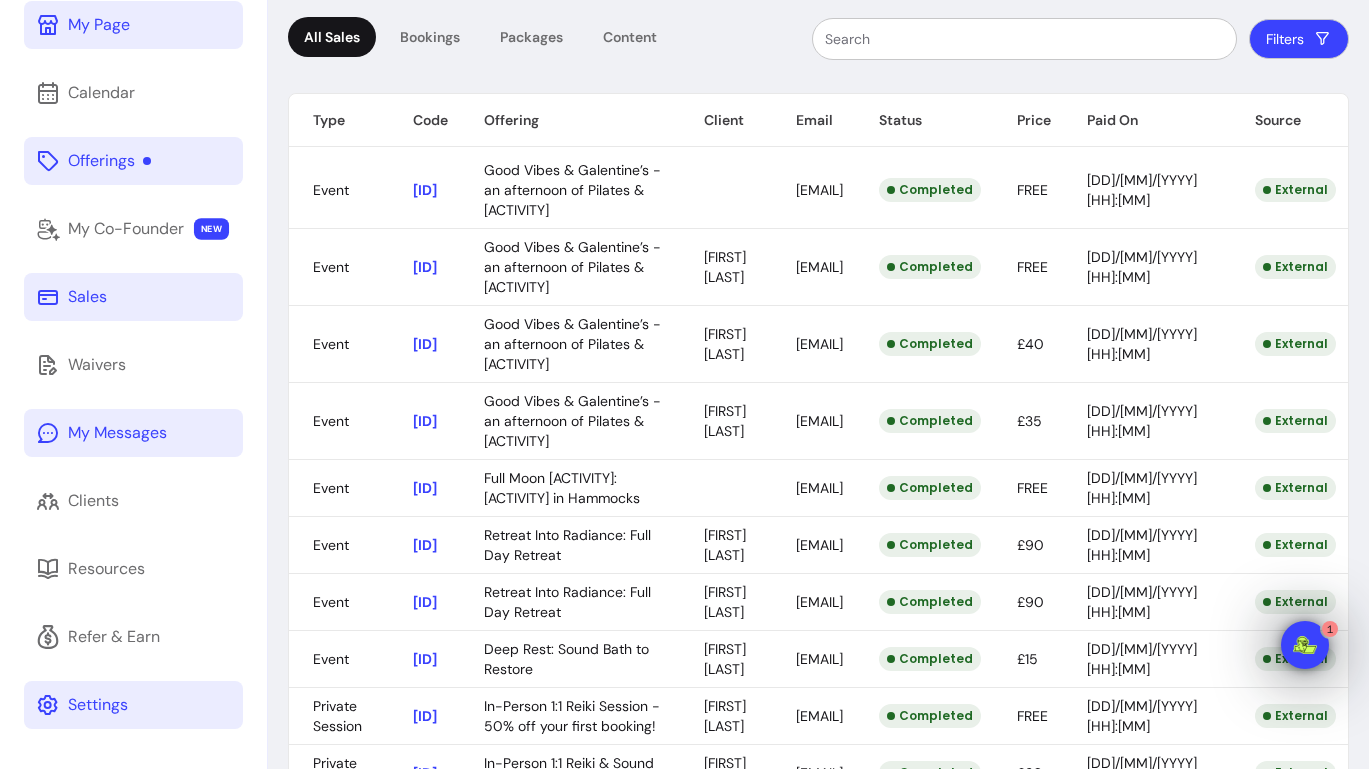 click on "My Messages" at bounding box center (117, 433) 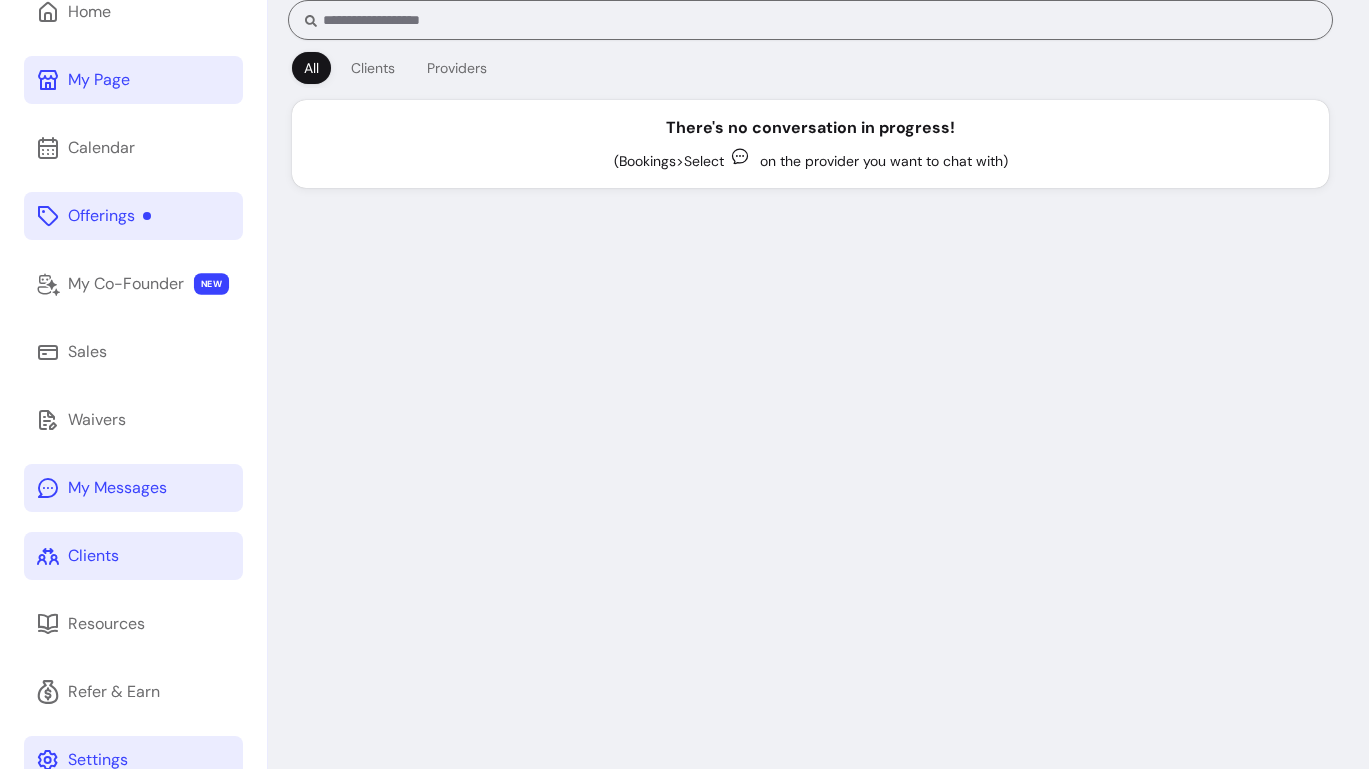 click on "Clients" at bounding box center [133, 556] 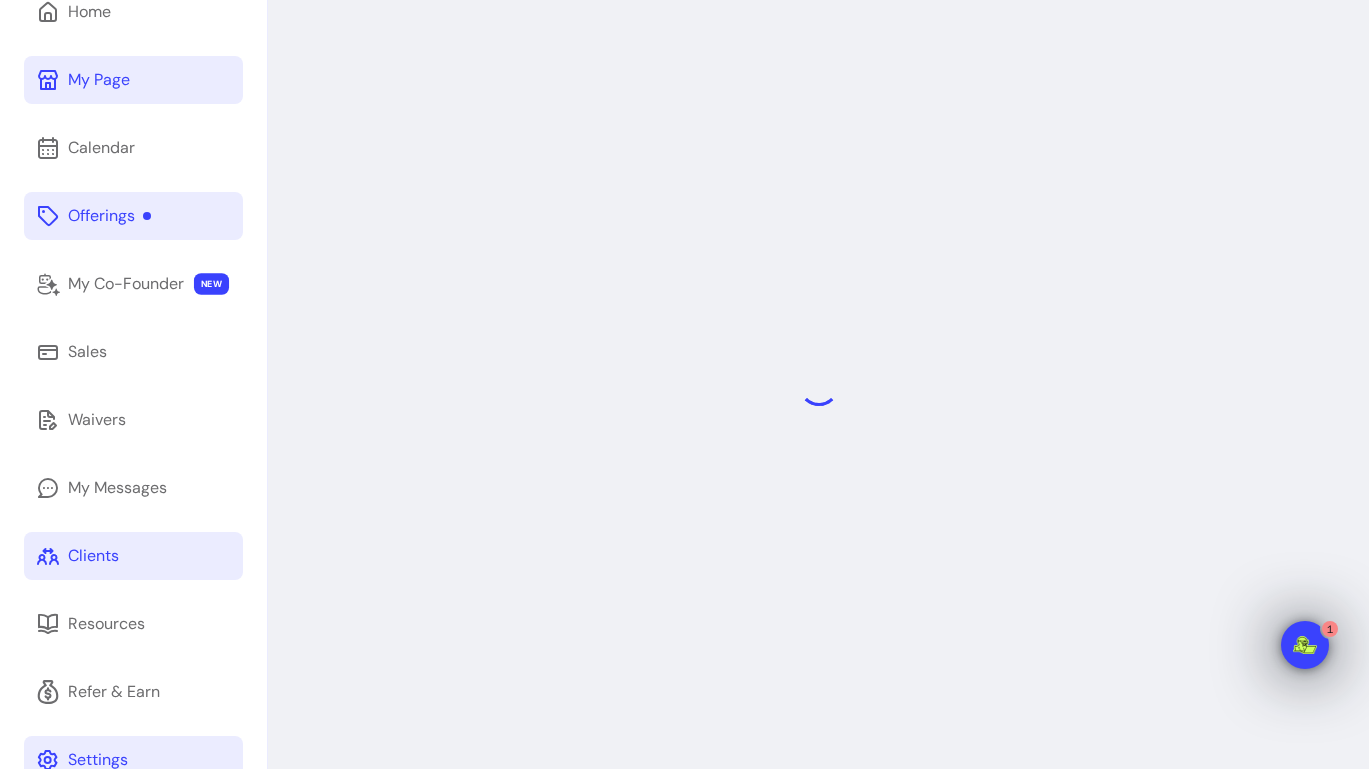 scroll, scrollTop: 0, scrollLeft: 0, axis: both 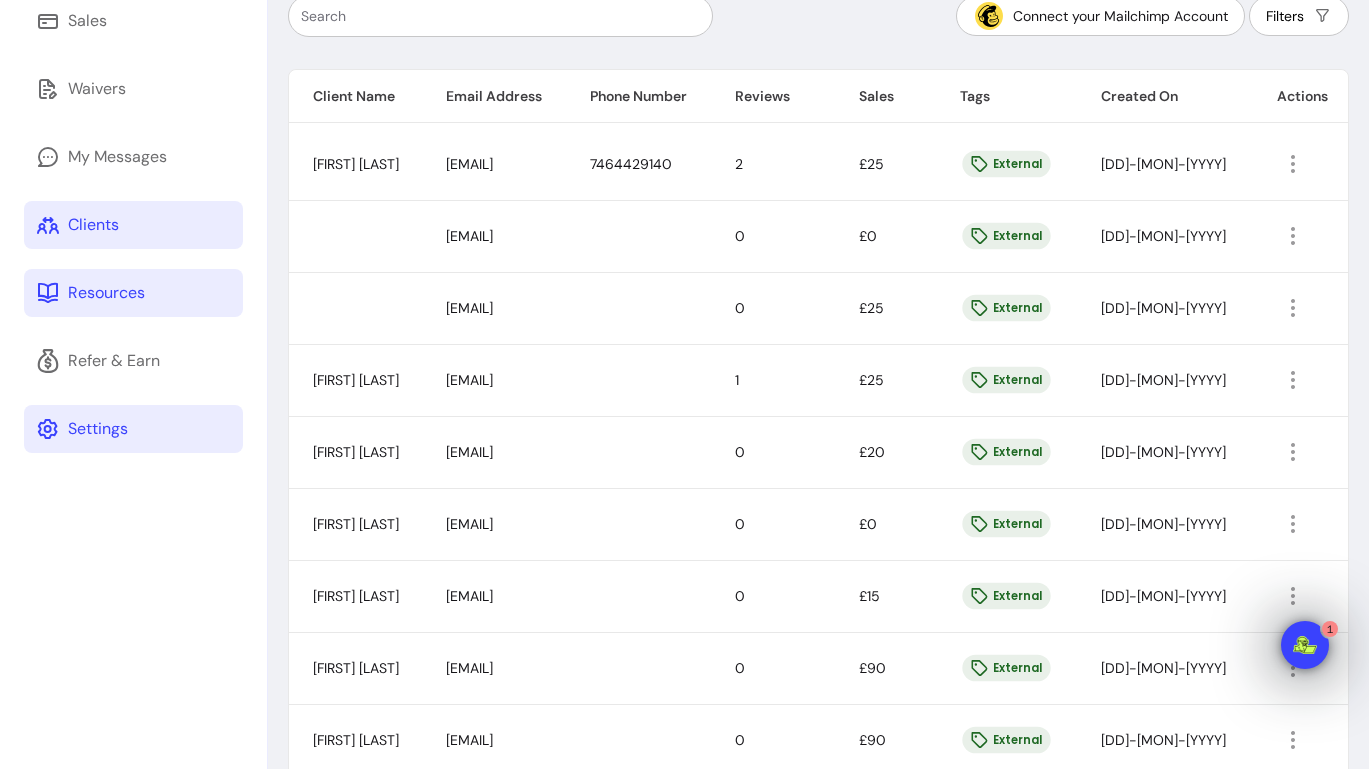 click on "Resources" at bounding box center [106, 293] 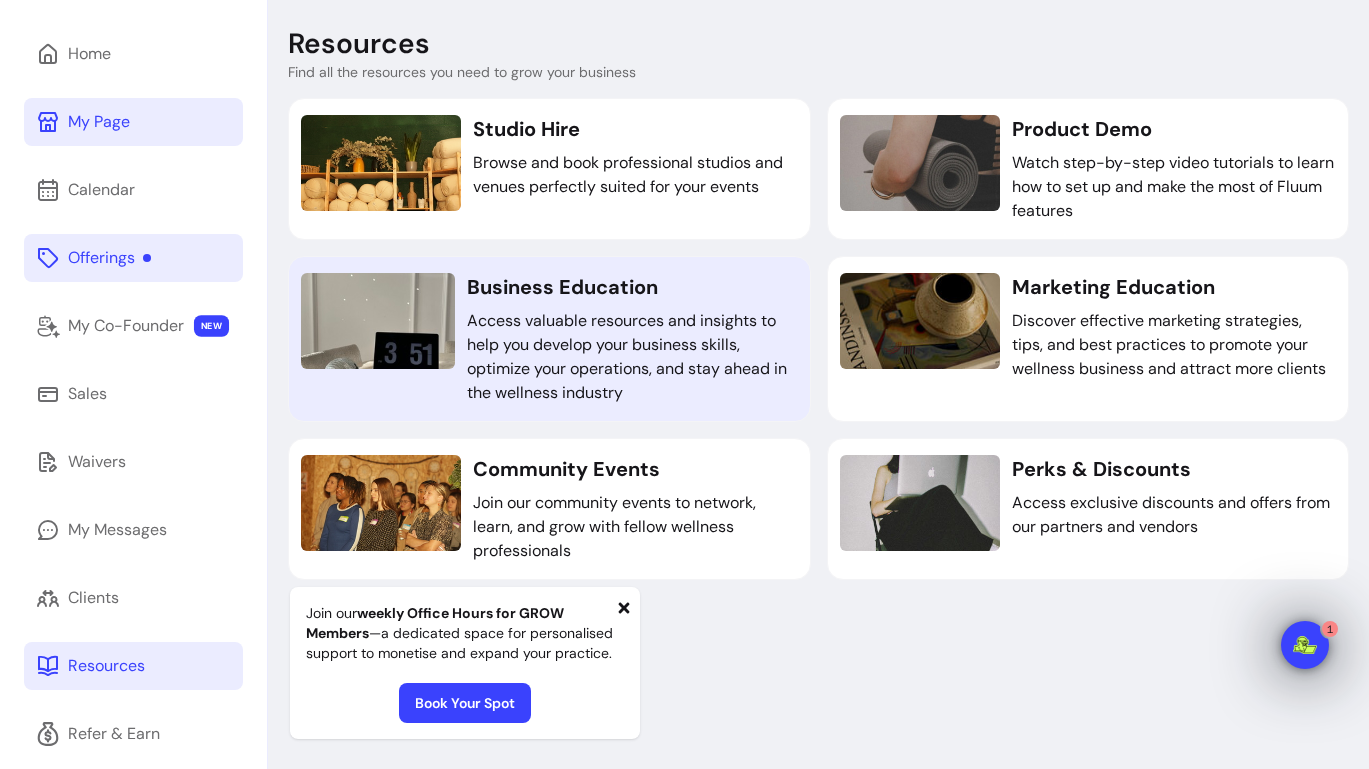 scroll, scrollTop: 96, scrollLeft: 0, axis: vertical 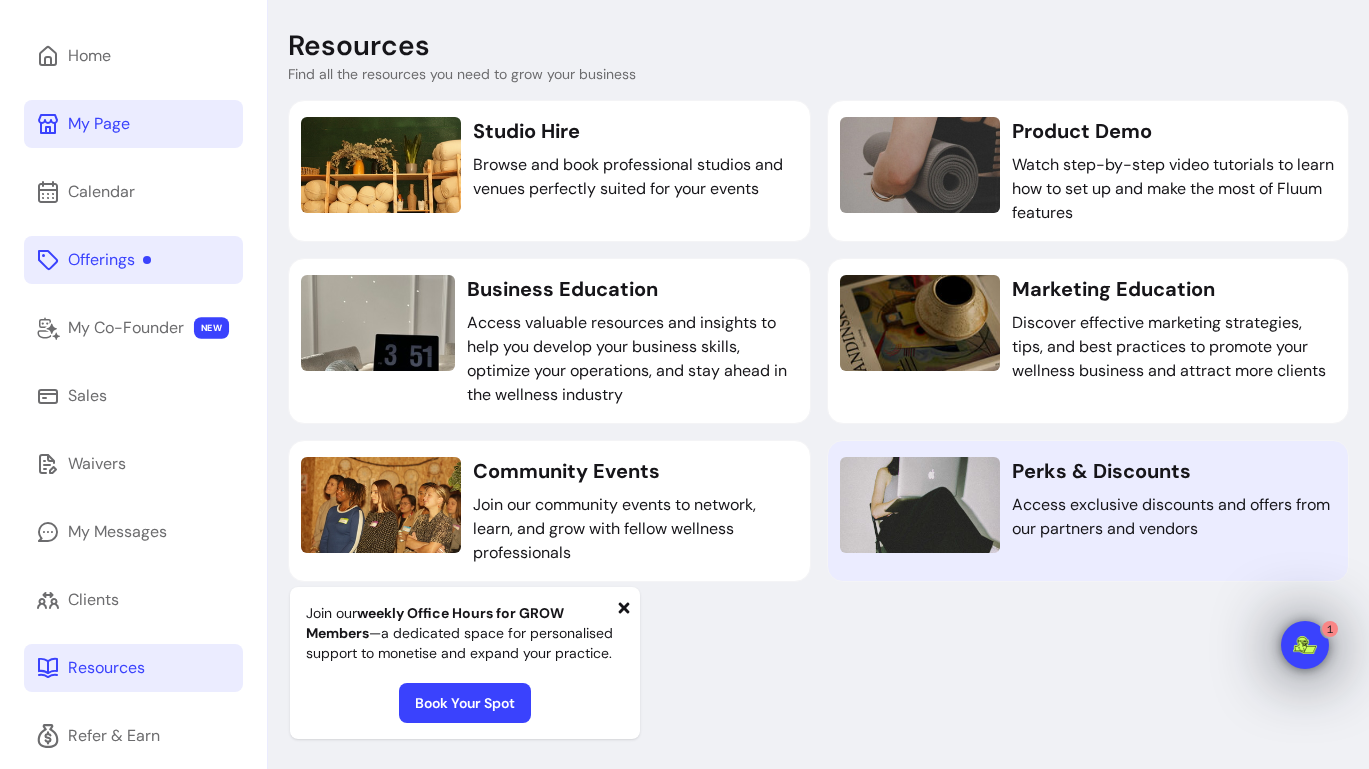 click on "Perks & Discounts Access exclusive discounts and offers from our partners and vendors Perks & Discounts Access exclusive discounts and offers from our partners and vendors" at bounding box center [1088, 511] 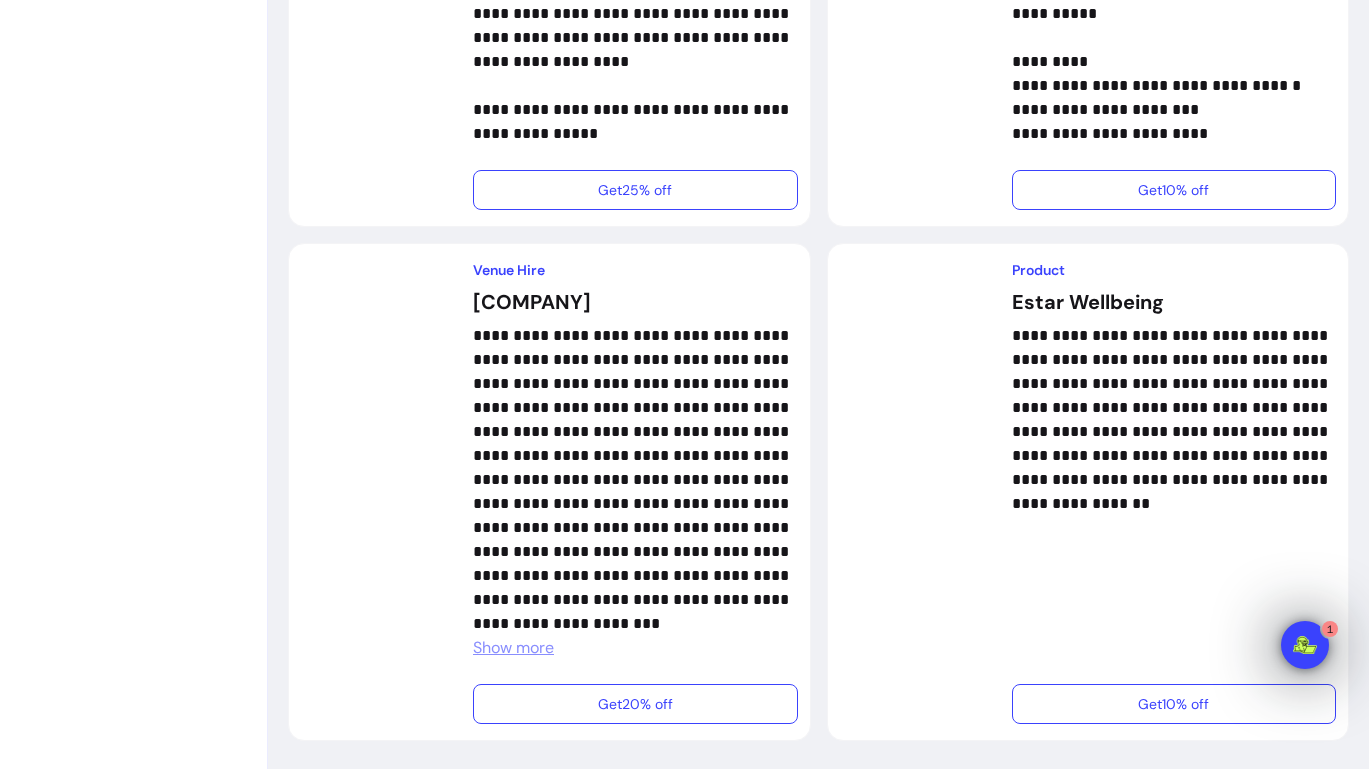 scroll, scrollTop: 7389, scrollLeft: 0, axis: vertical 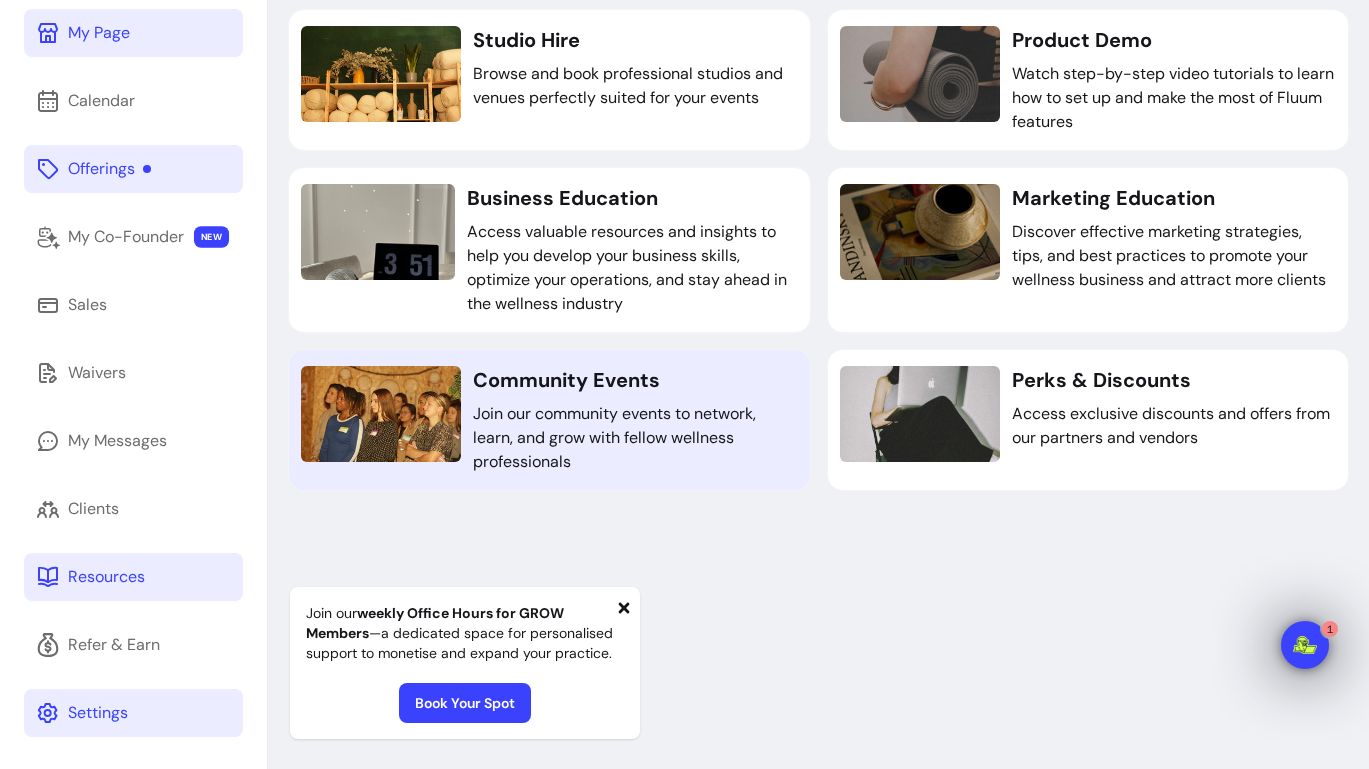 click on "Join our community events to network, learn, and grow with fellow wellness professionals" at bounding box center [635, 438] 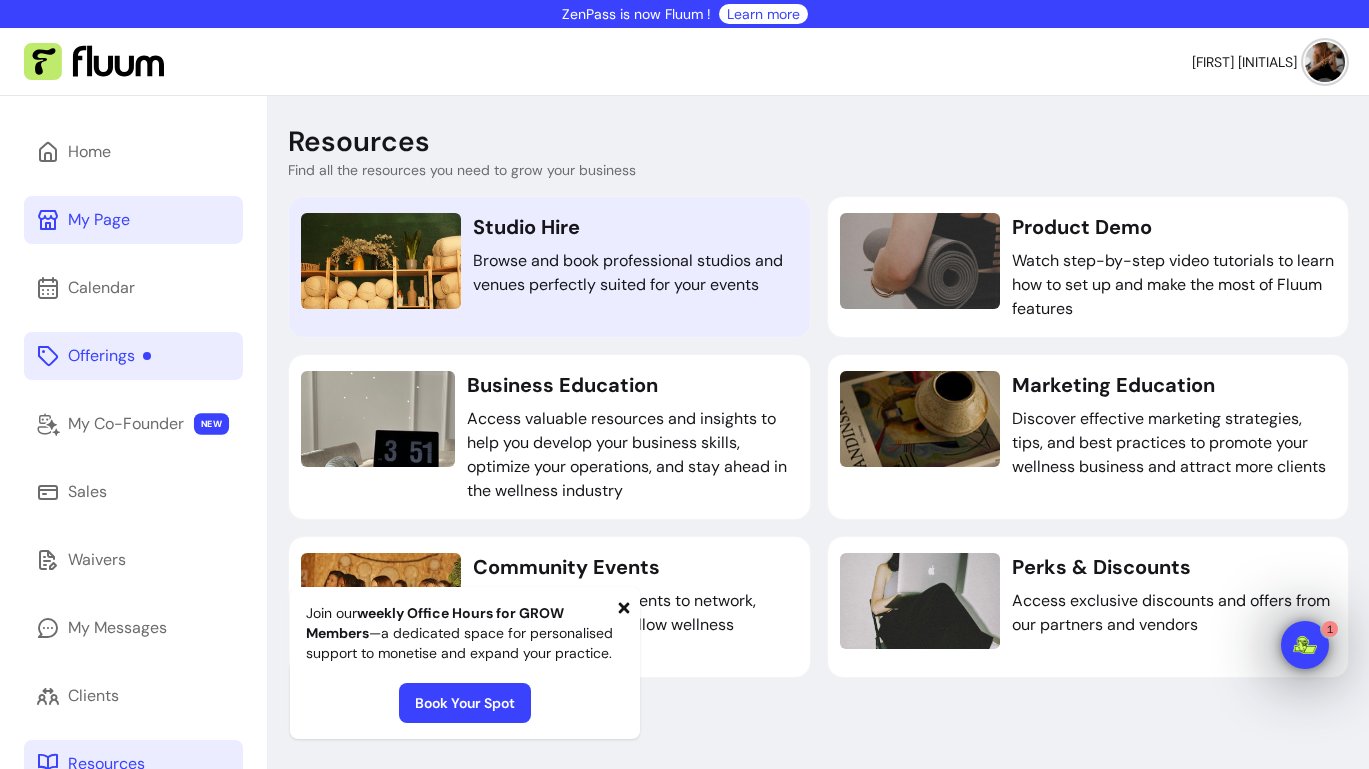 scroll, scrollTop: 0, scrollLeft: 0, axis: both 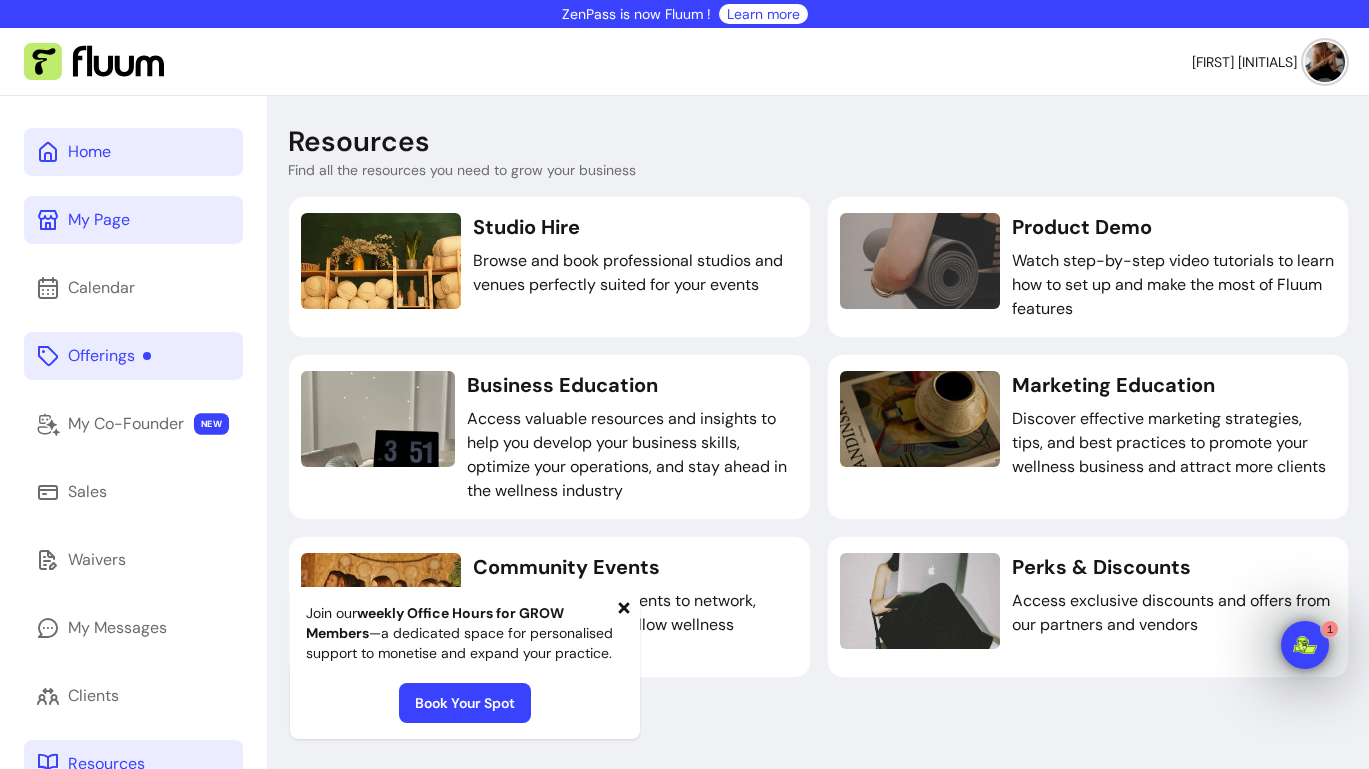 click on "Home" at bounding box center (89, 152) 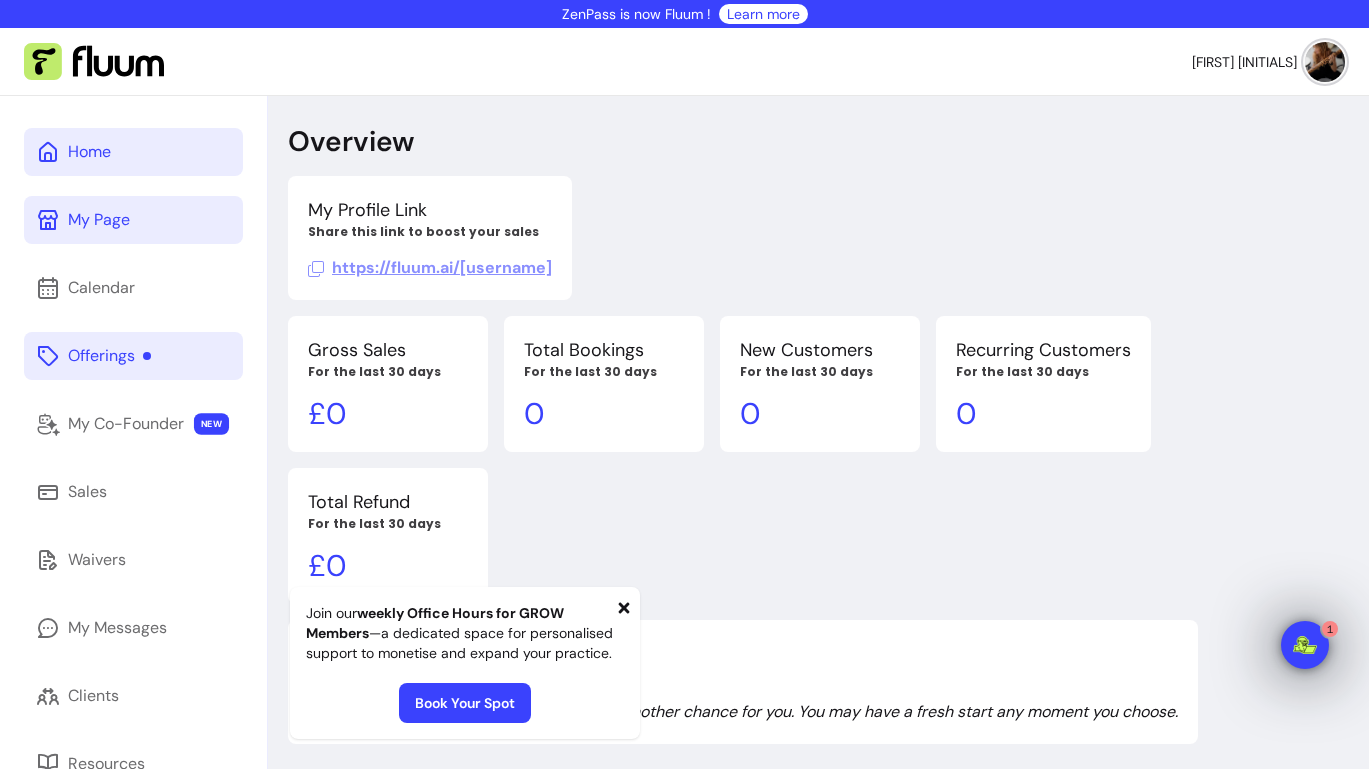 click on "ZenPass is now Fluum ! Learn more" at bounding box center (684, 14) 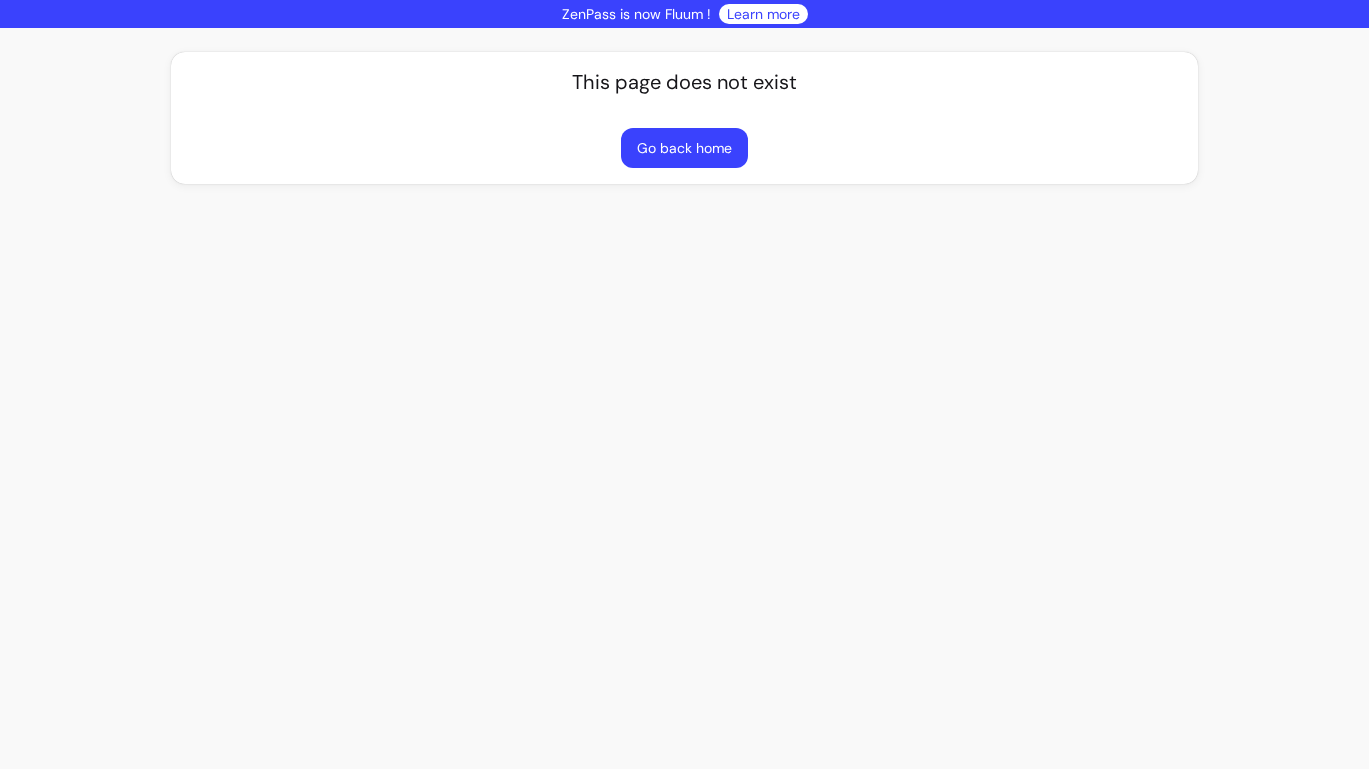 scroll, scrollTop: 0, scrollLeft: 0, axis: both 